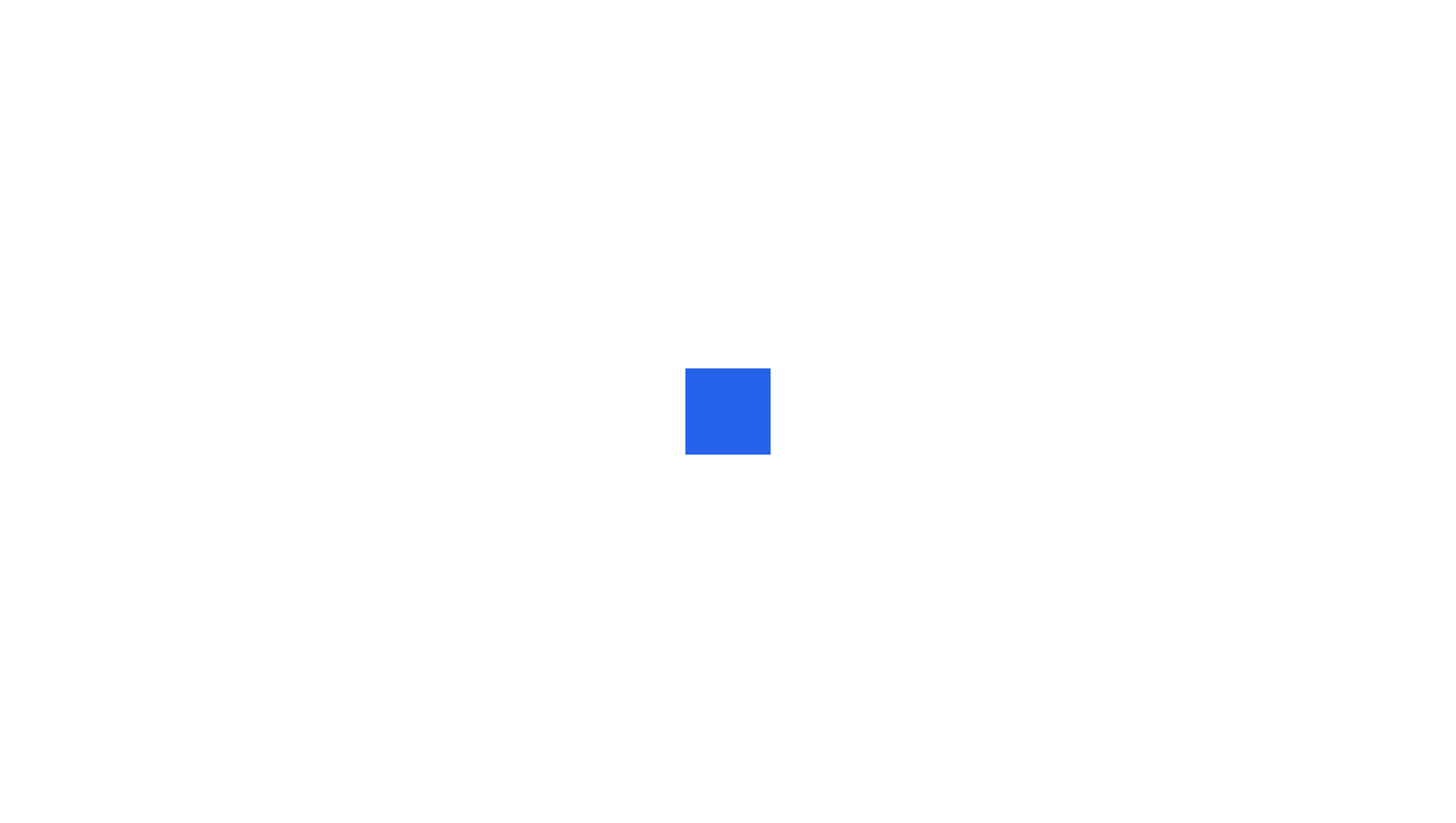 scroll, scrollTop: 0, scrollLeft: 0, axis: both 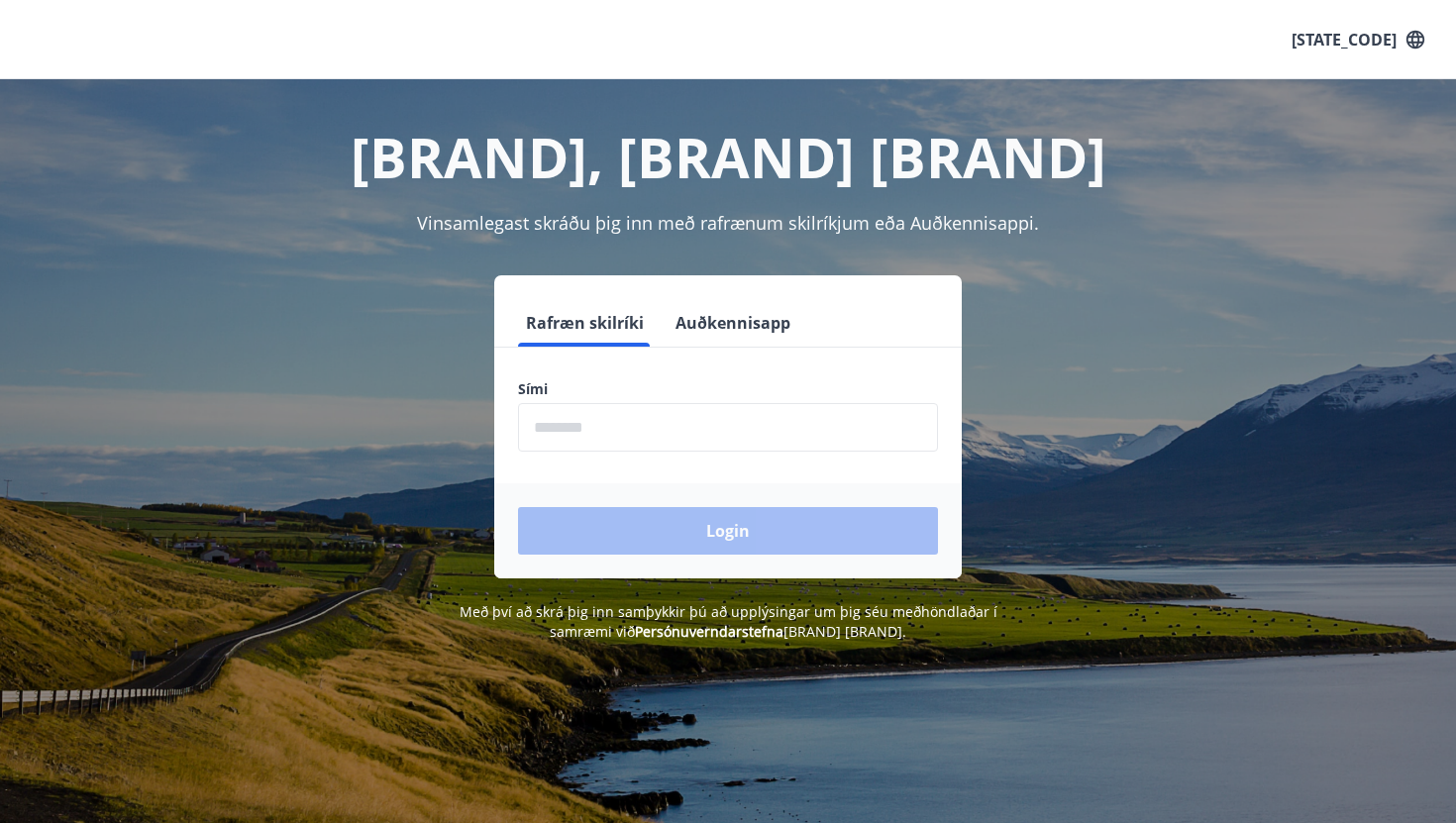 click at bounding box center [728, 427] 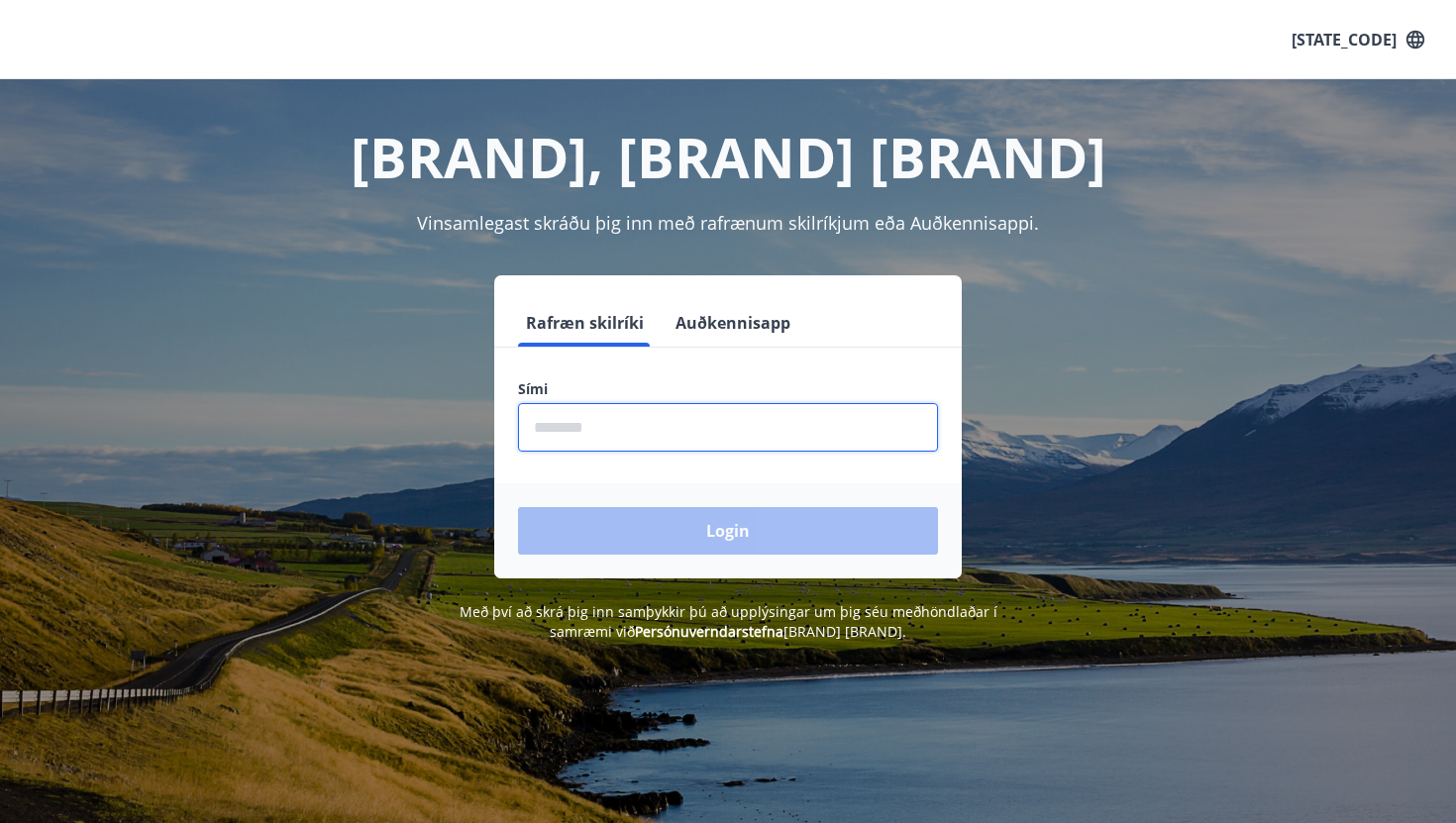 type on "********" 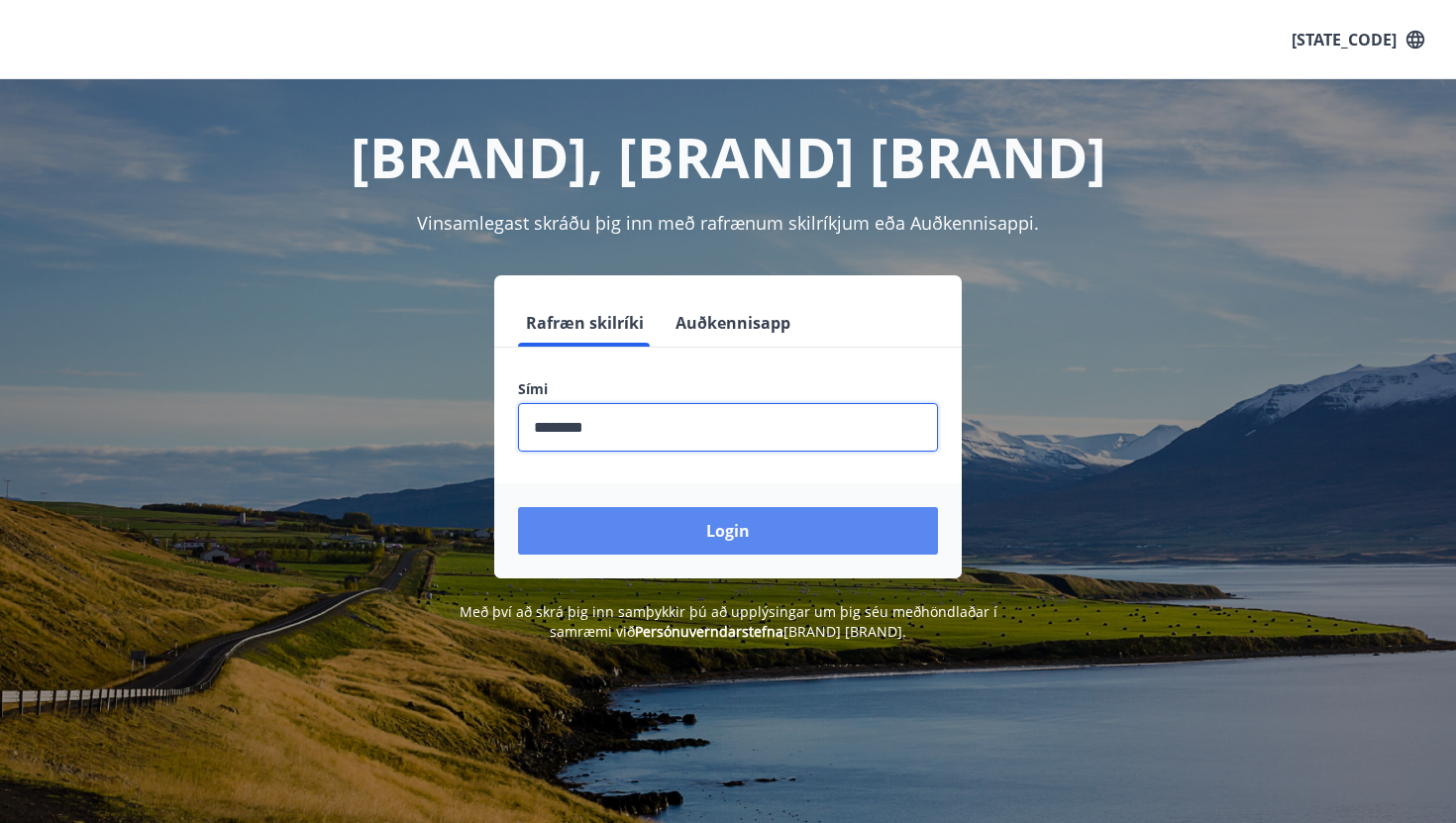 click on "Login" at bounding box center [728, 531] 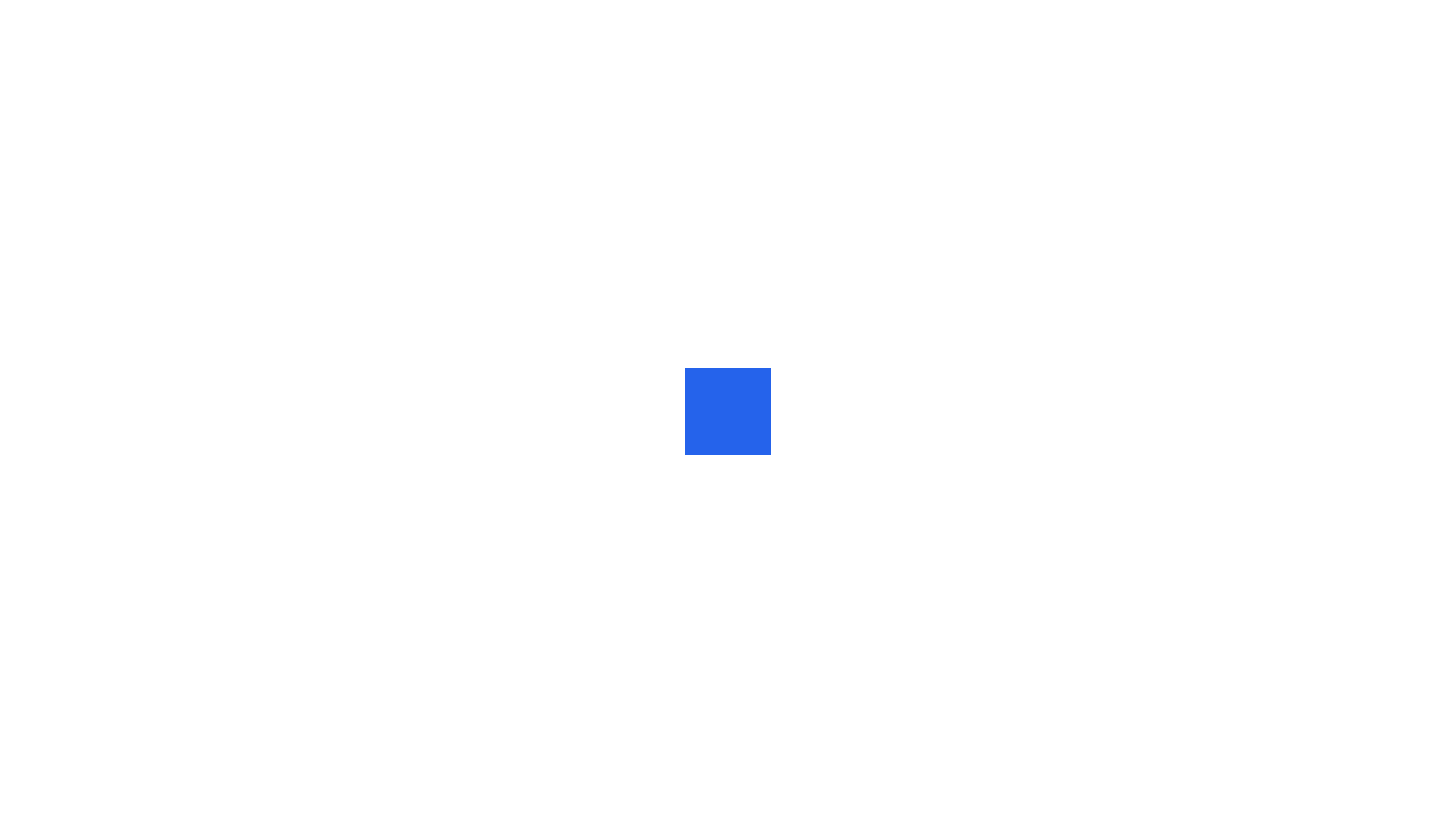 scroll, scrollTop: 0, scrollLeft: 0, axis: both 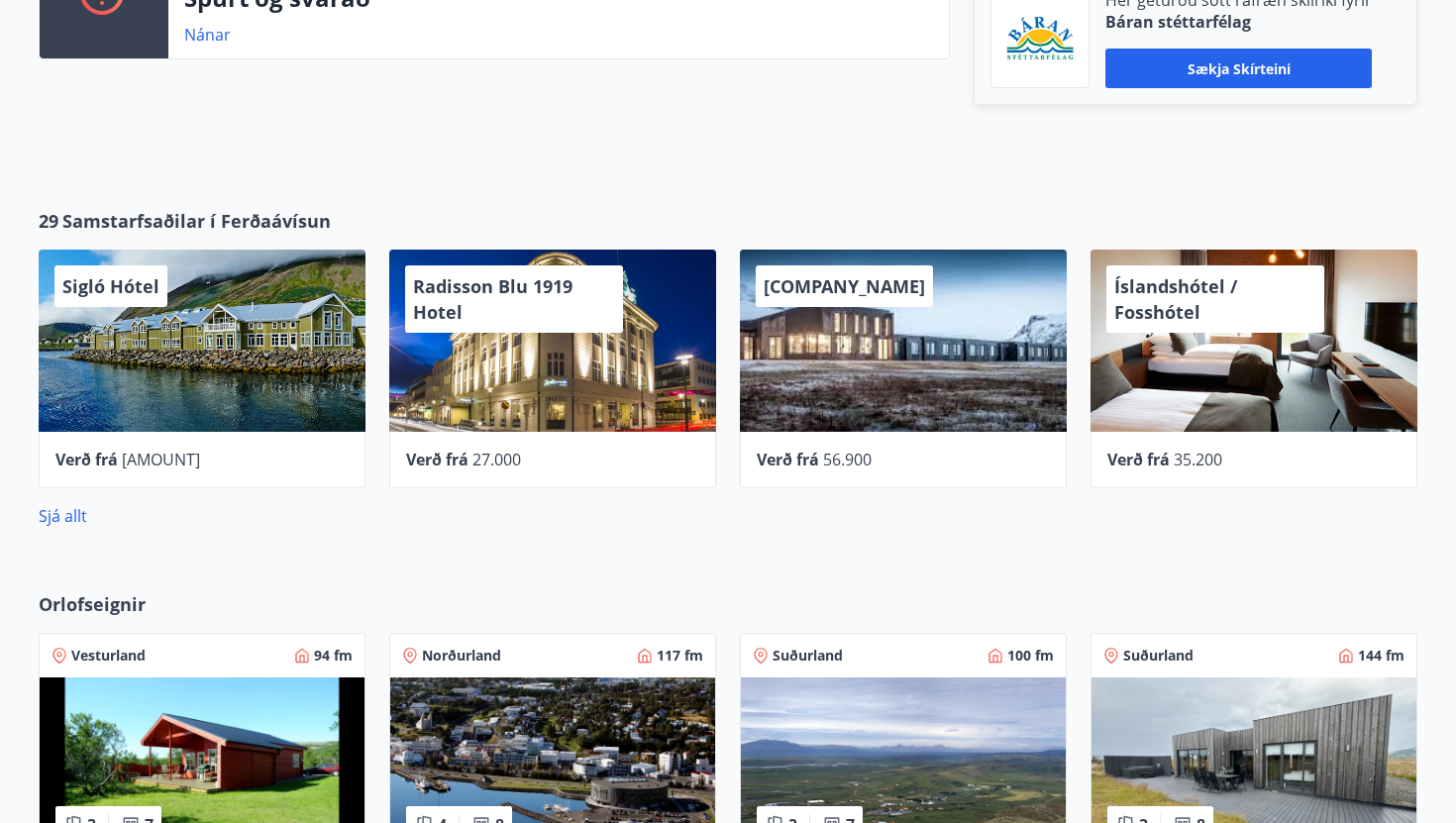 click on "Sigló Hótel" at bounding box center (111, 286) 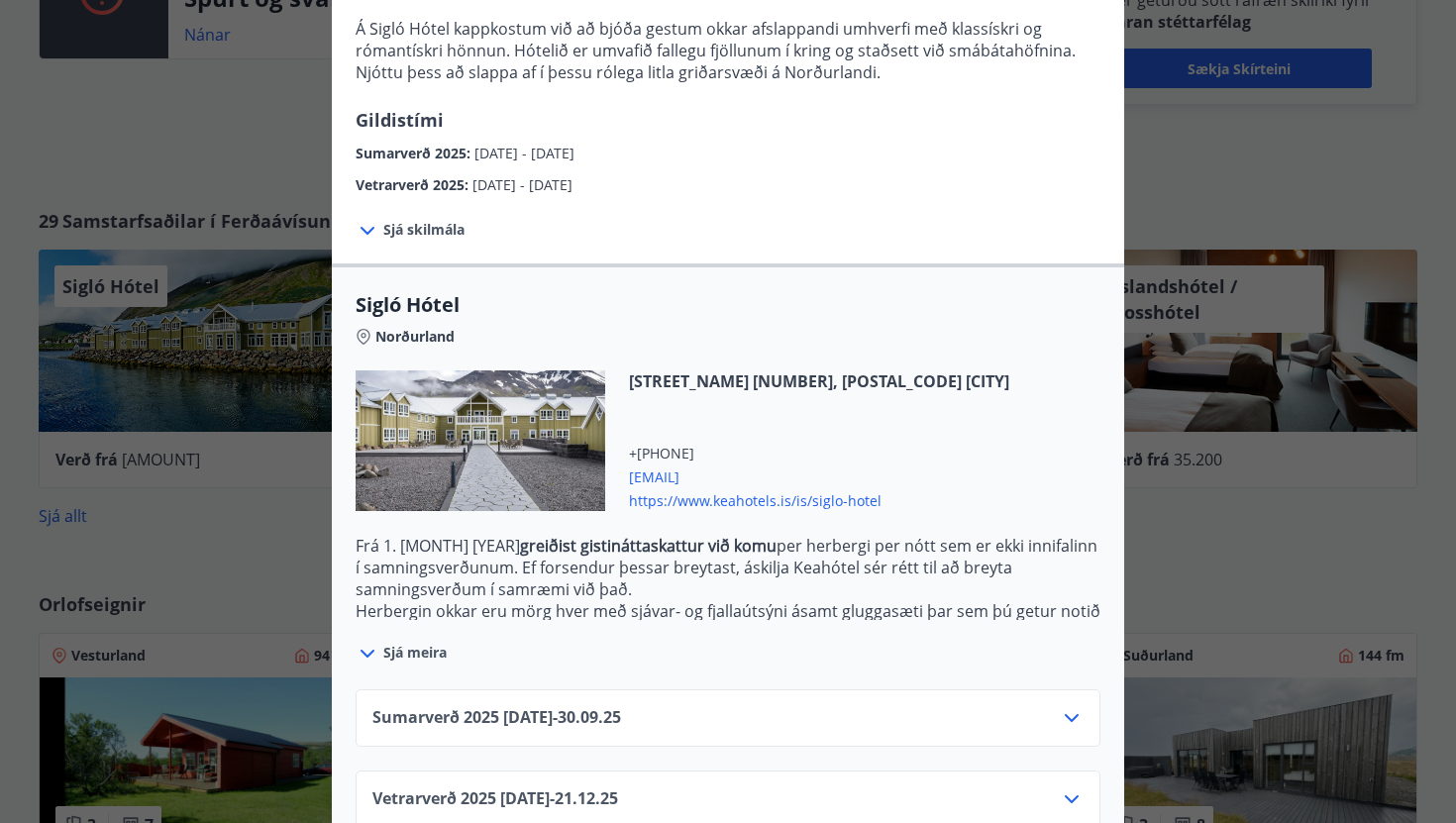 scroll, scrollTop: 291, scrollLeft: 0, axis: vertical 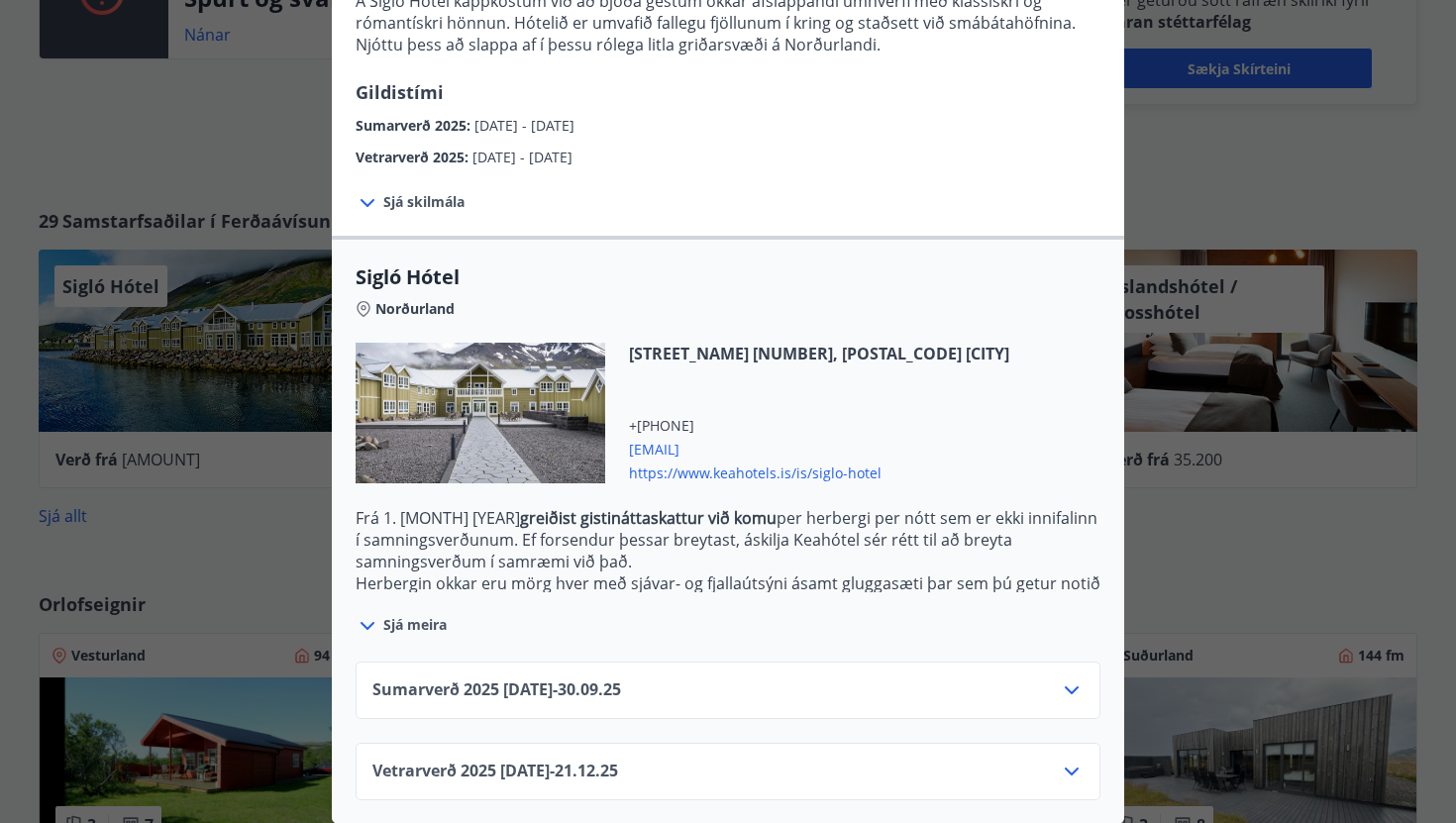 click on "Sjá meira" at bounding box center [415, 625] 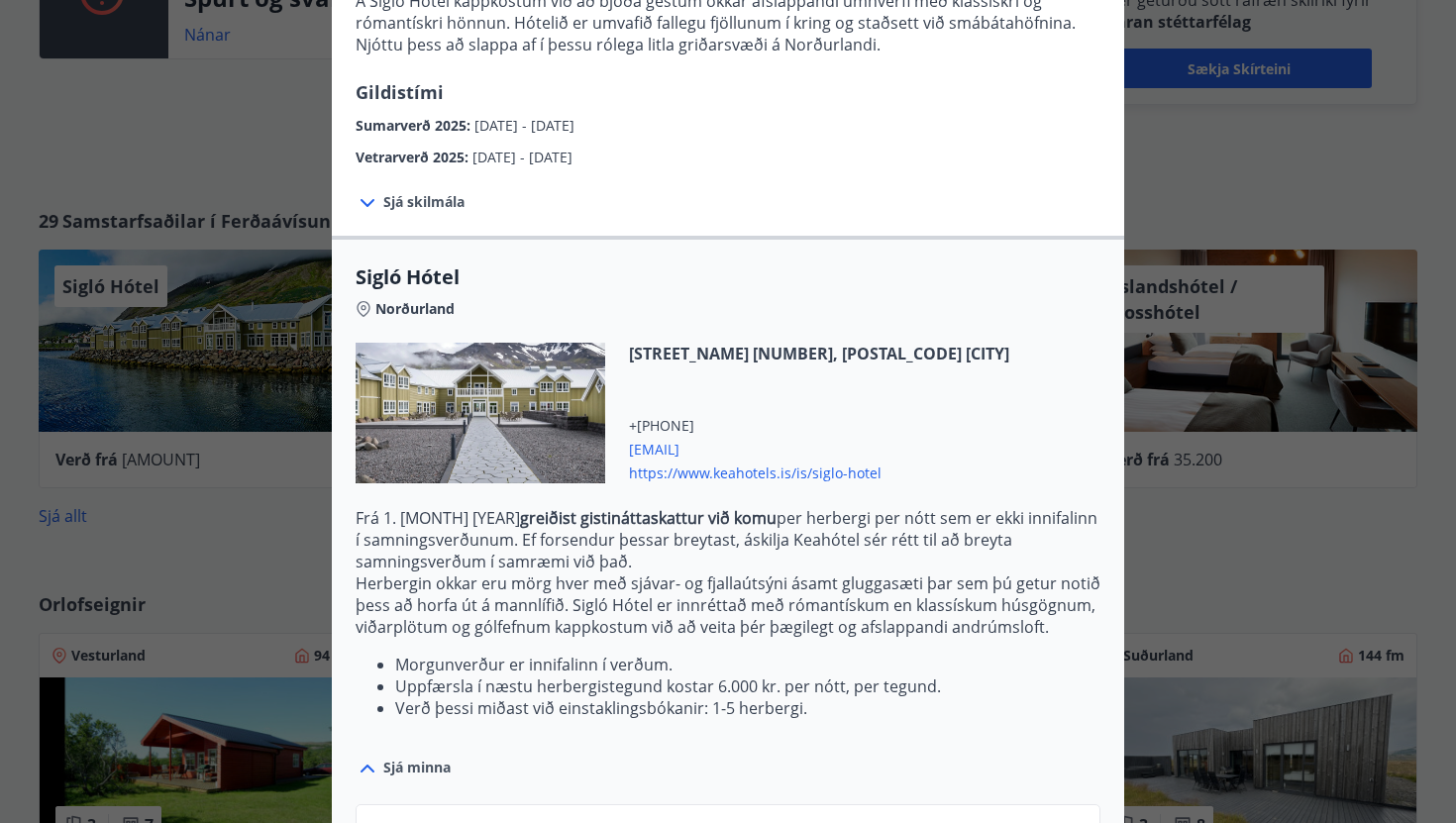 scroll, scrollTop: 434, scrollLeft: 0, axis: vertical 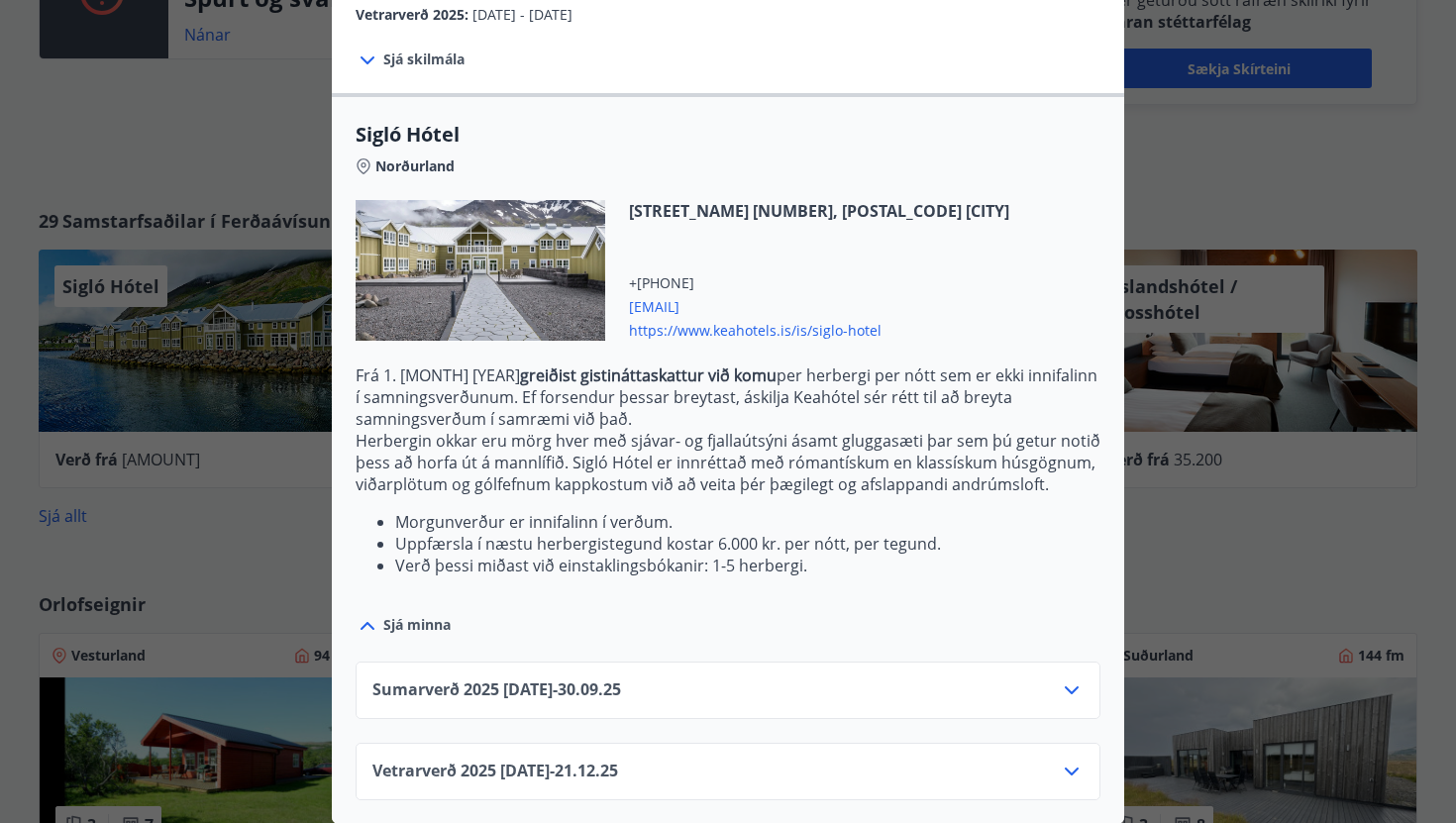 click on "Síglo Hótel ... bokanir@example.com ... [PHONE] ... Sumarverð [YEAR] : [DATE] - [DATE] Vetrarverð [YEAR] : [DATE] - [DATE] ... Keahótel ... Afbókunarskilmálar : ... 24 ..." at bounding box center [728, -23] 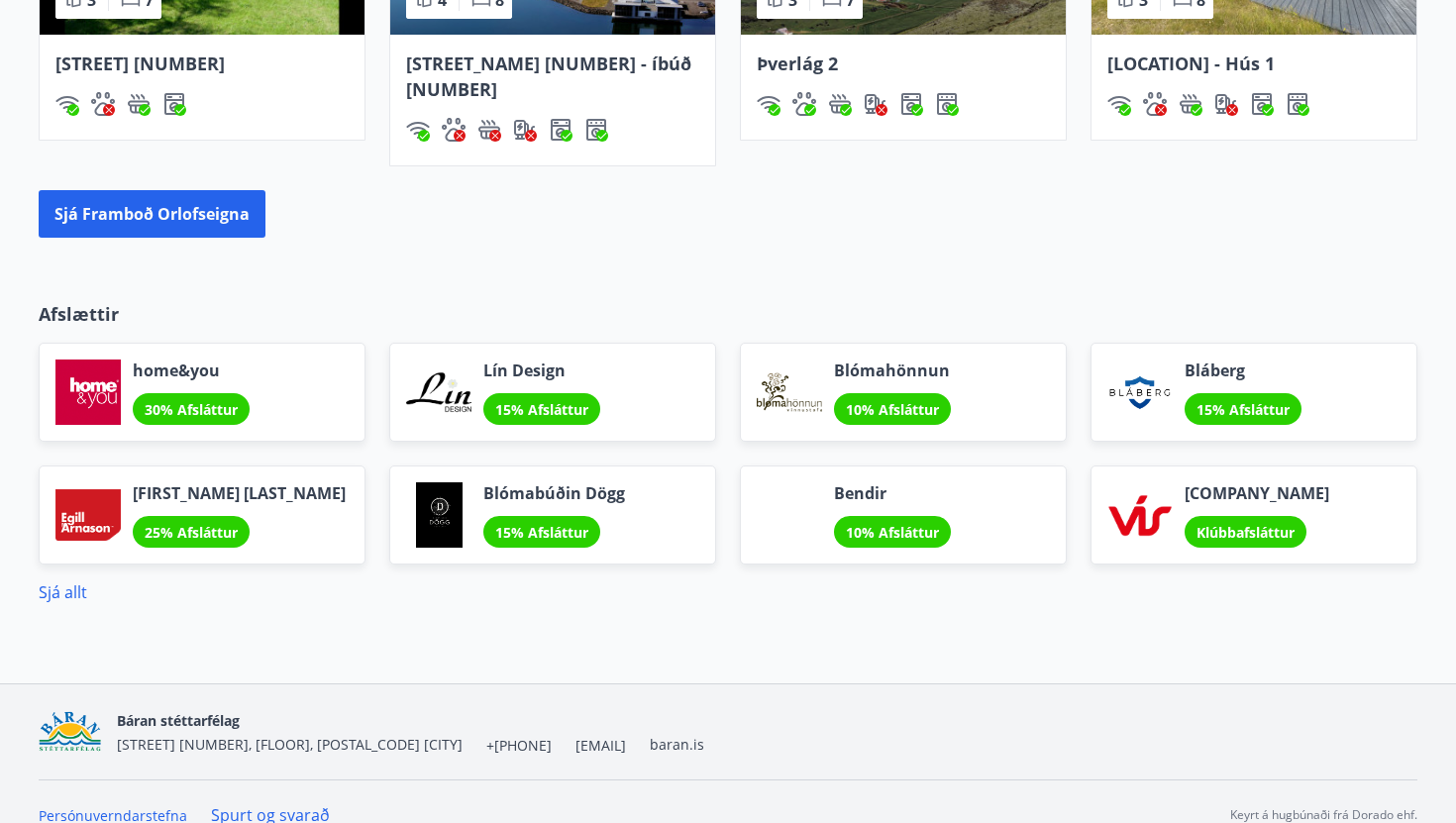 scroll, scrollTop: 0, scrollLeft: 0, axis: both 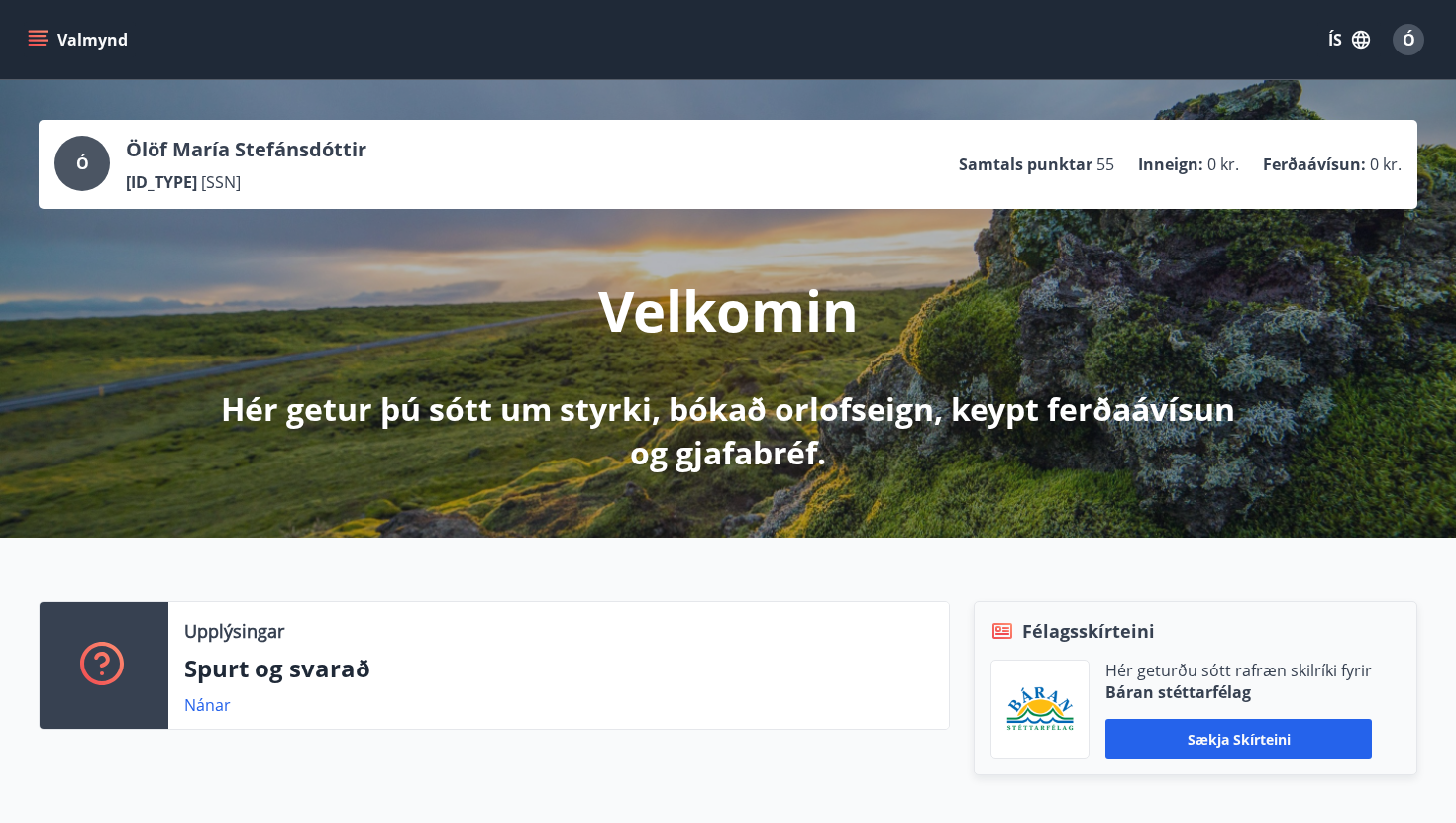 click on "Valmynd" at bounding box center (79, 40) 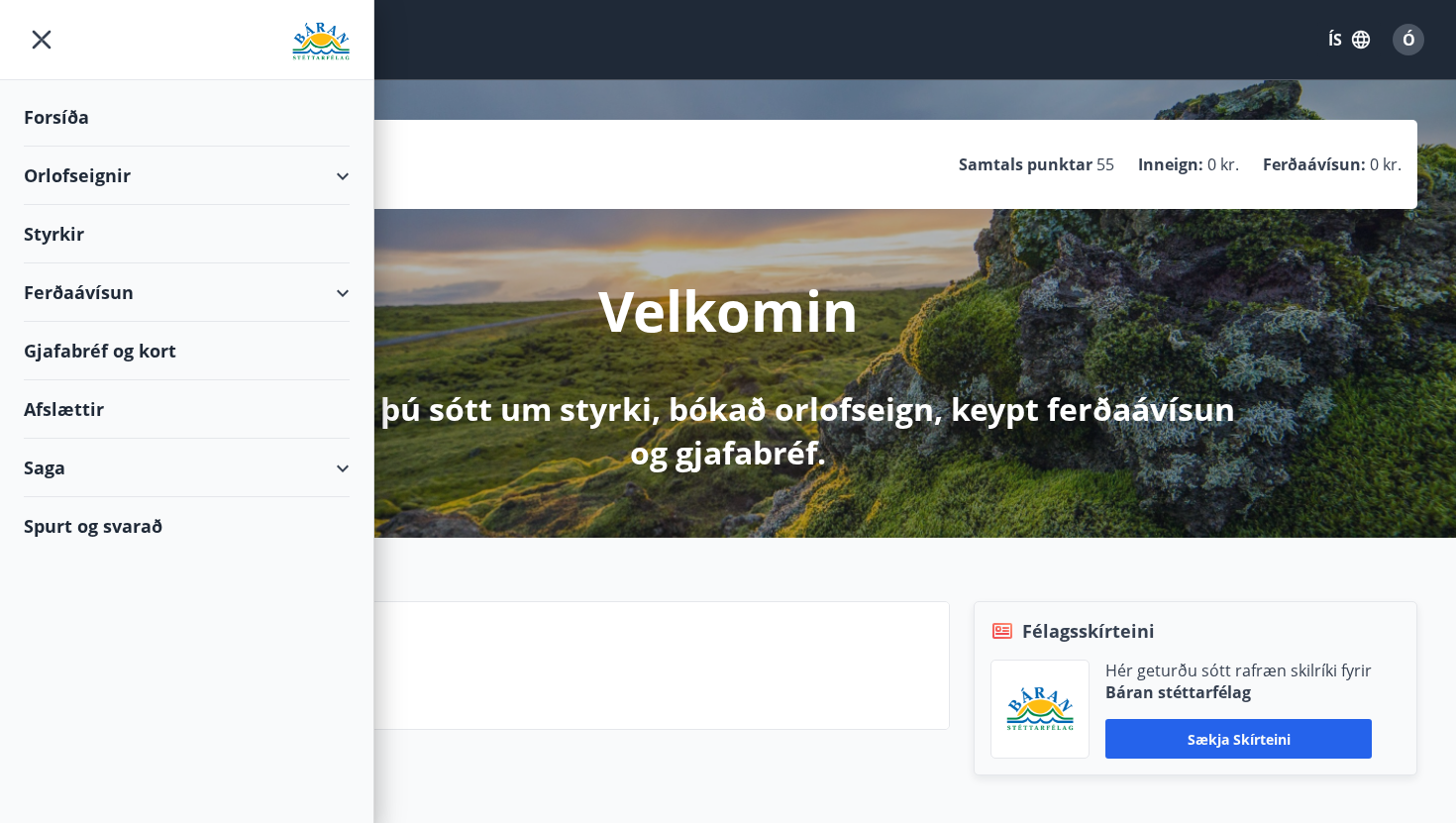 click on "Styrkir" at bounding box center [186, 117] 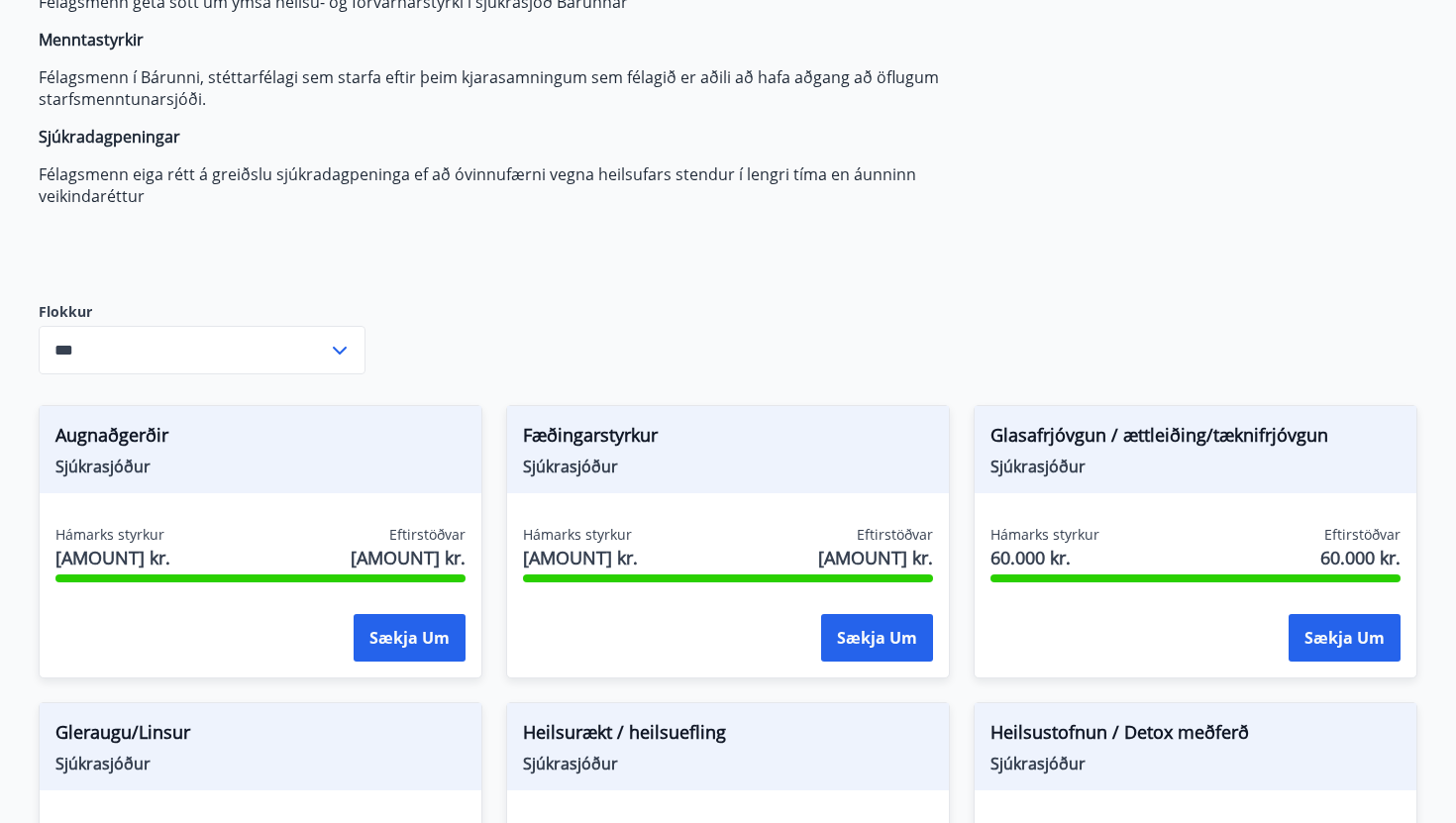scroll, scrollTop: 292, scrollLeft: 0, axis: vertical 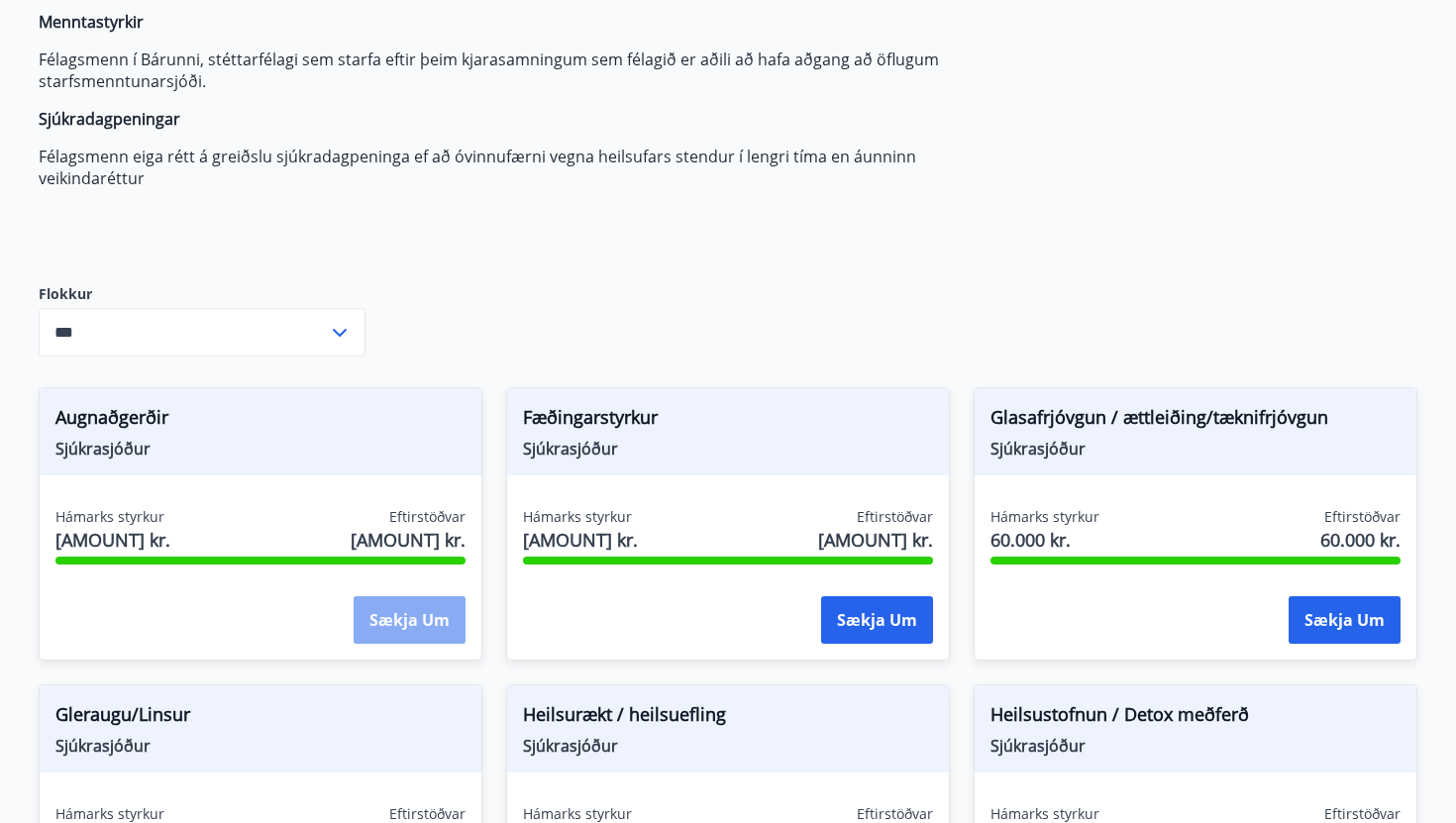 click on "Sækja um" at bounding box center [409, 620] 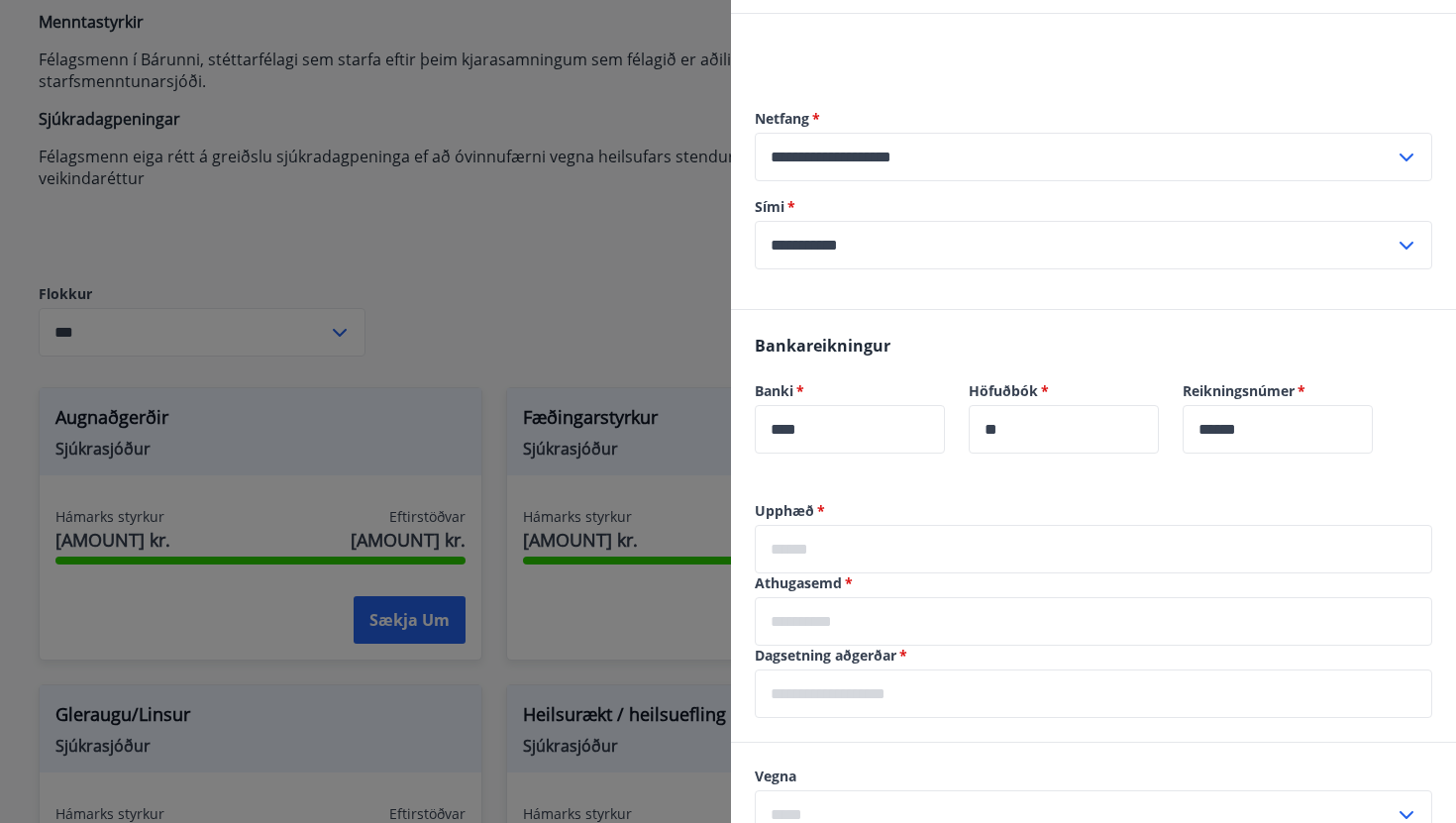 scroll, scrollTop: 166, scrollLeft: 0, axis: vertical 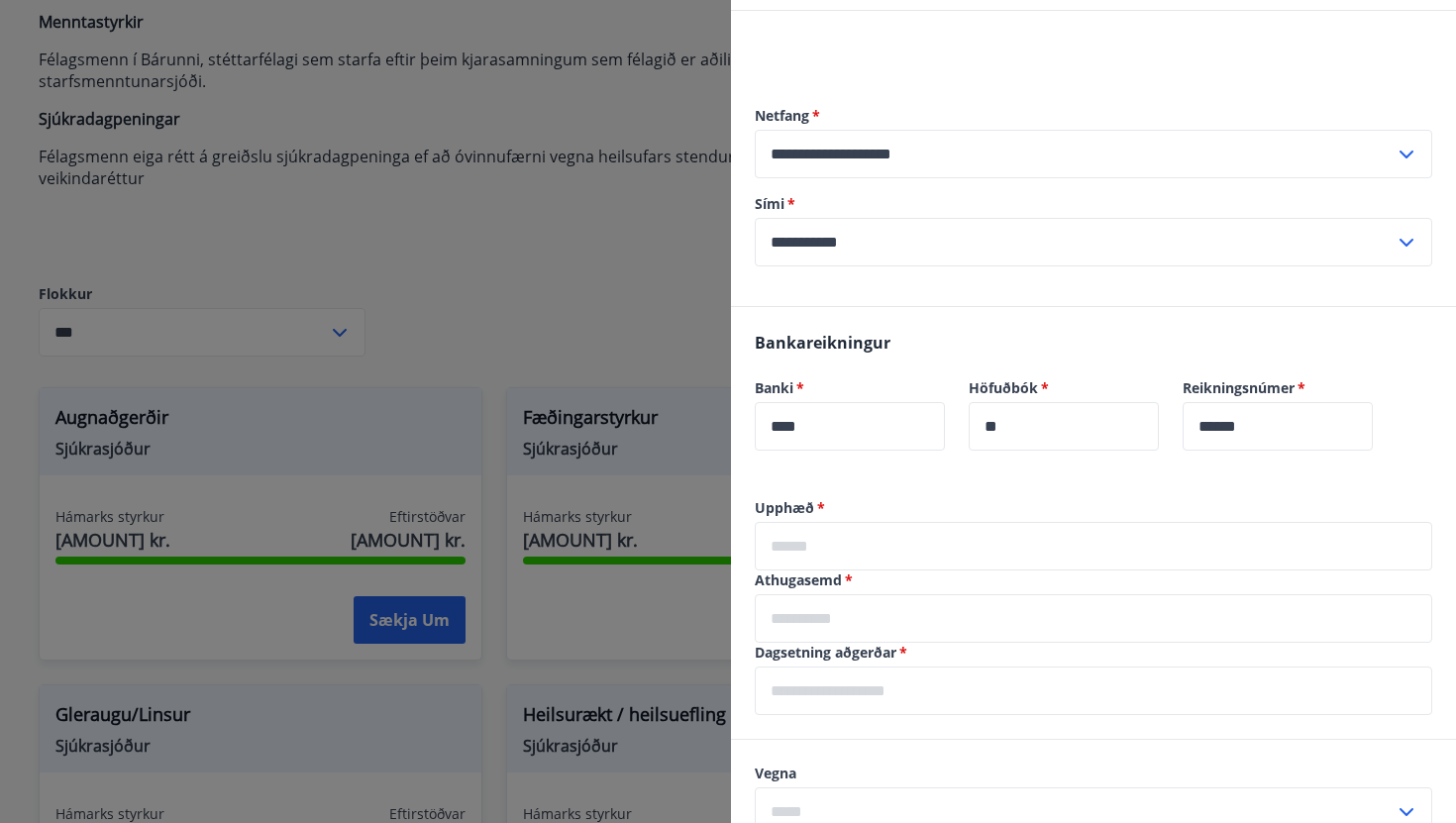 click on "Athugasemd   *" at bounding box center [1093, 508] 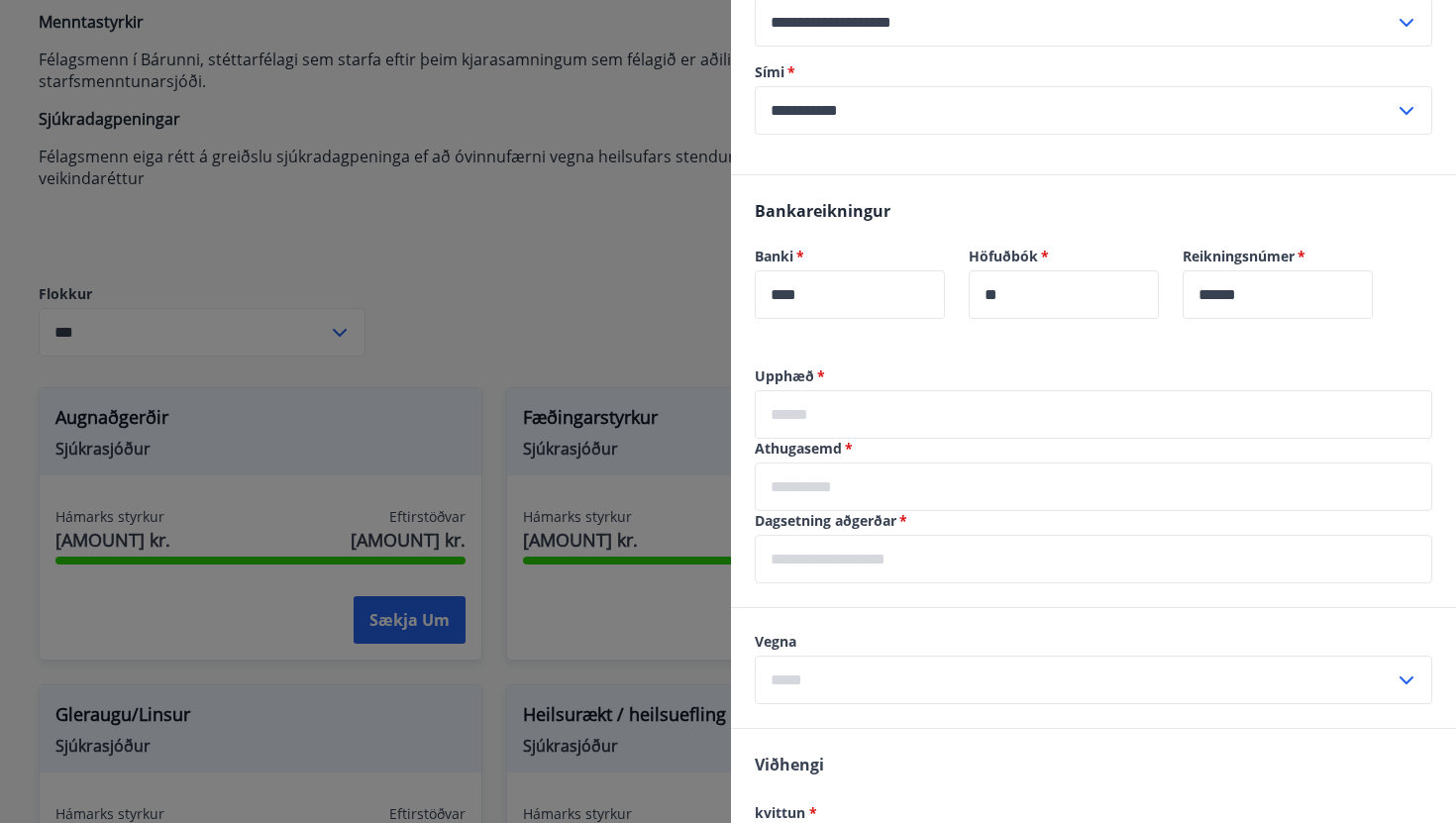 scroll, scrollTop: 329, scrollLeft: 0, axis: vertical 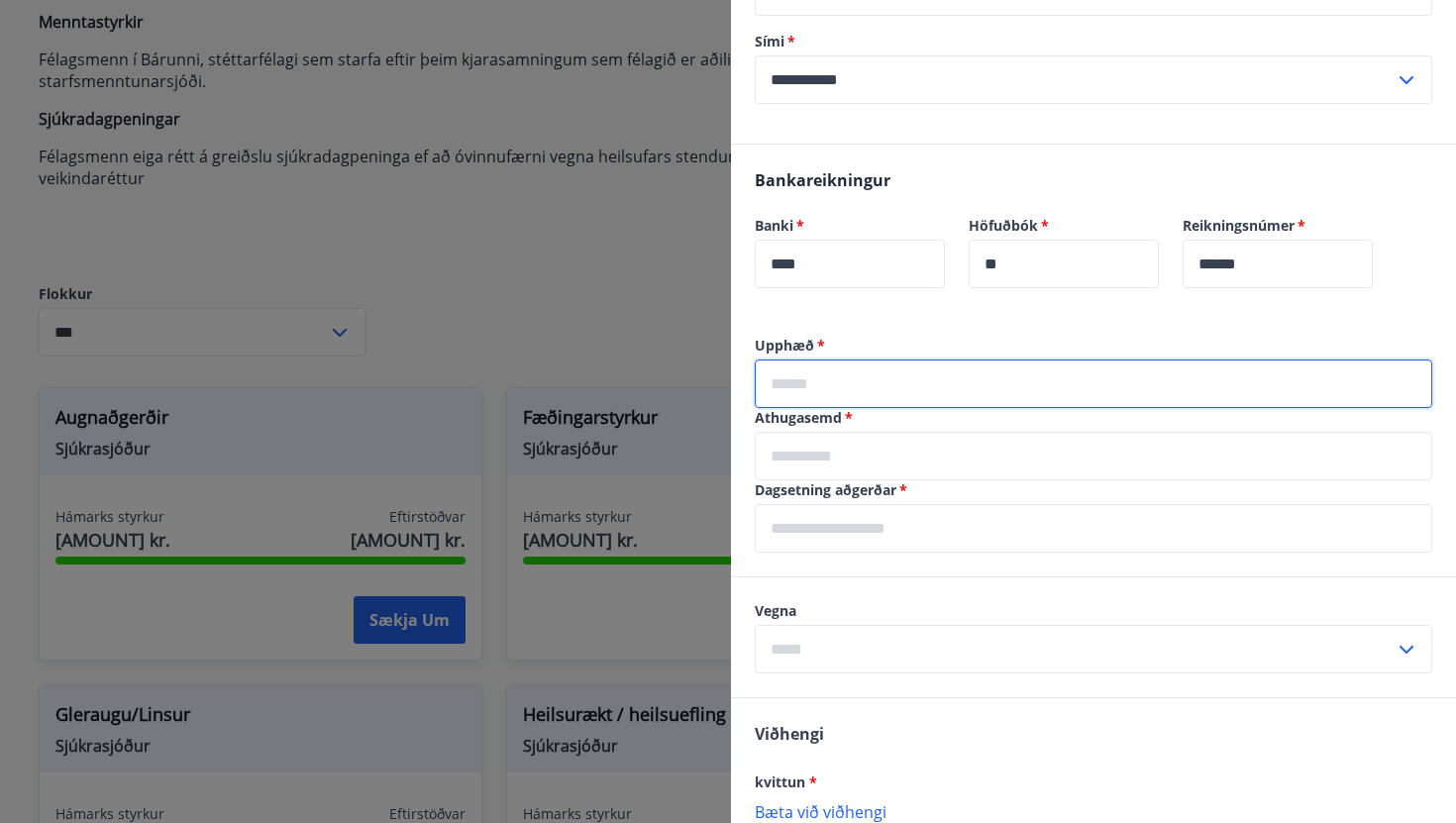 click at bounding box center (1093, 383) 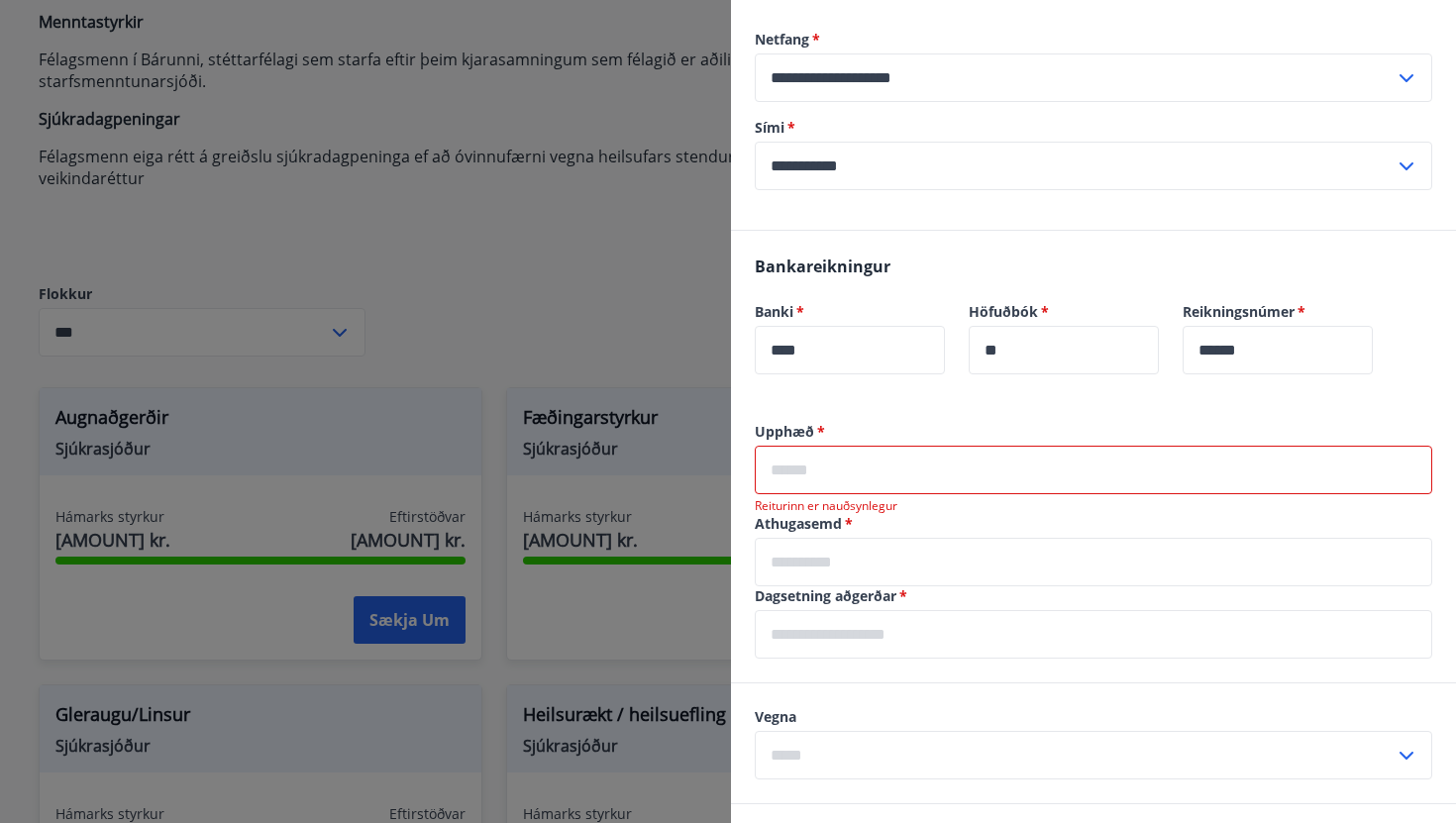 scroll, scrollTop: 256, scrollLeft: 0, axis: vertical 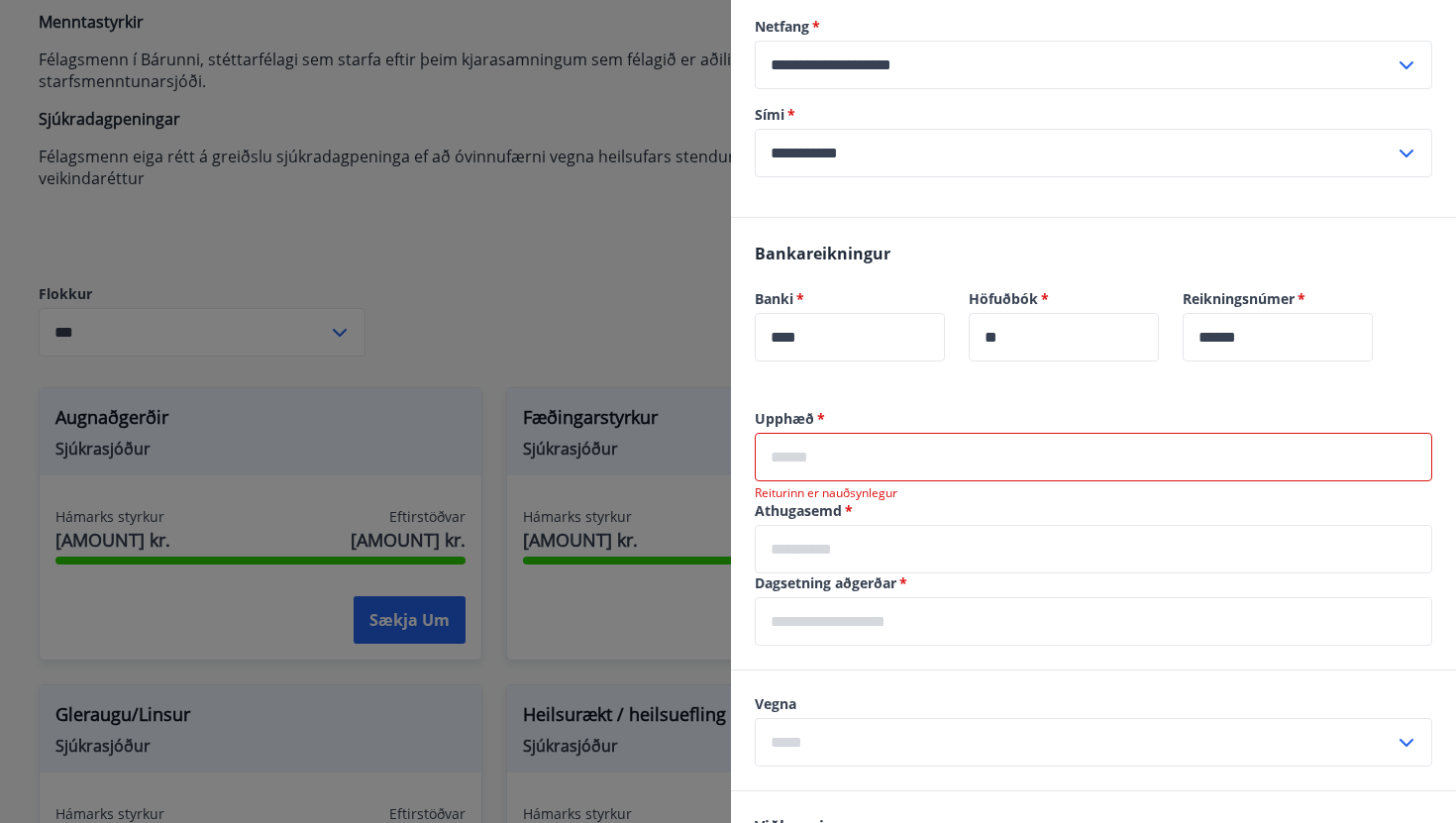 click at bounding box center (1093, 457) 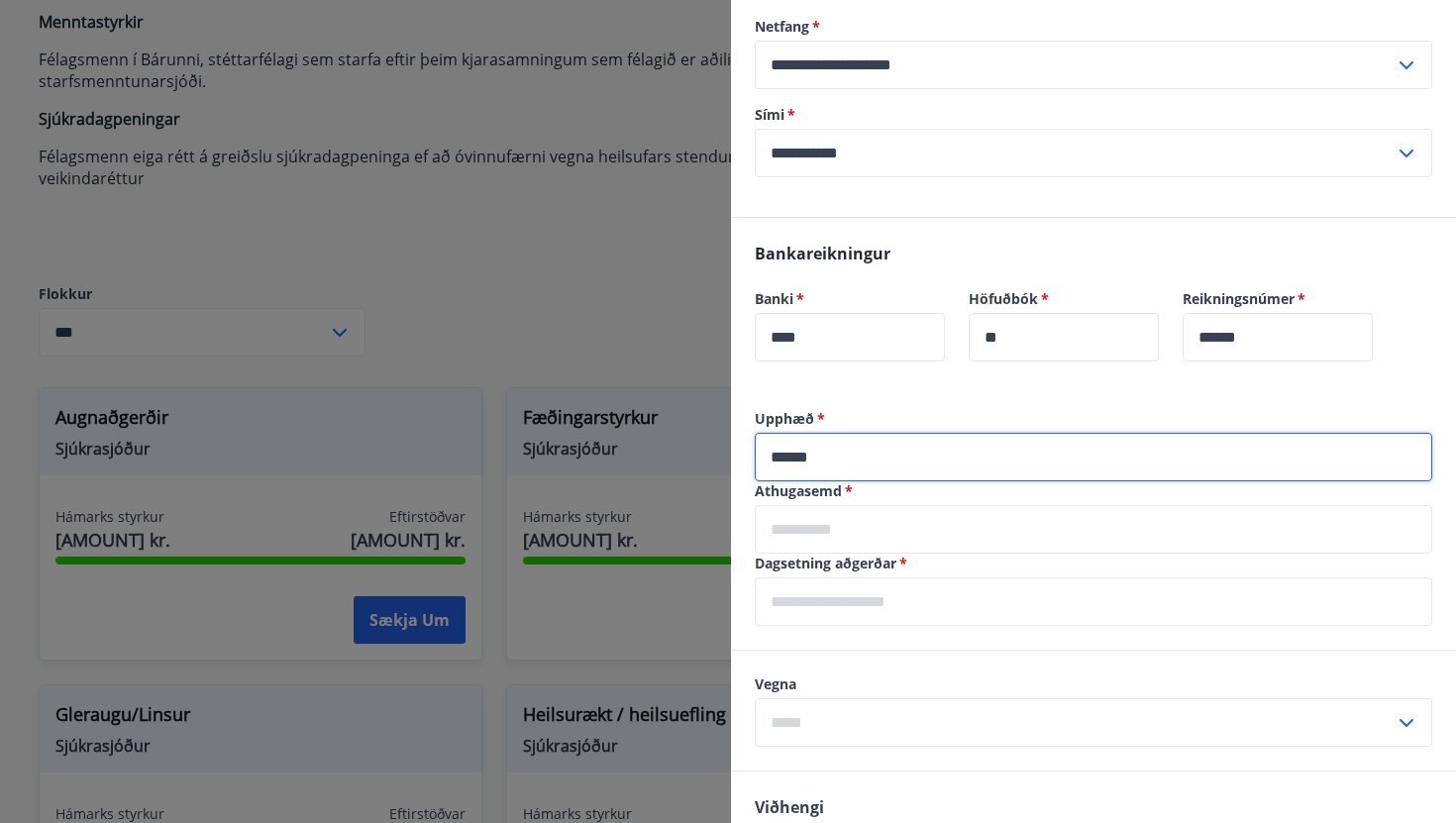 type on "******" 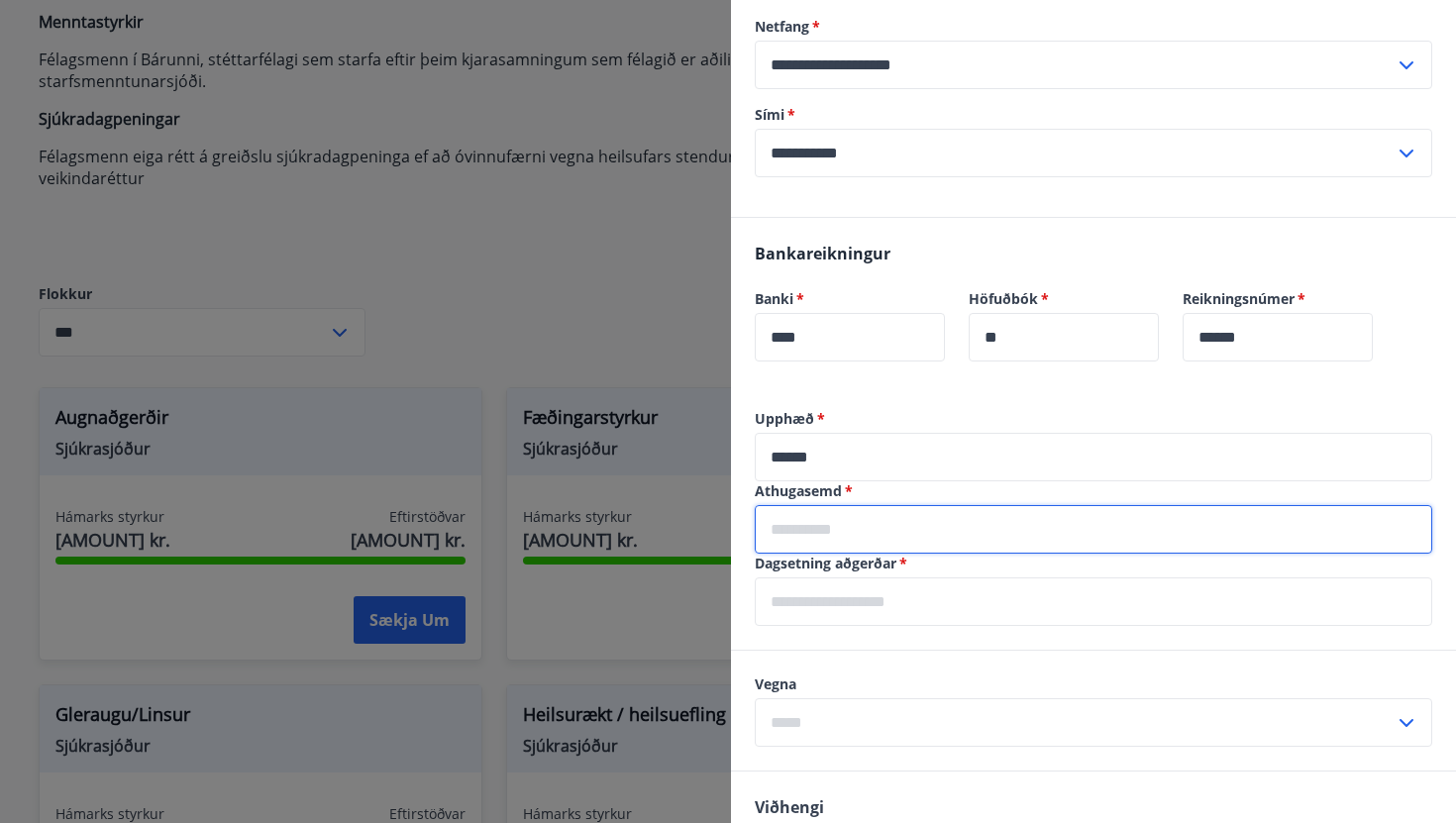 click at bounding box center (1093, 529) 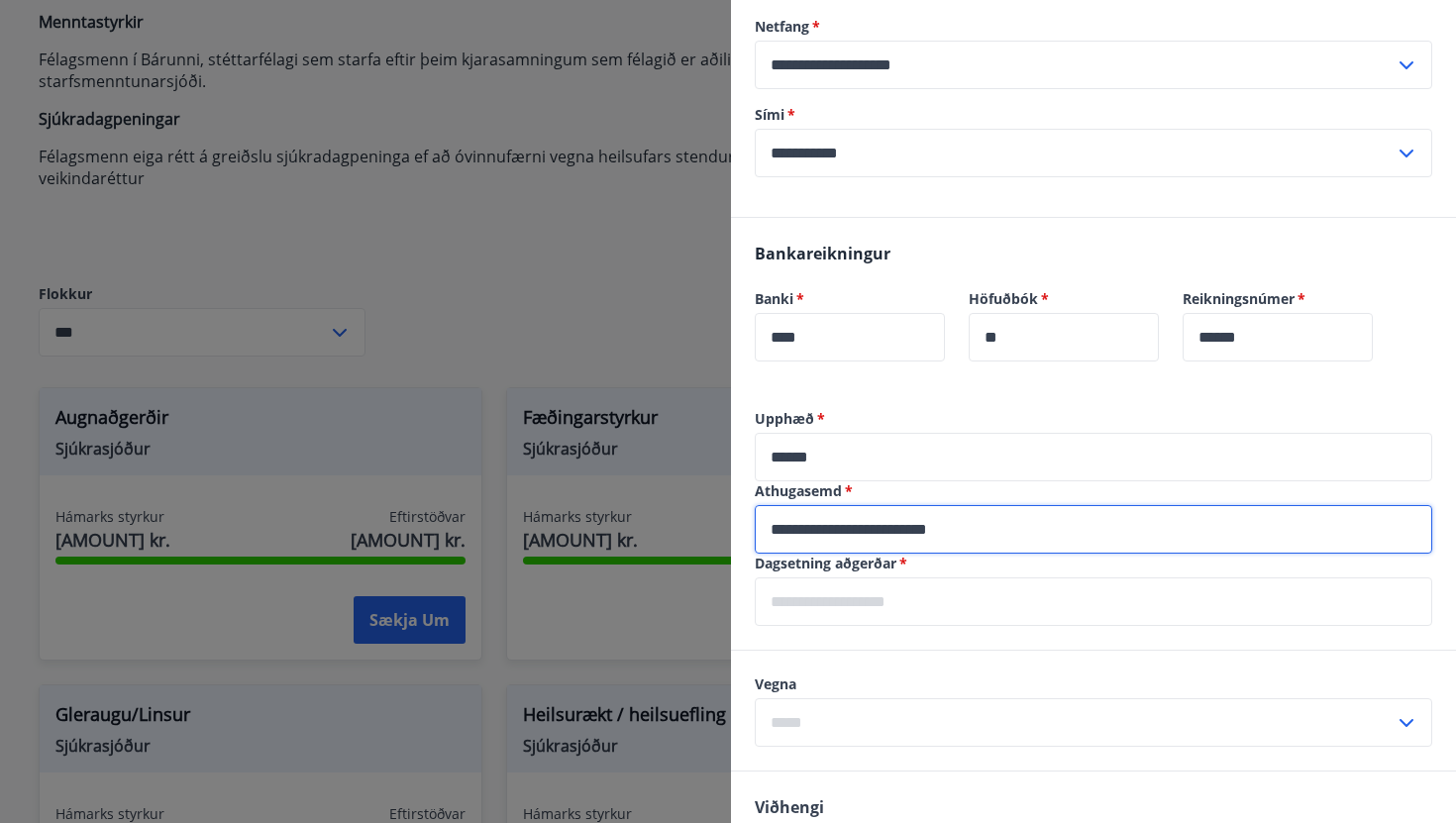 type on "**********" 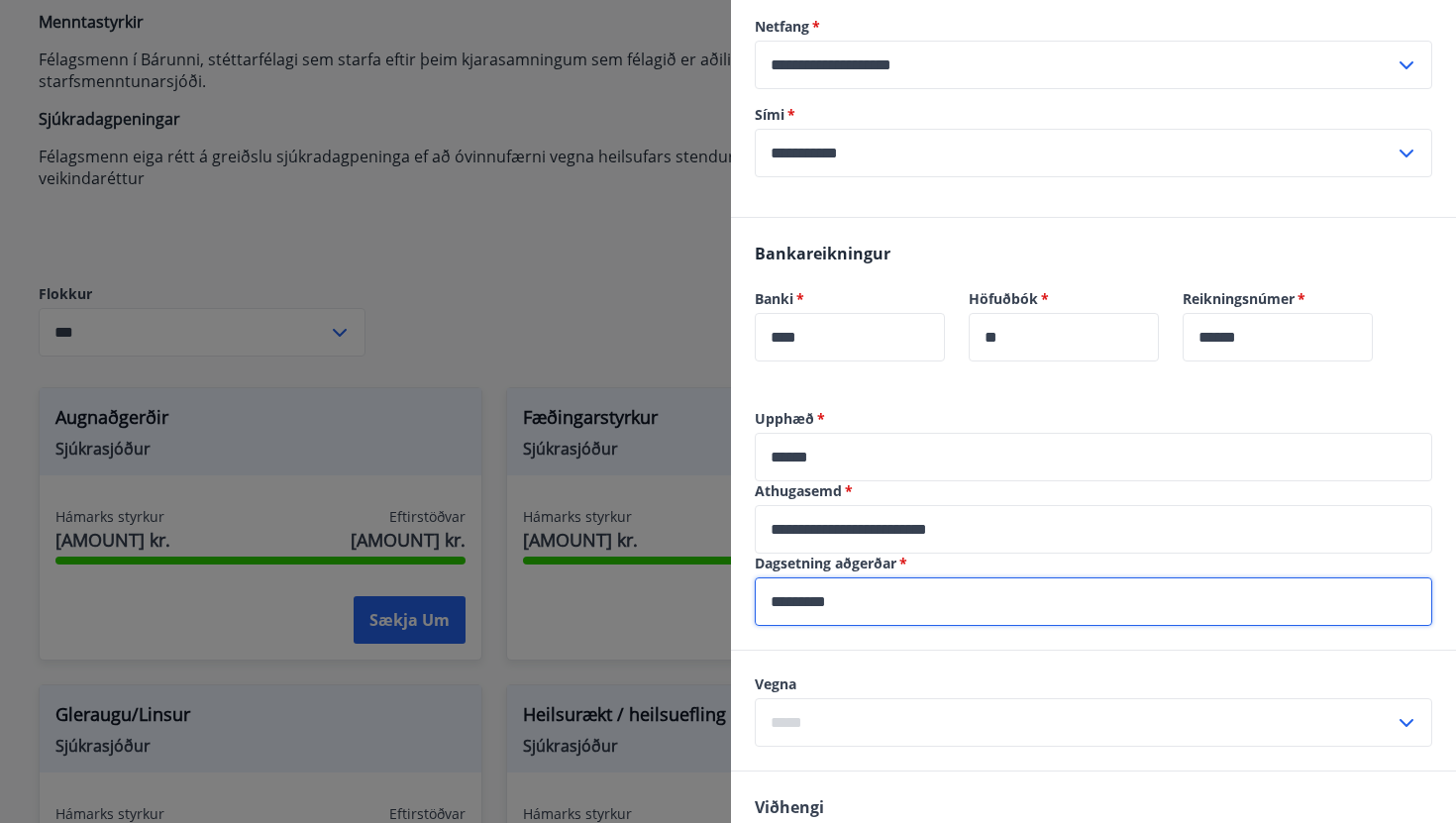 type on "*********" 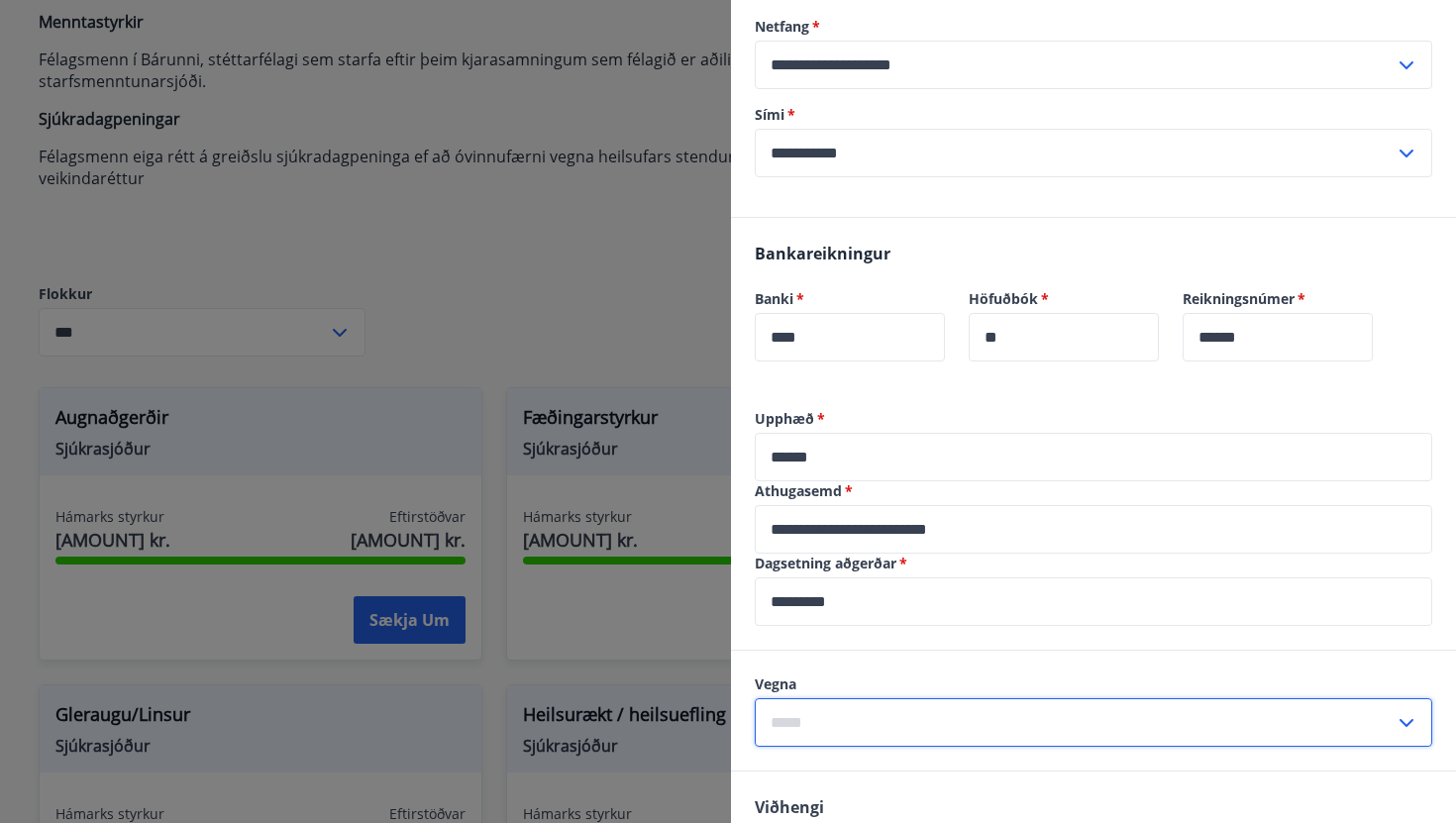 click at bounding box center (1075, 722) 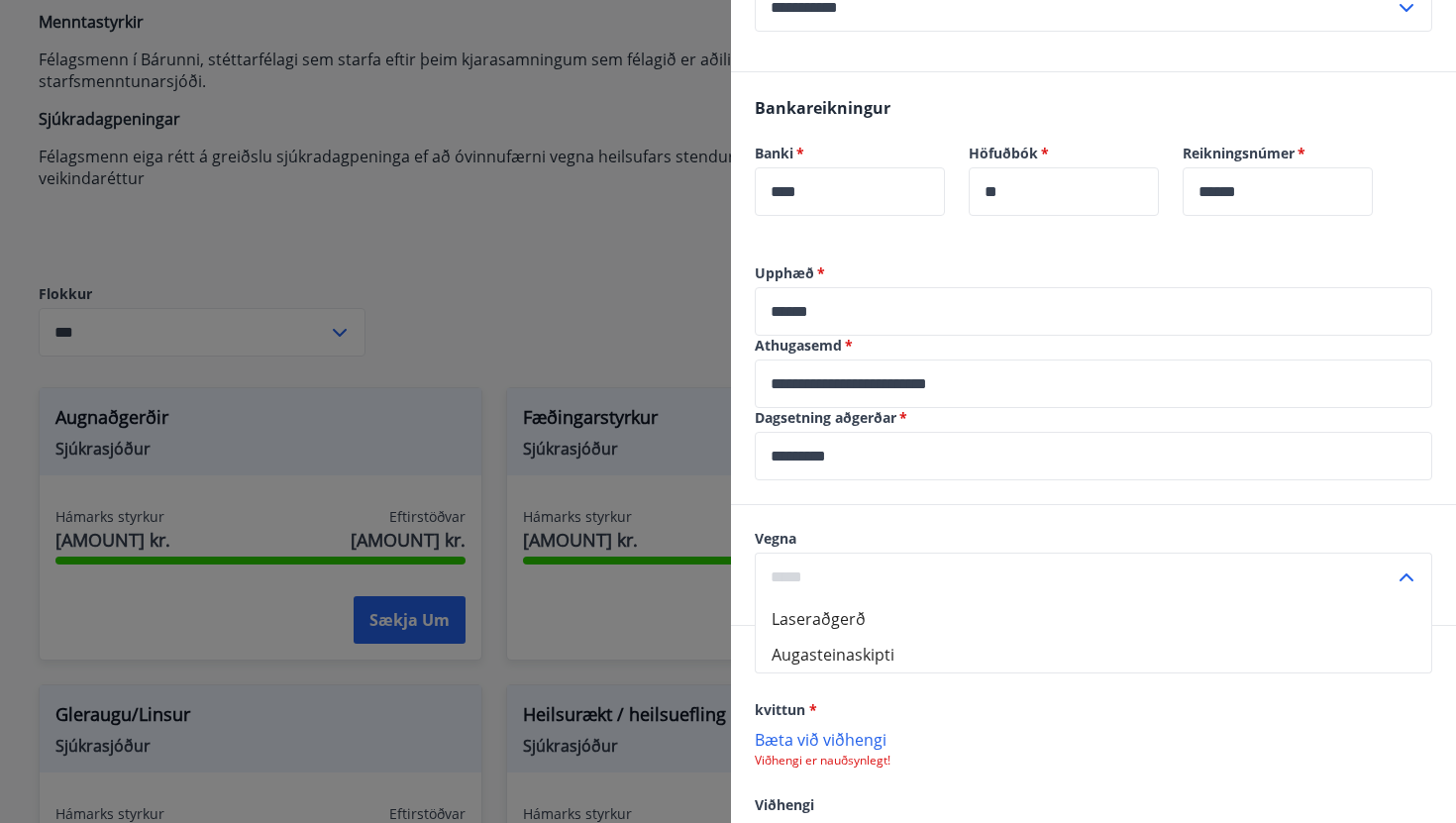 scroll, scrollTop: 405, scrollLeft: 0, axis: vertical 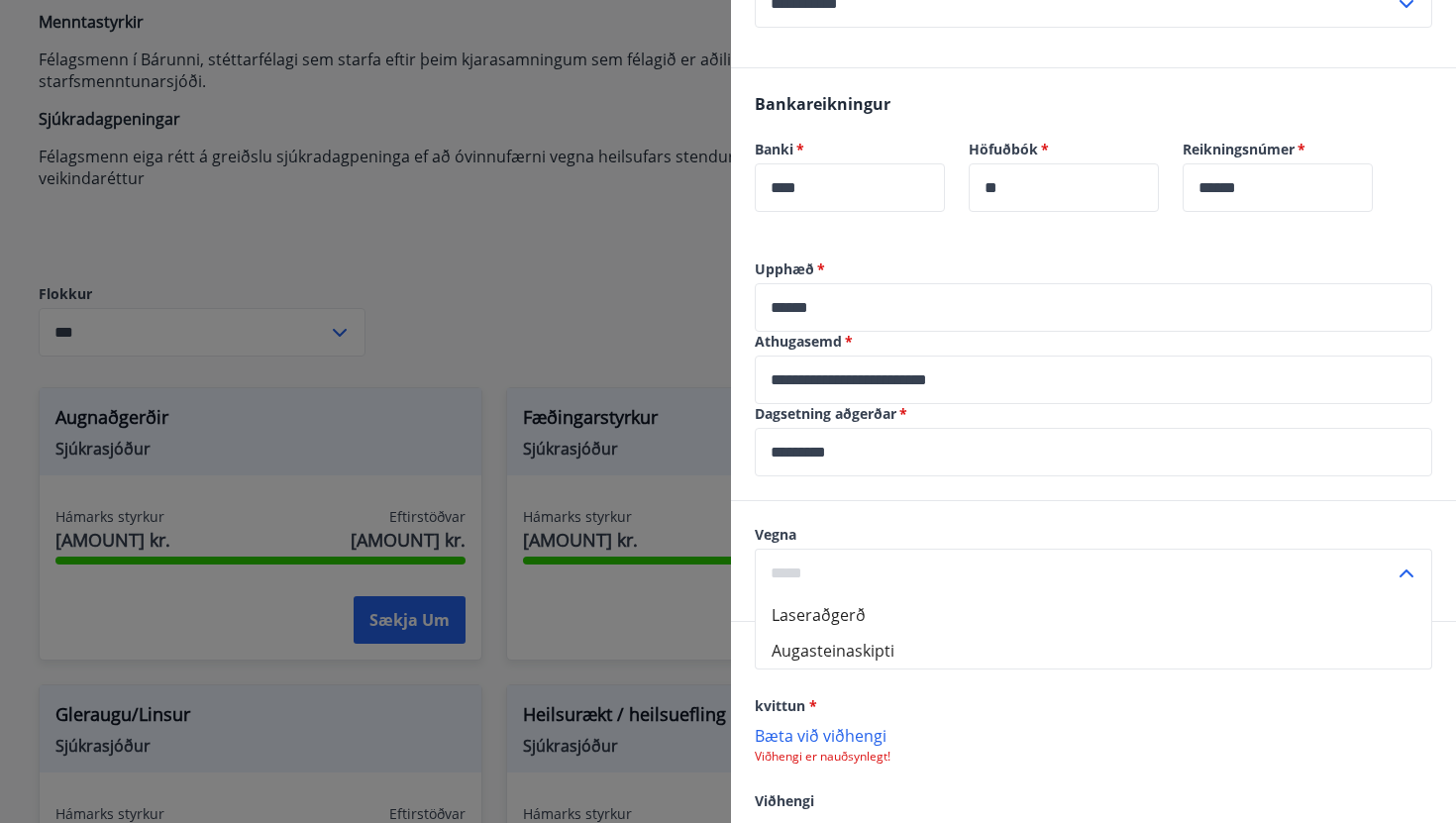 click on "Laseraðgerð" at bounding box center (1093, 615) 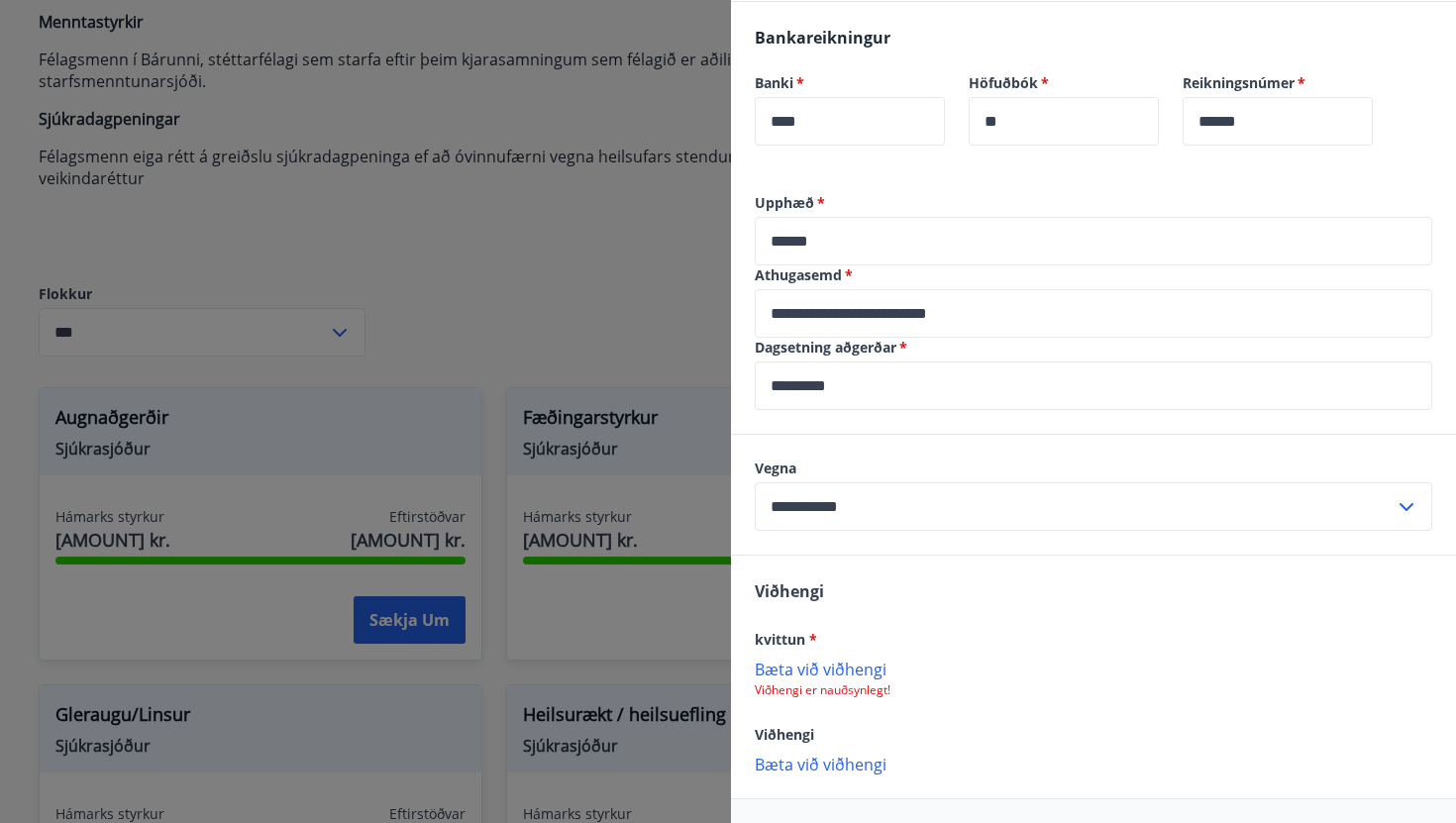 scroll, scrollTop: 545, scrollLeft: 0, axis: vertical 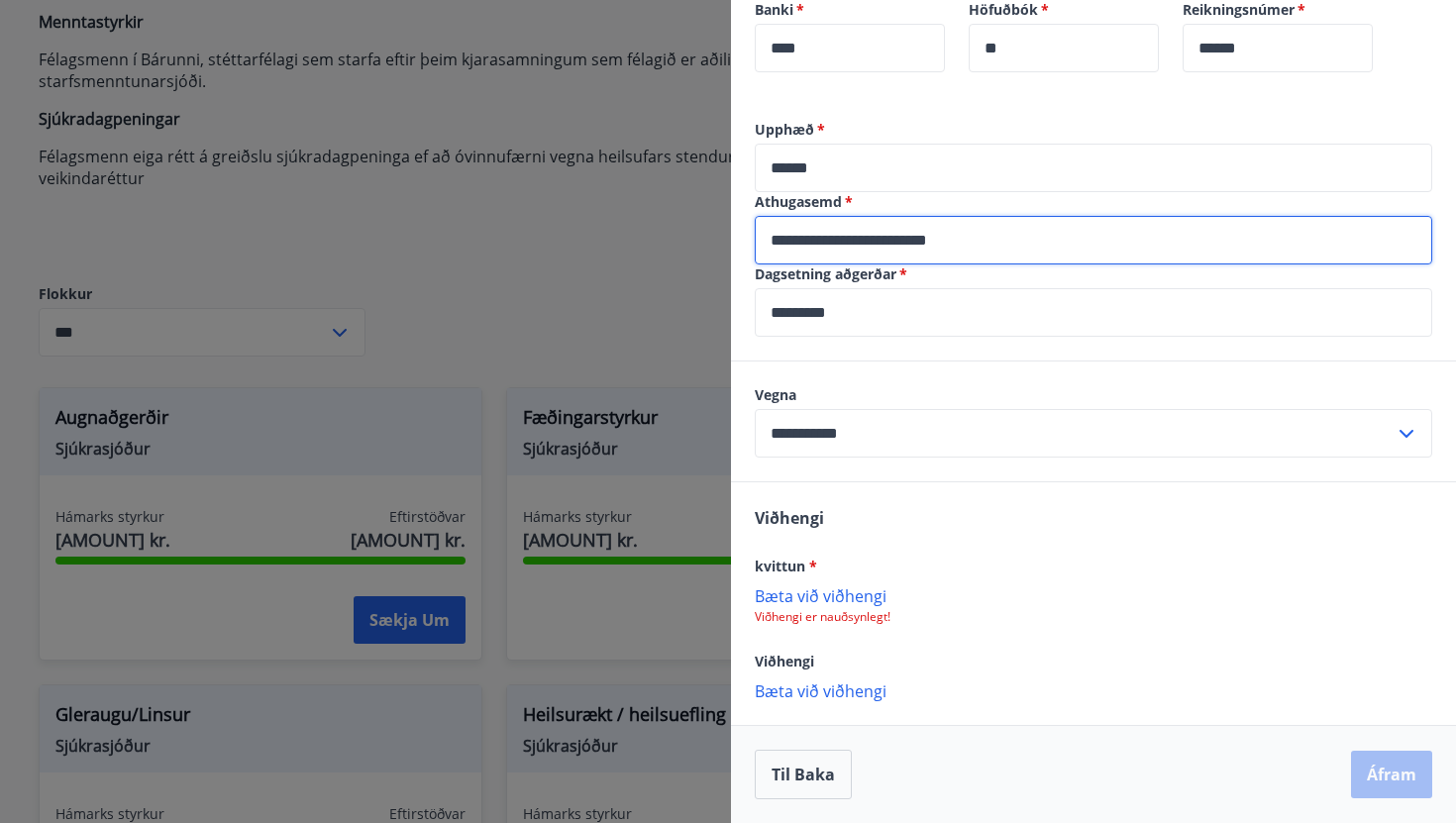 drag, startPoint x: 996, startPoint y: 248, endPoint x: 871, endPoint y: 237, distance: 125.48307 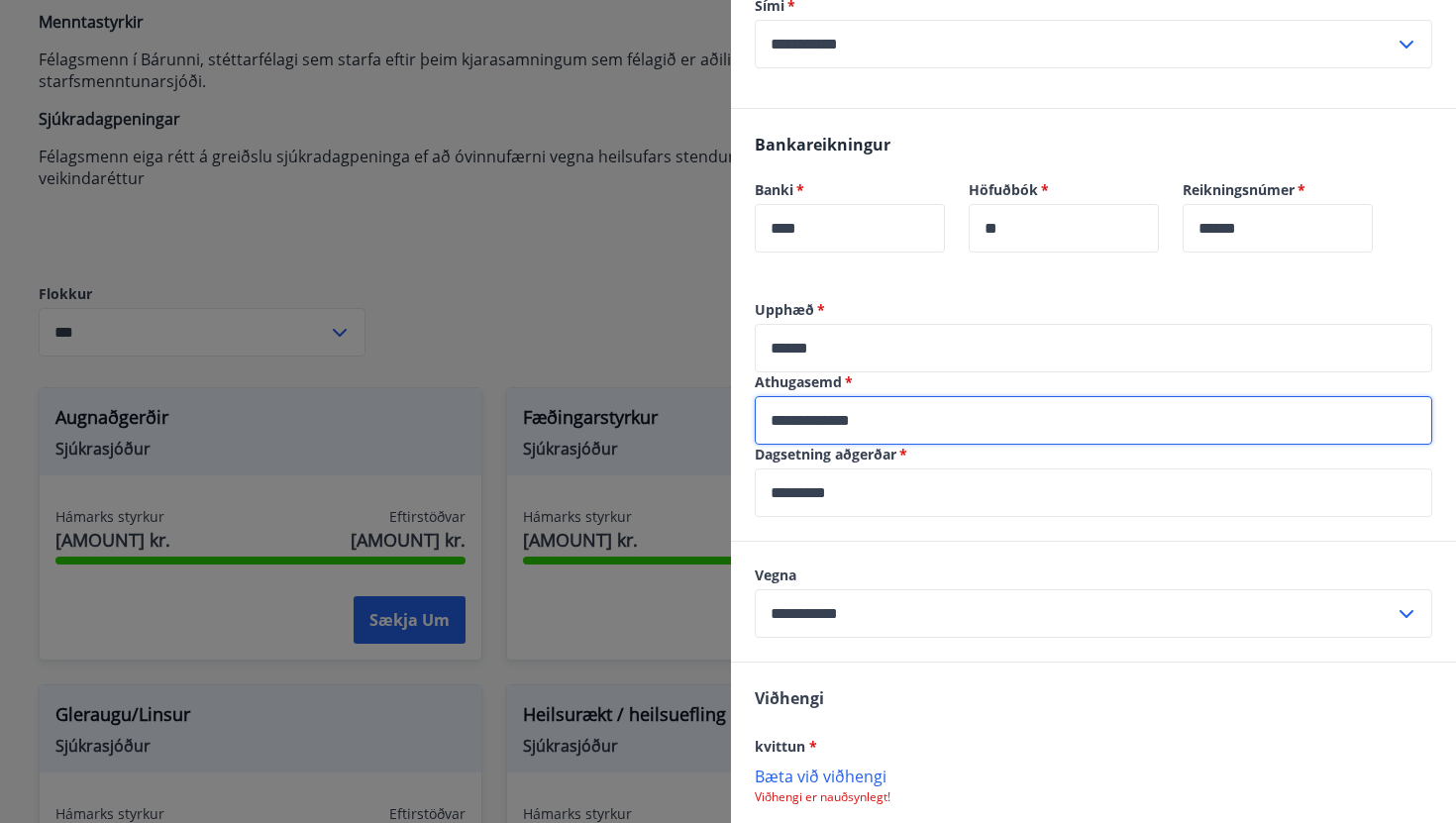 scroll, scrollTop: 545, scrollLeft: 0, axis: vertical 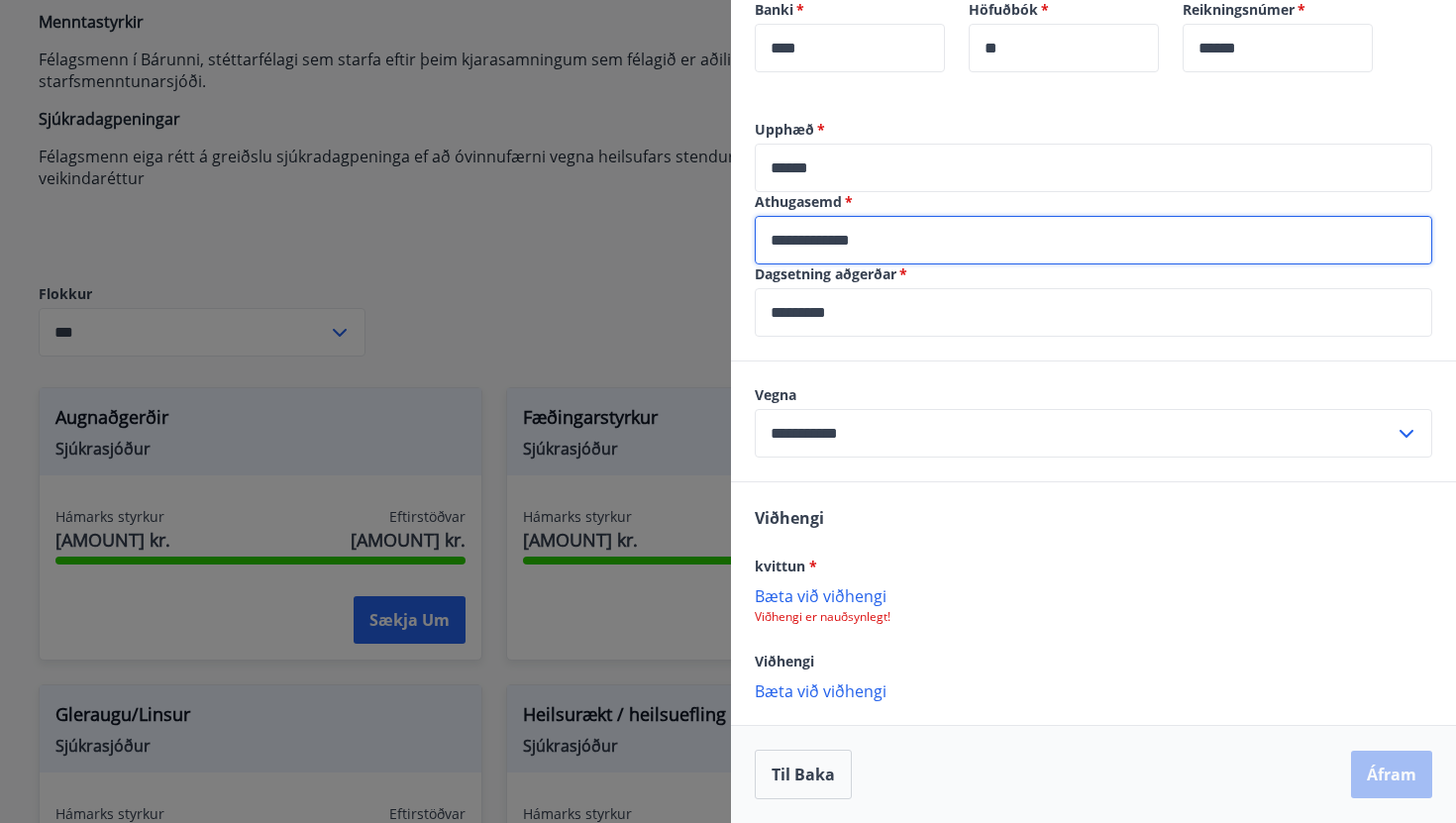 type on "**********" 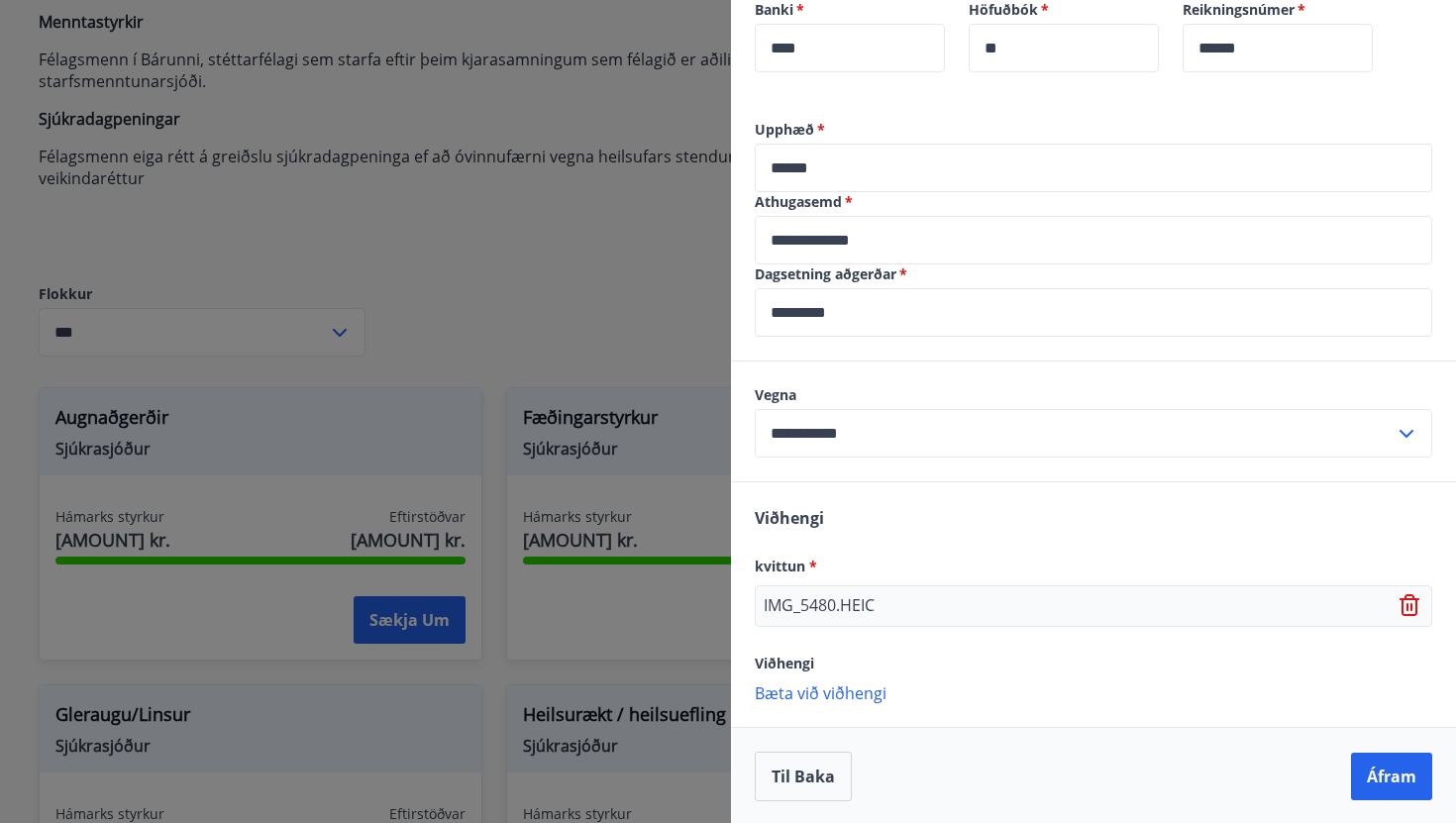 click on "Bæta við viðhengi" at bounding box center [1093, 692] 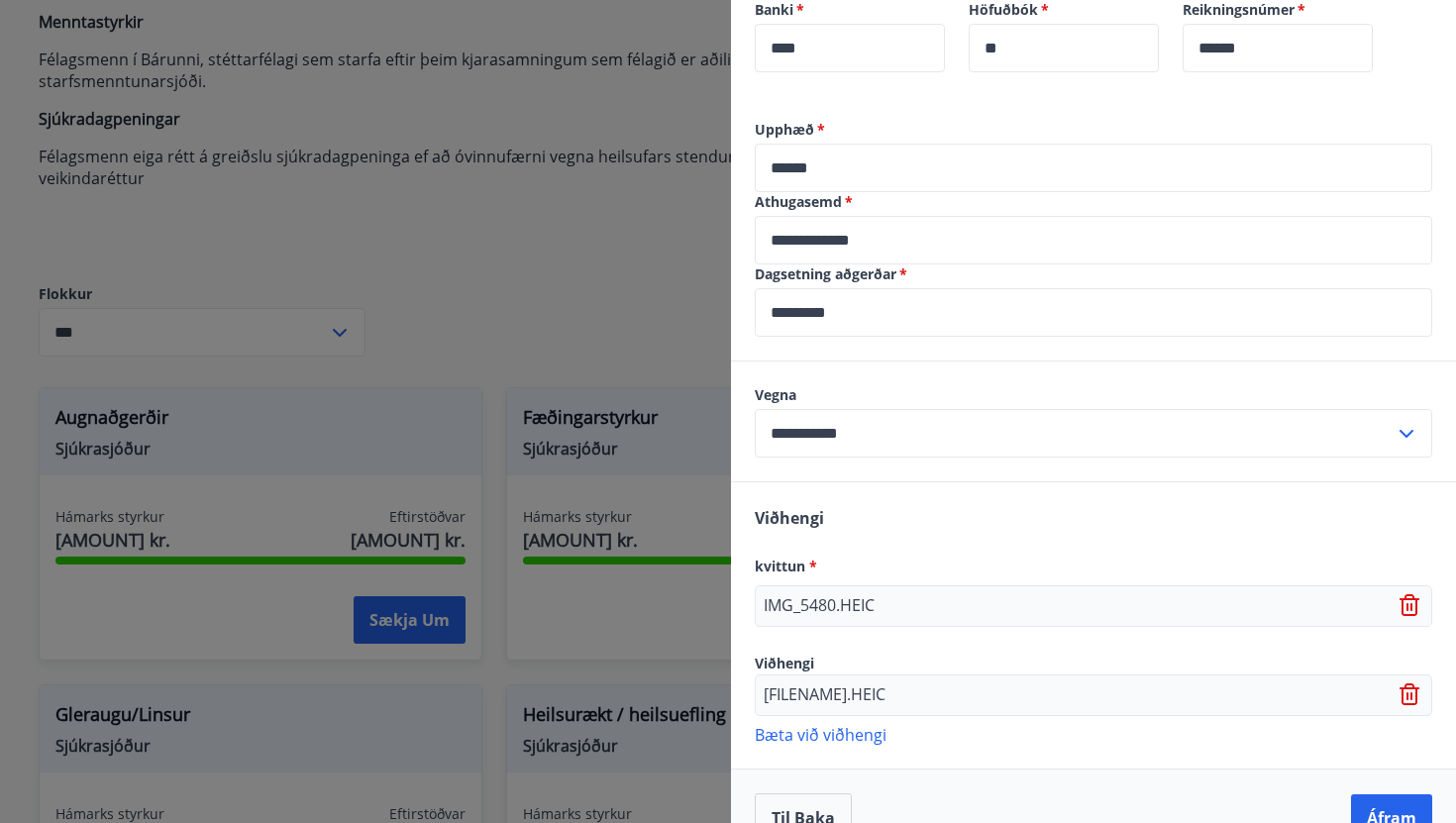scroll, scrollTop: 588, scrollLeft: 0, axis: vertical 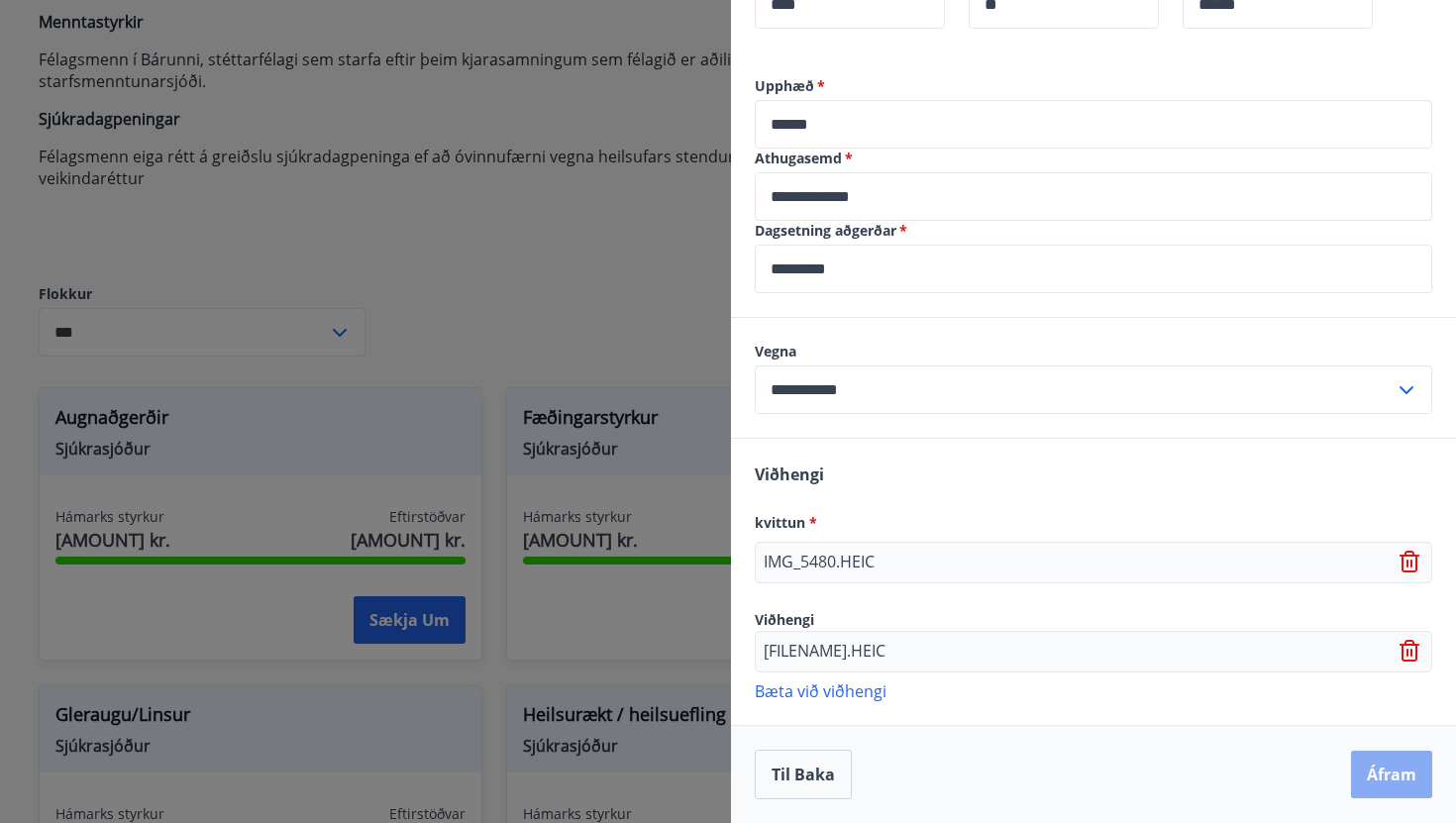 click on "Áfram" at bounding box center [1392, 774] 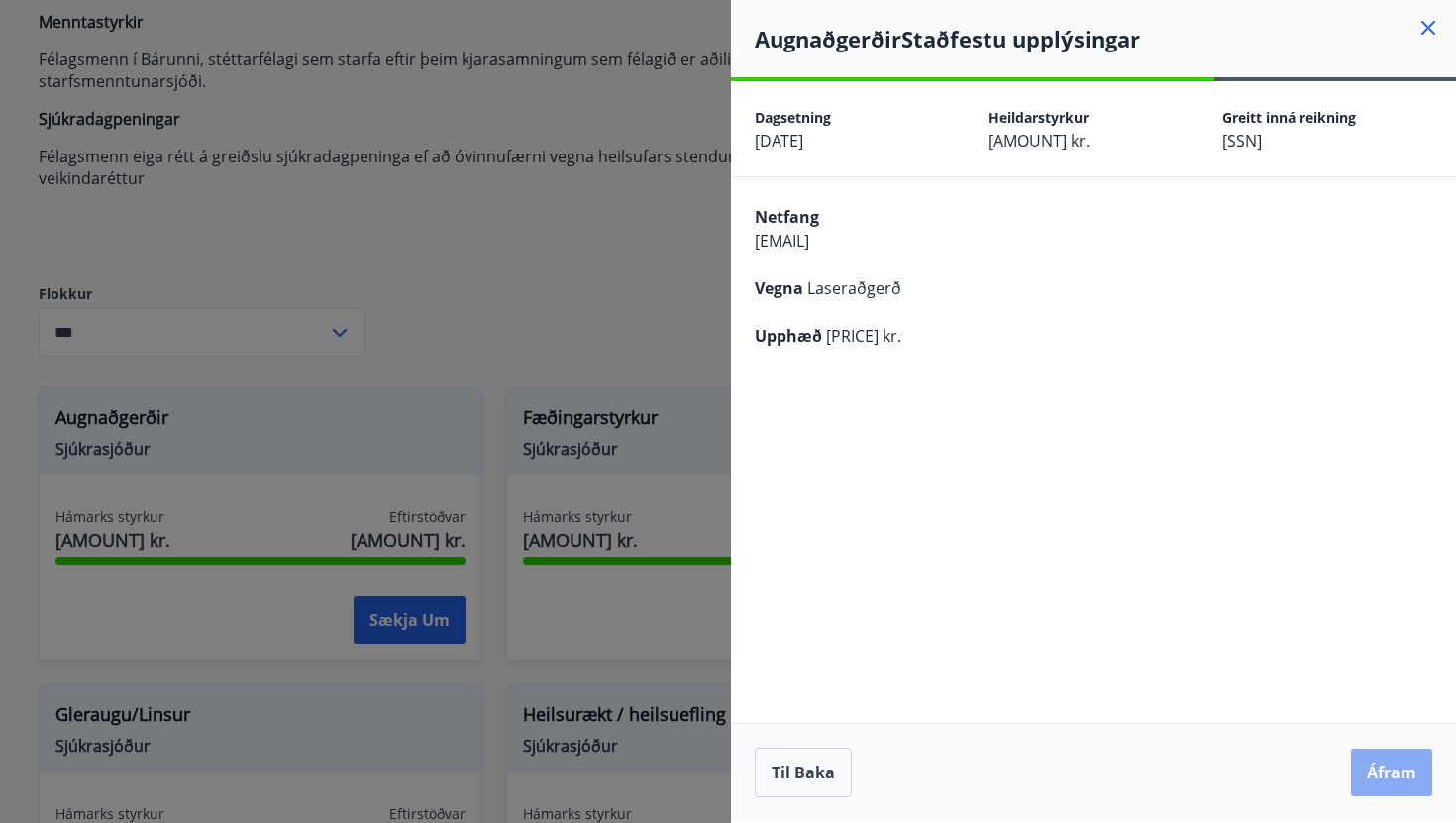 click on "Áfram" at bounding box center (1392, 772) 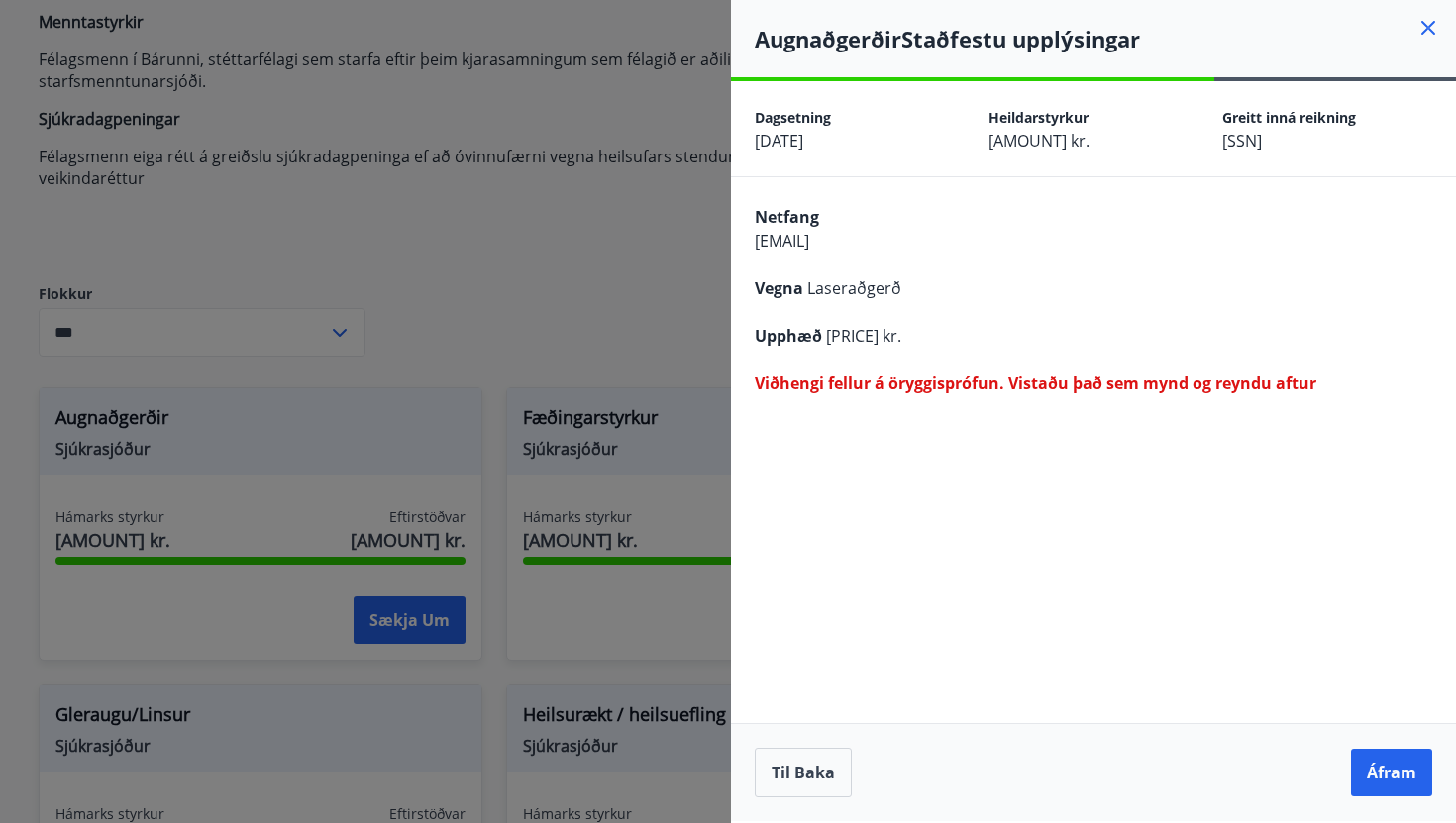 click on "Viðhengi fellur á öryggisprófun. Vistaðu það sem mynd og reyndu aftur" at bounding box center [1035, 383] 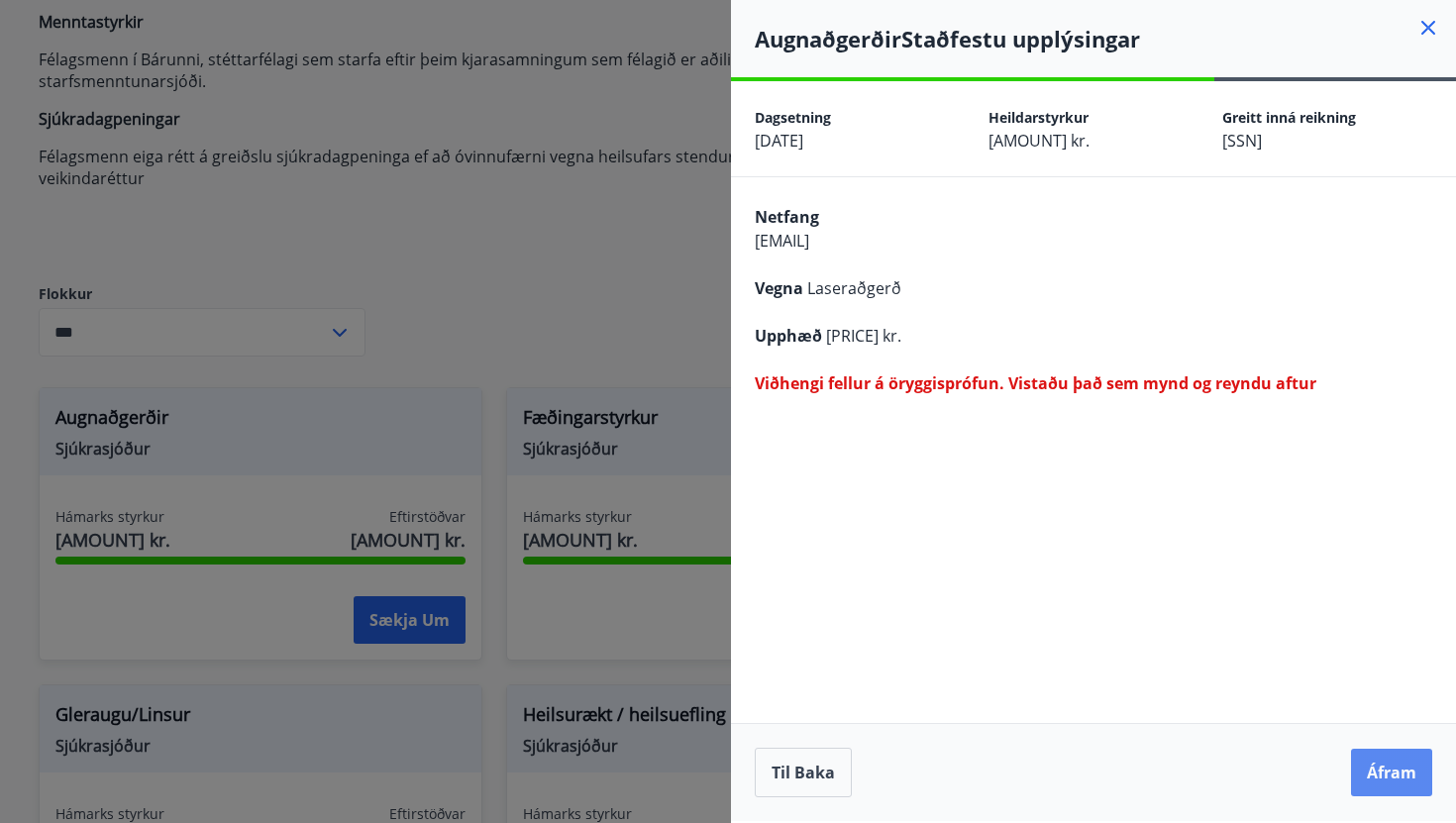 click on "Áfram" at bounding box center (1392, 772) 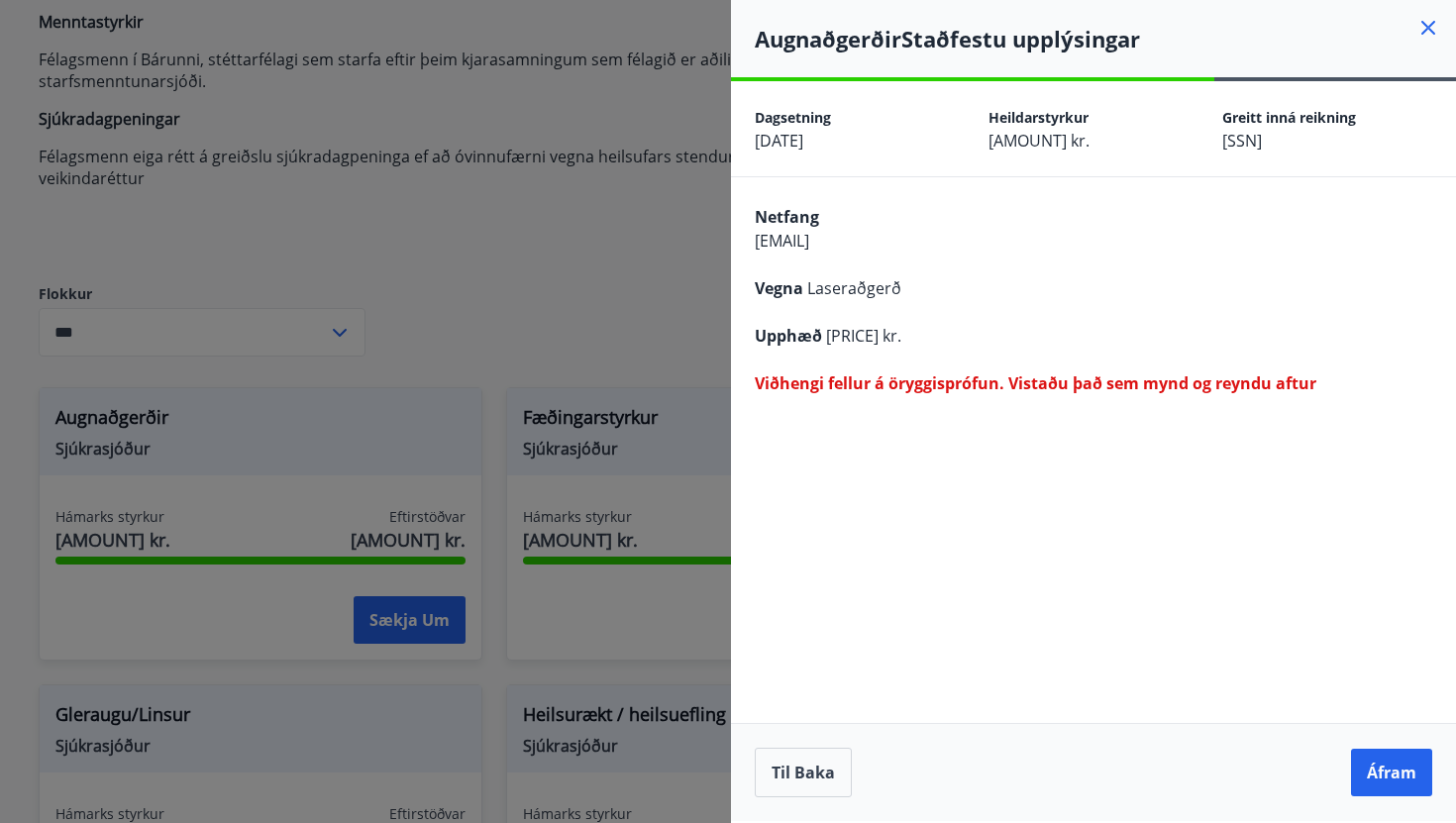 click on "[AMOUNT] kr." at bounding box center [0, 0] 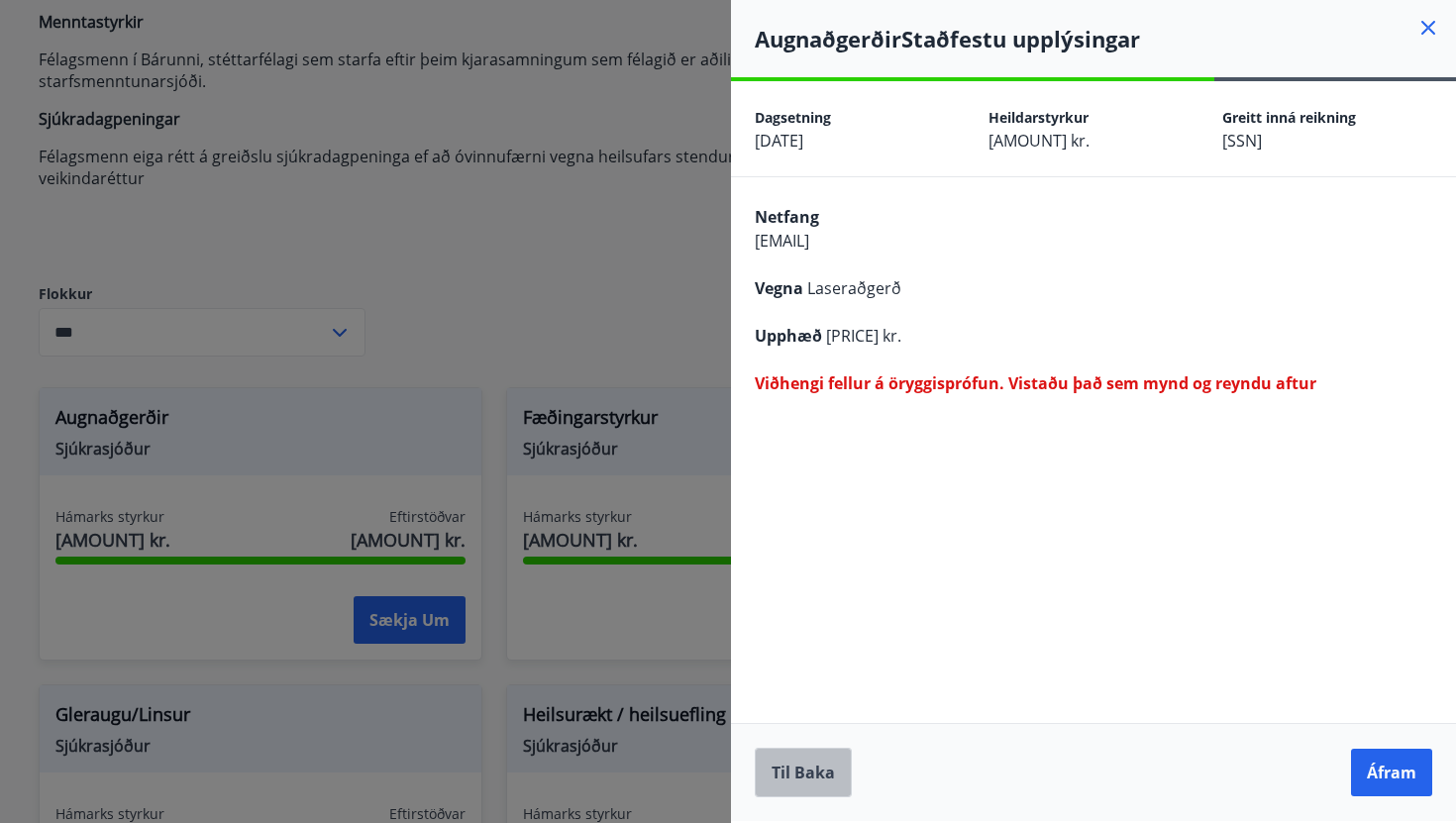click on "Til baka" at bounding box center [0, 0] 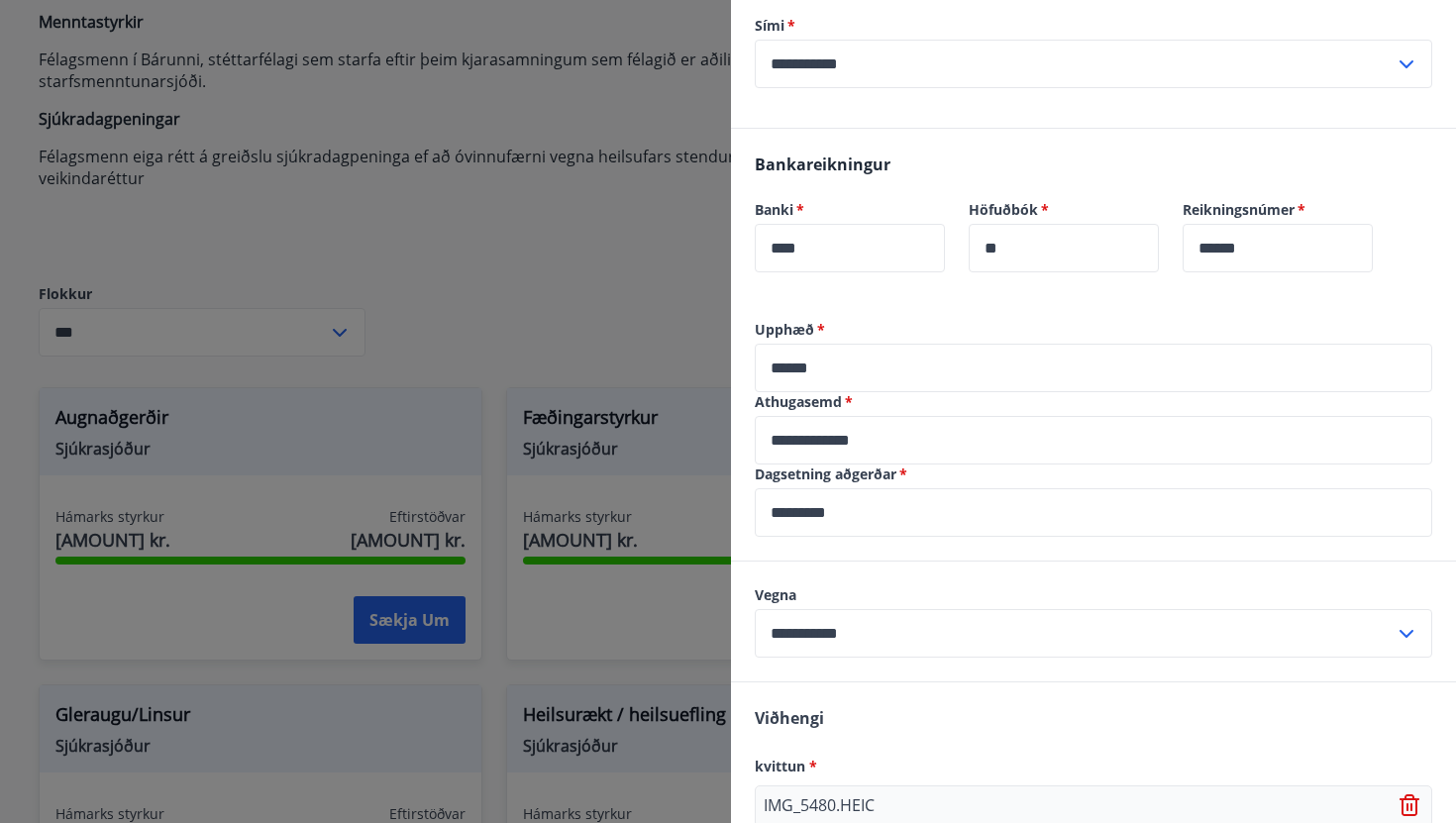 scroll, scrollTop: 588, scrollLeft: 0, axis: vertical 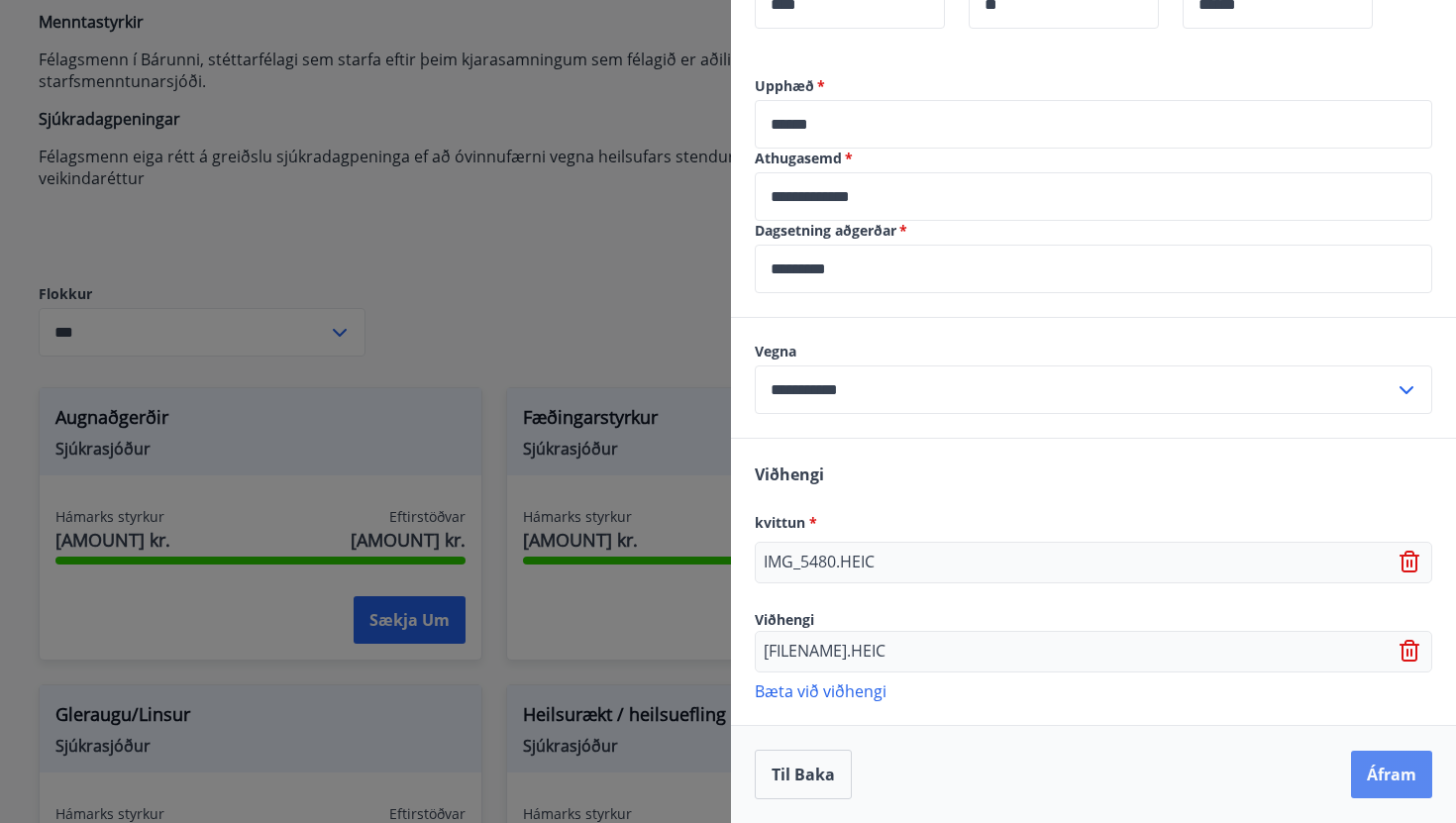 click on "Áfram" at bounding box center (1392, 774) 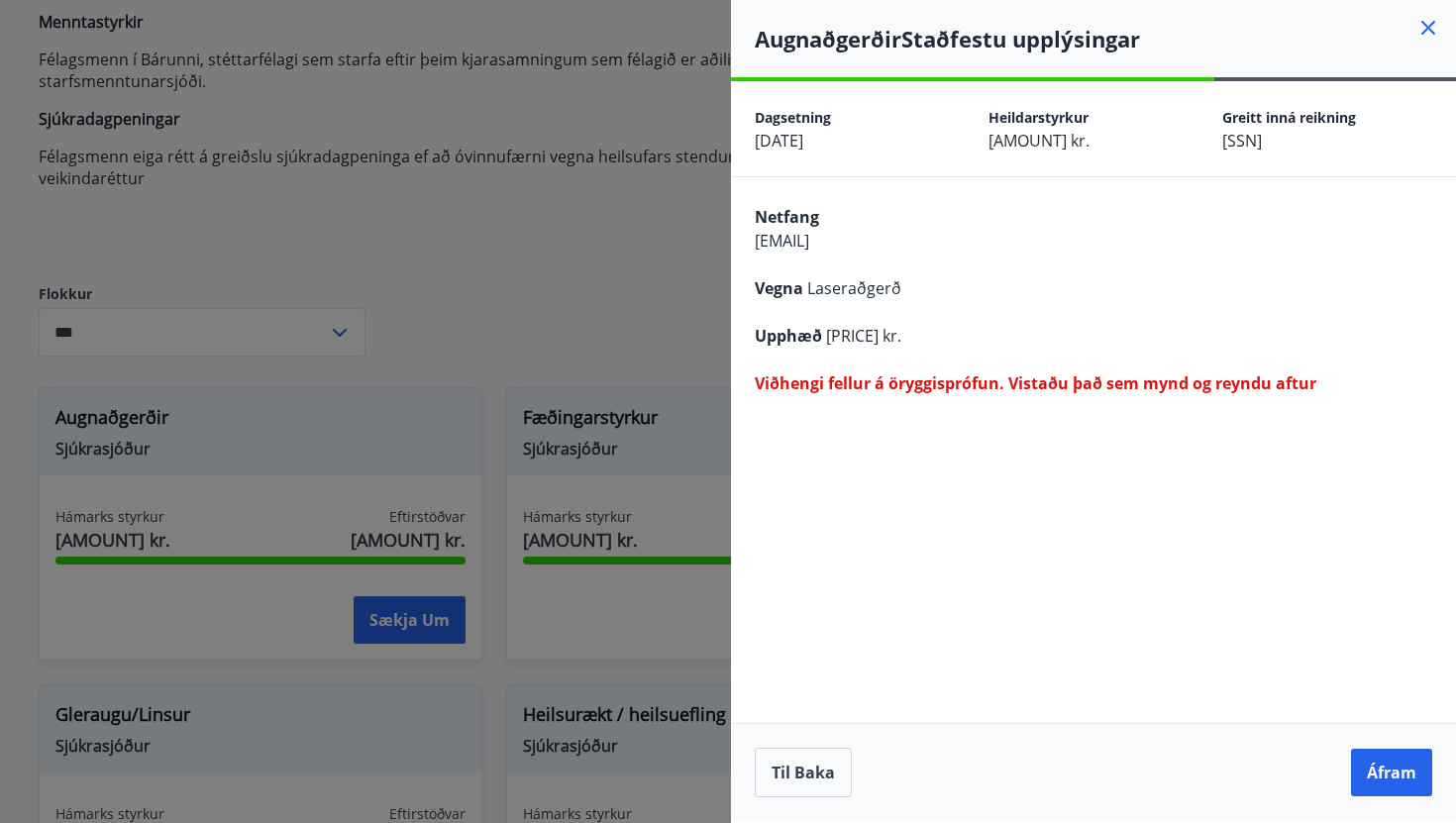 scroll, scrollTop: 0, scrollLeft: 0, axis: both 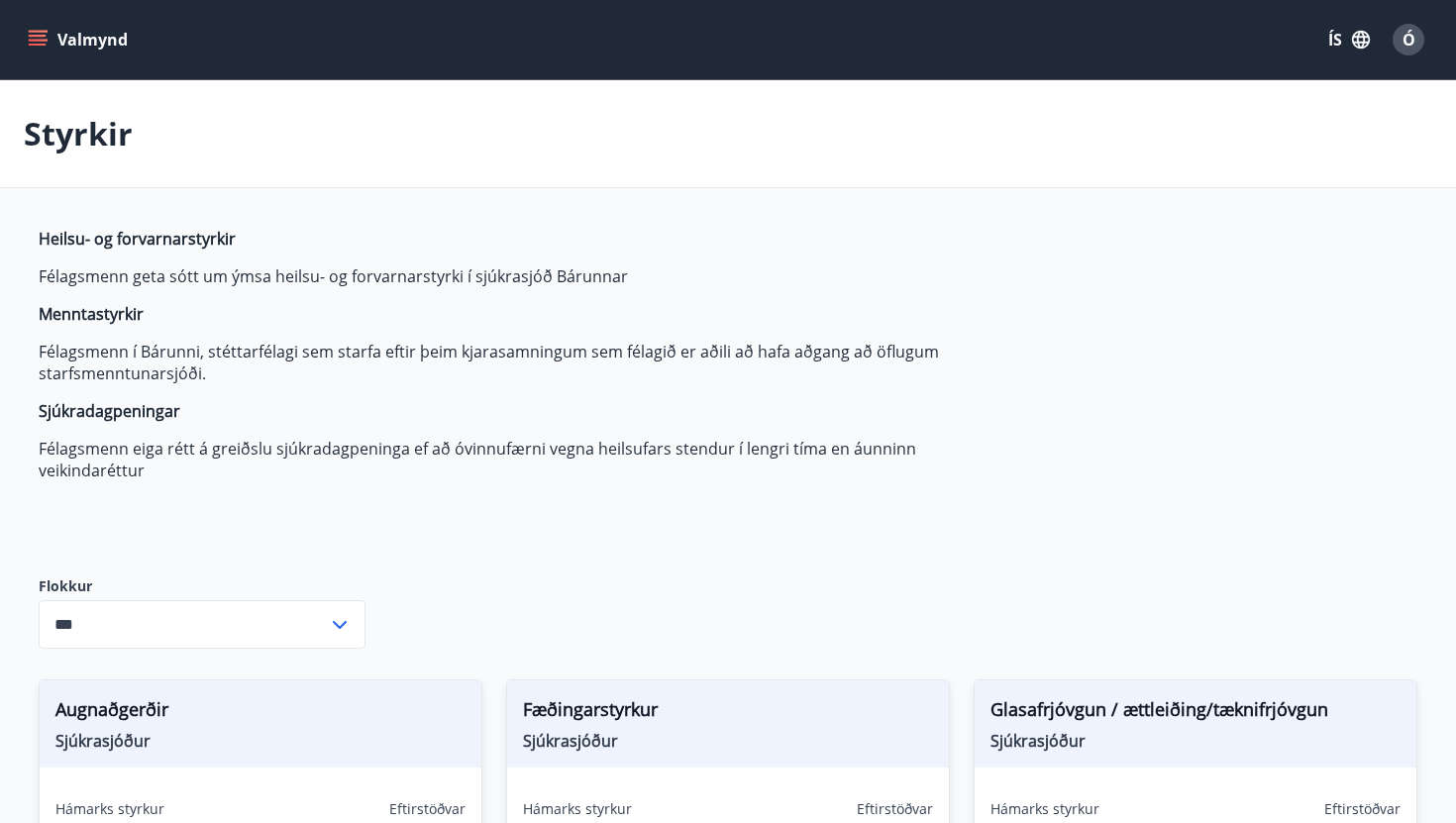 click on "Menntastyrkir" at bounding box center [137, 239] 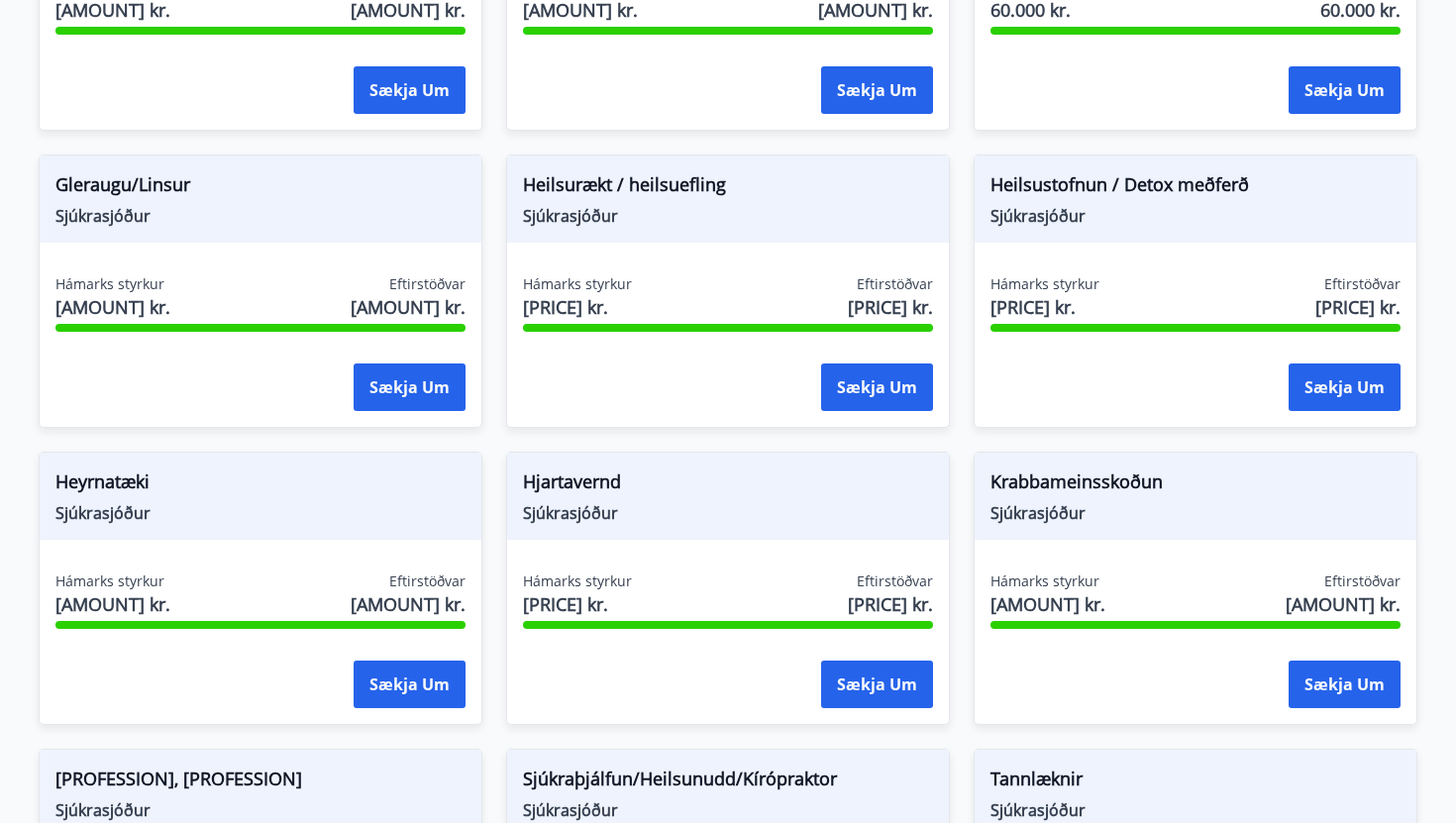 scroll, scrollTop: 0, scrollLeft: 0, axis: both 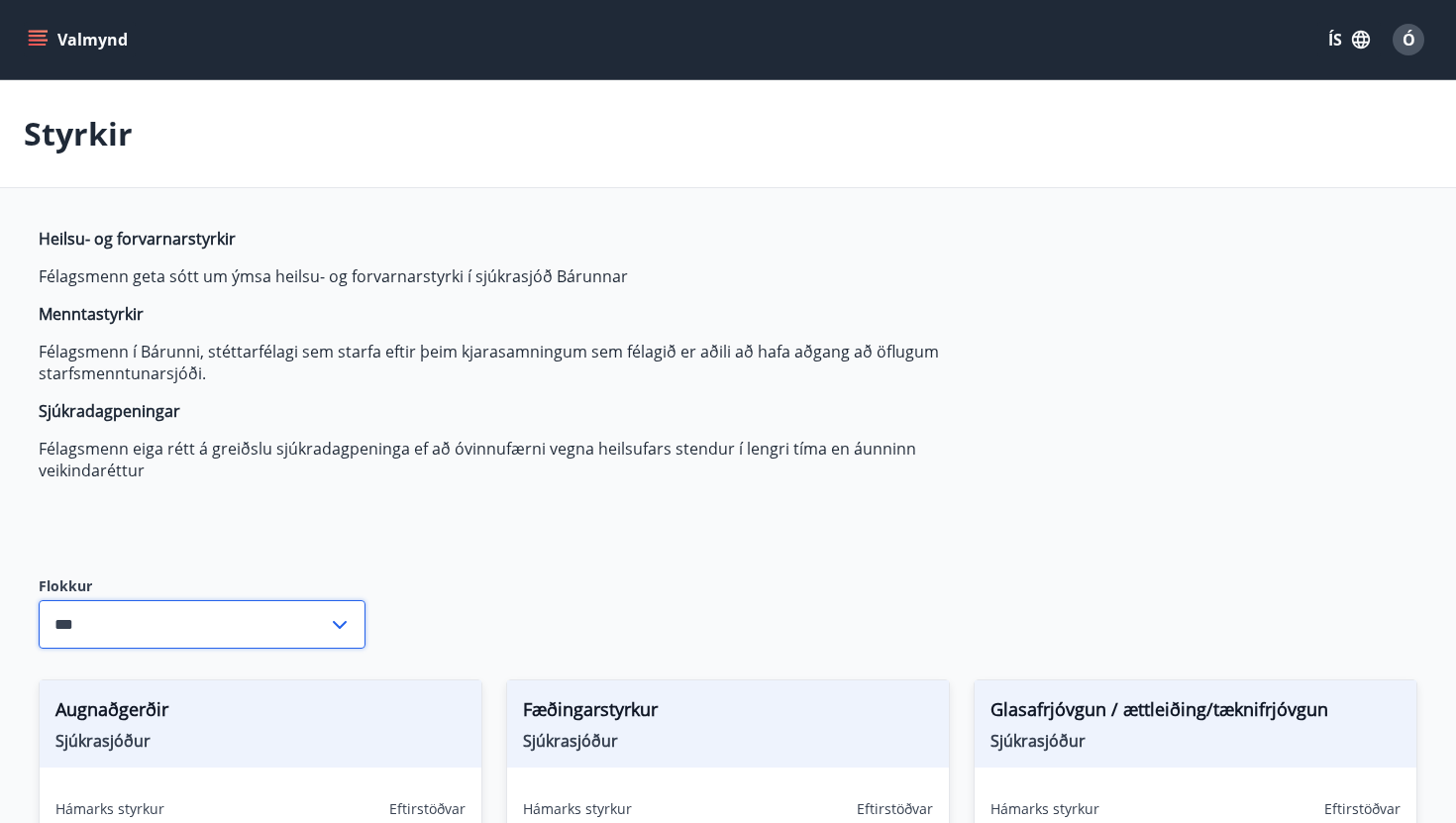 click on "***" at bounding box center (183, 624) 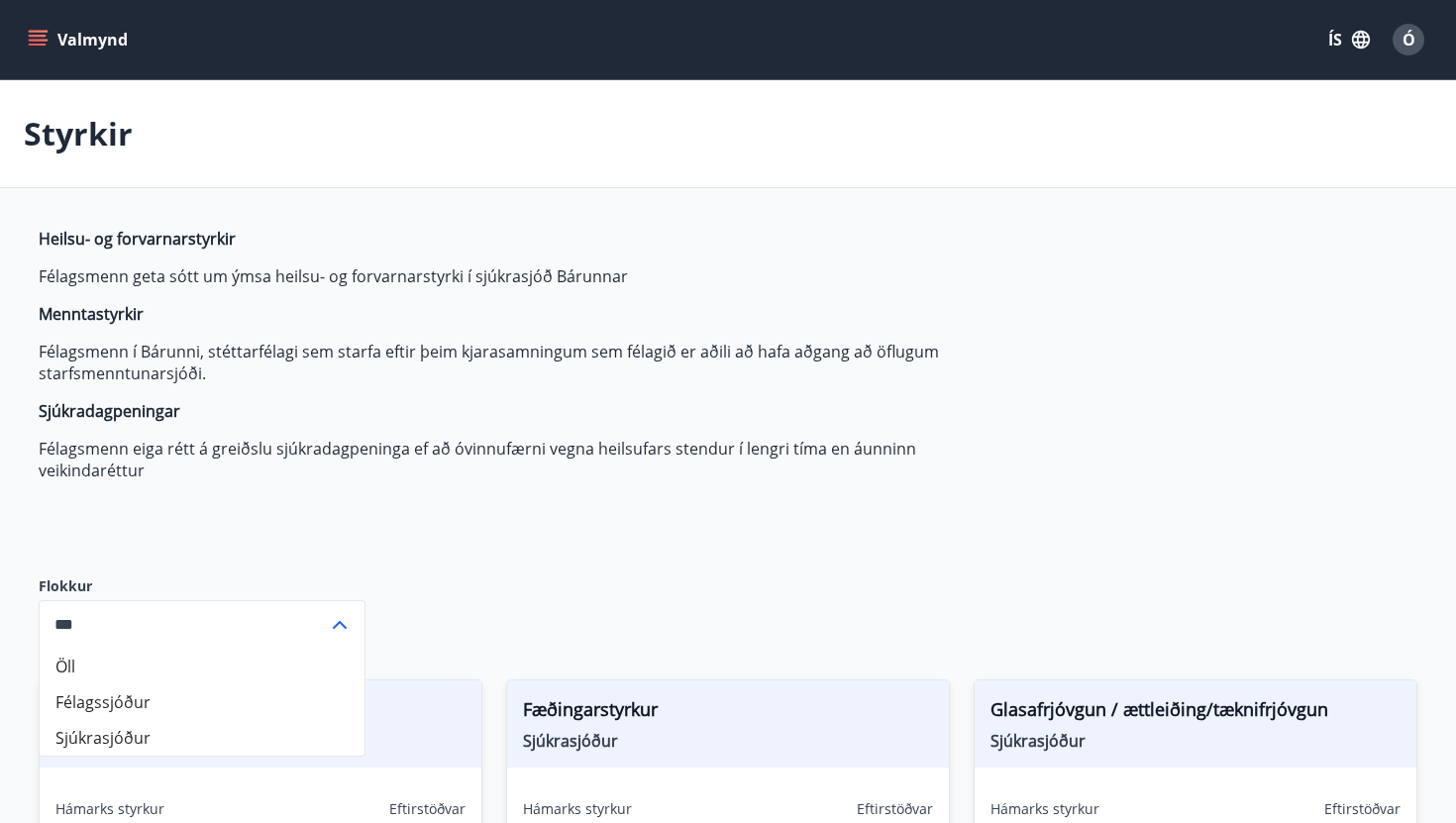 click on "Heilsu- og forvarnarstyrkir ... Sjúkradagpeningar ..." at bounding box center [506, 386] 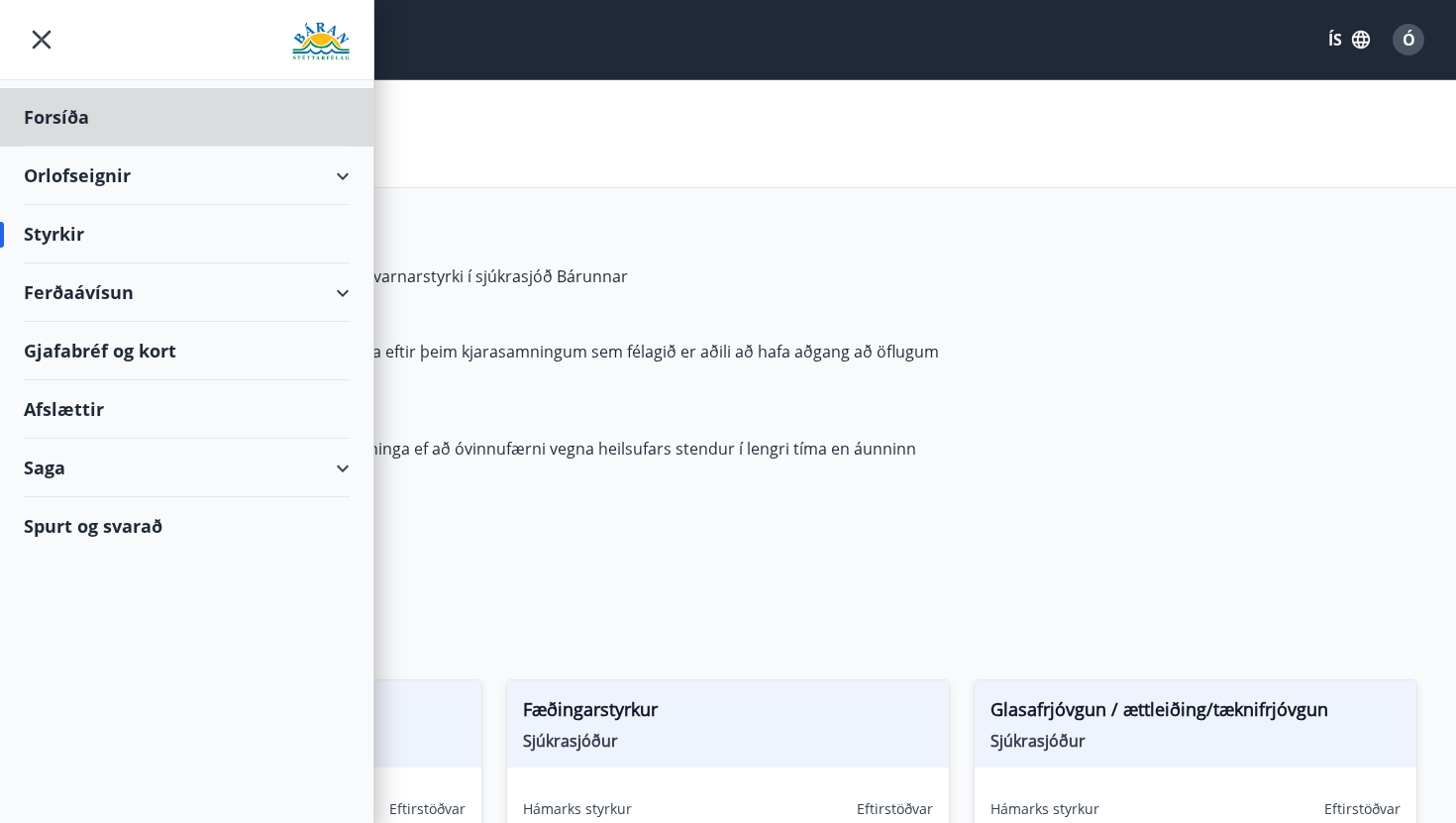 click on "Styrkir" at bounding box center [186, 234] 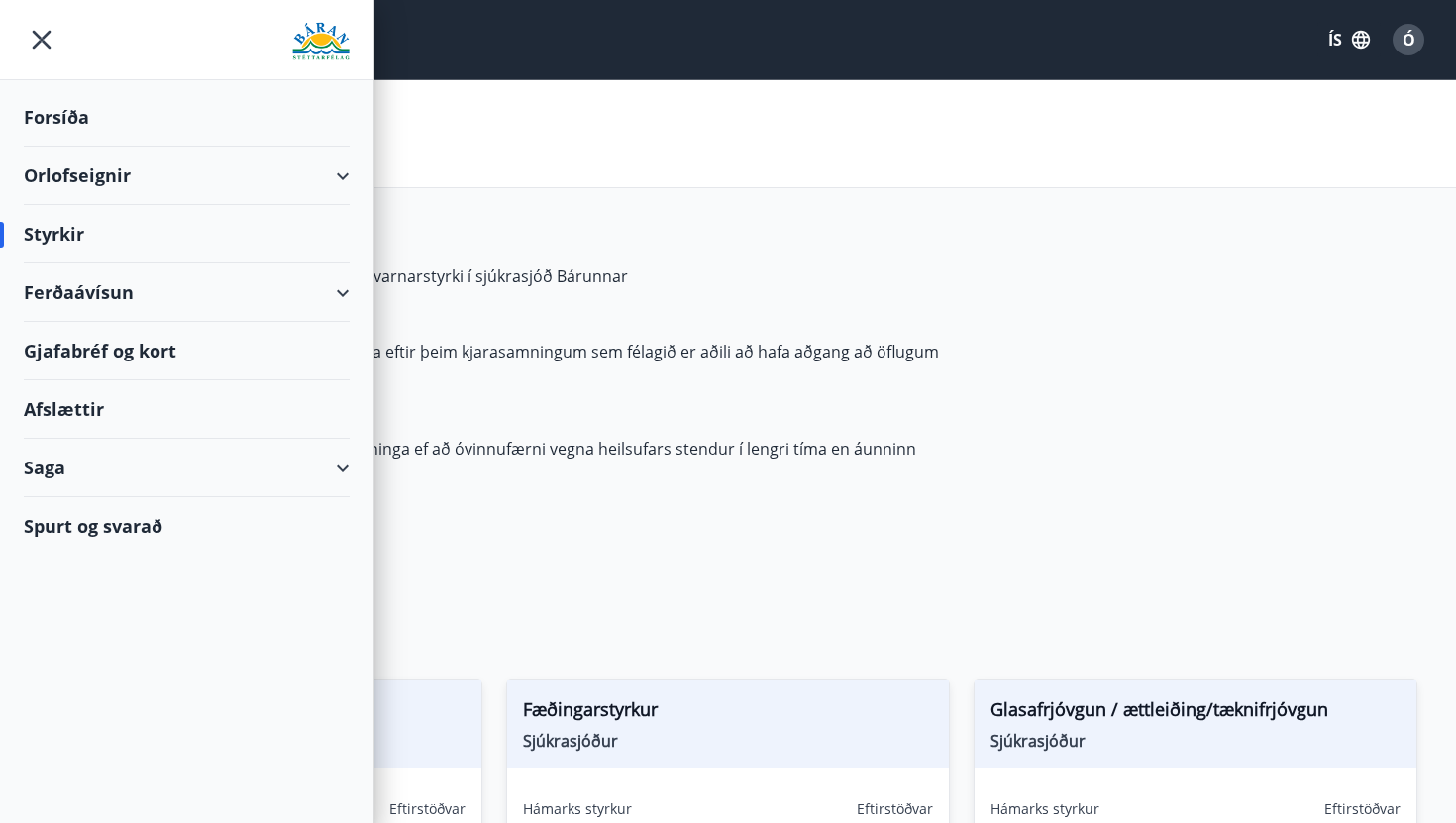 click on "Styrkir" at bounding box center (186, 234) 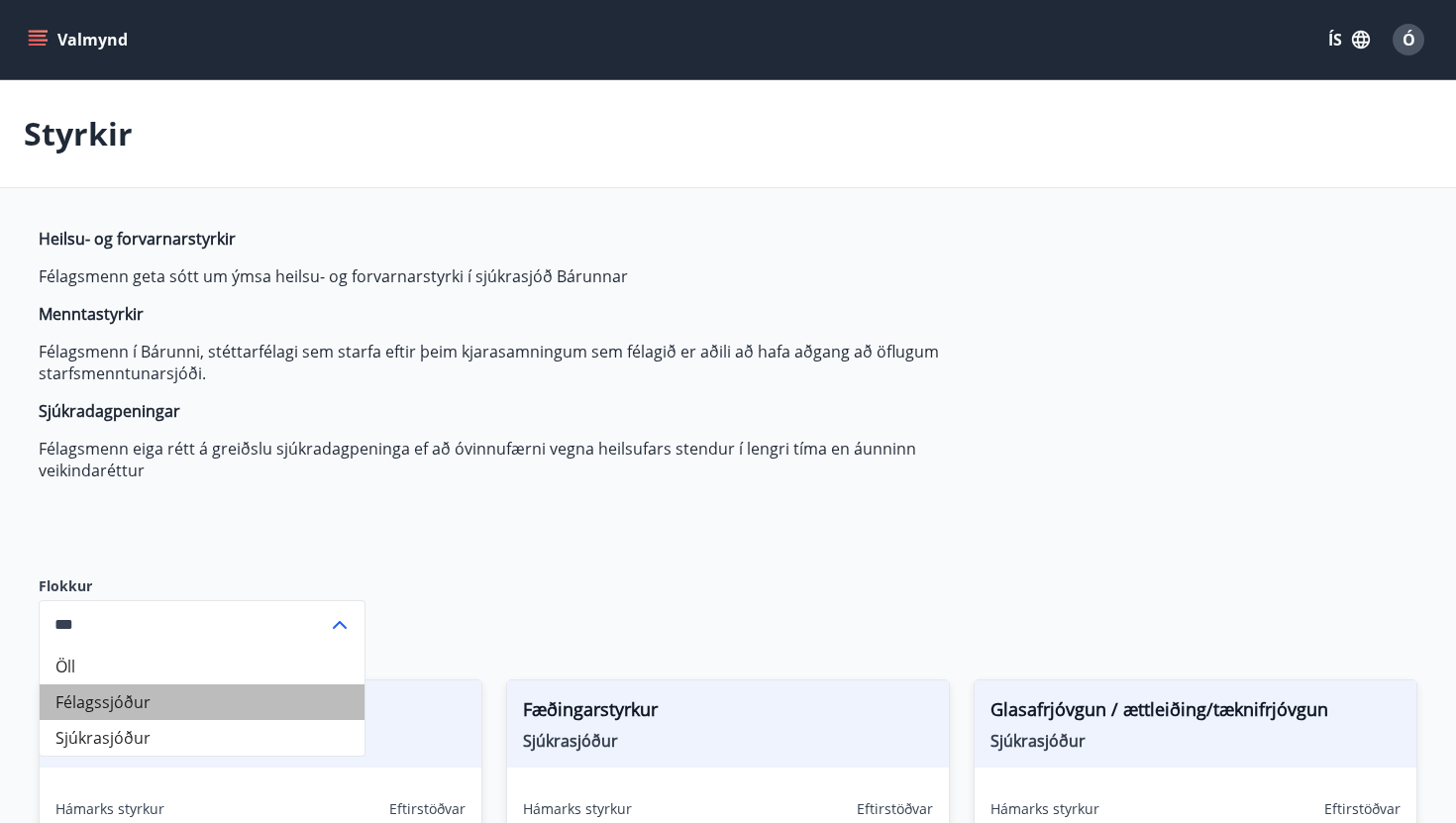 click on "Félagssjóður" at bounding box center (202, 702) 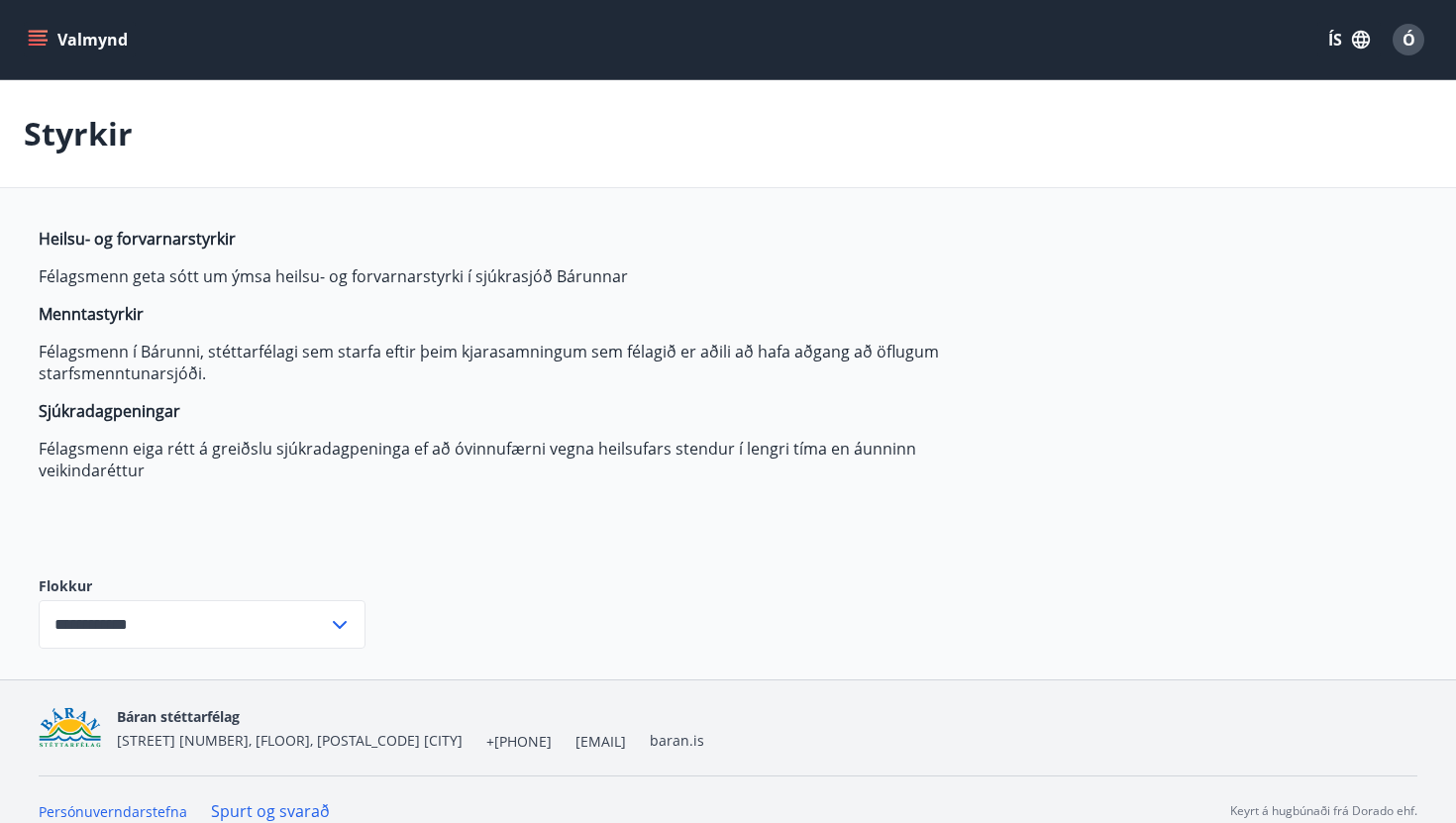 scroll, scrollTop: 23, scrollLeft: 0, axis: vertical 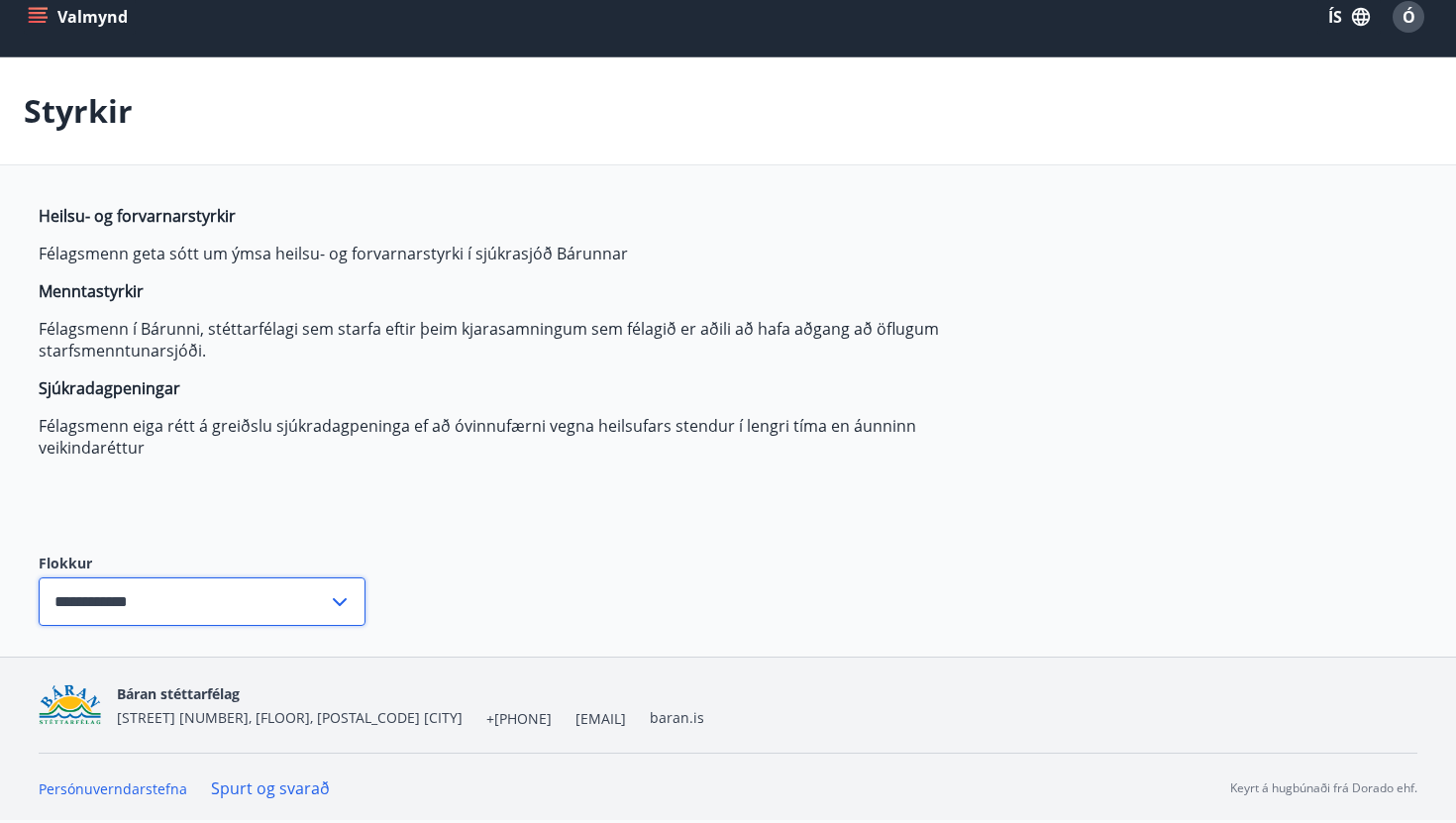 click on "**********" at bounding box center (183, 601) 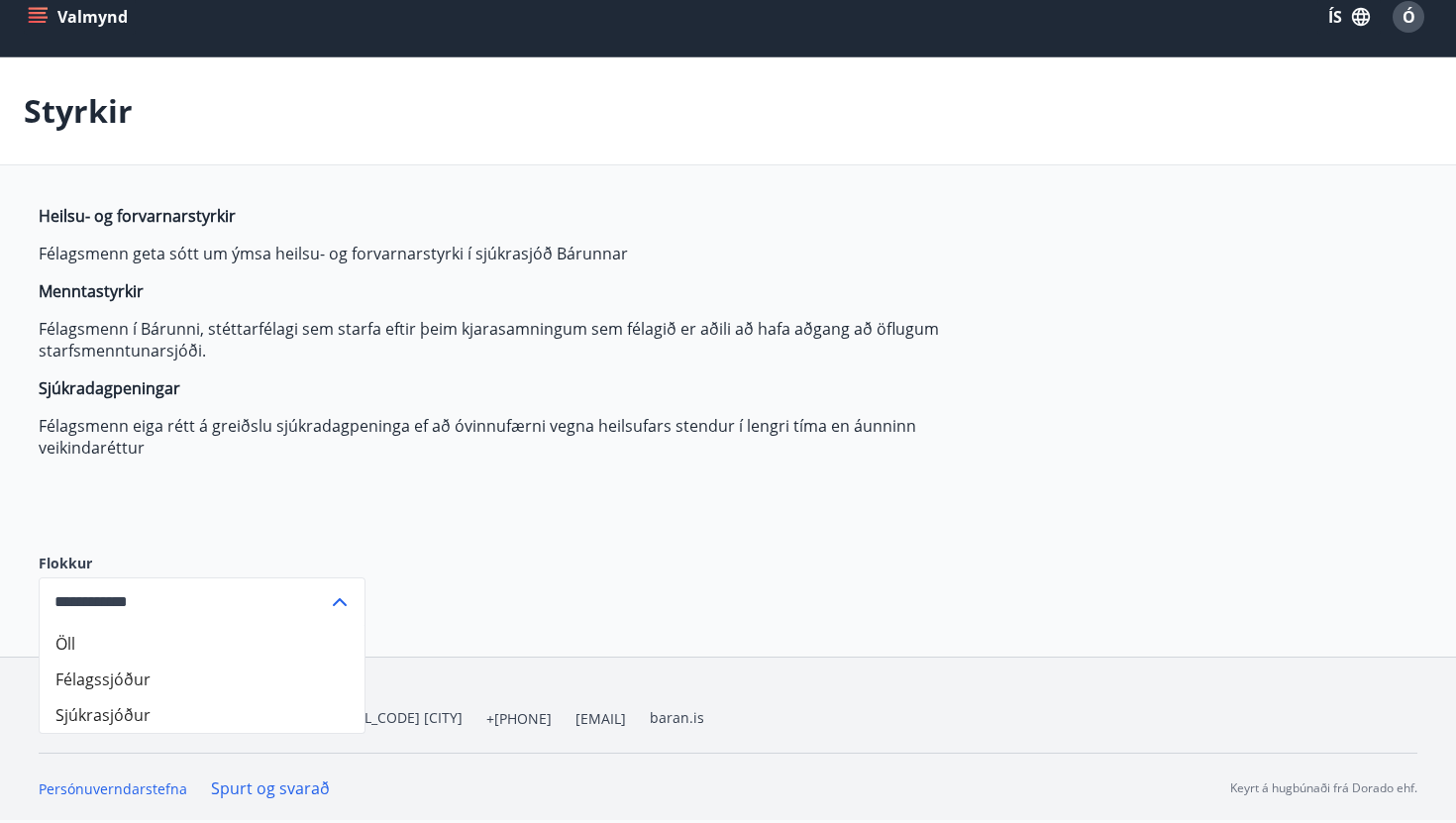 click on "Sjúkrasjóður" at bounding box center [202, 715] 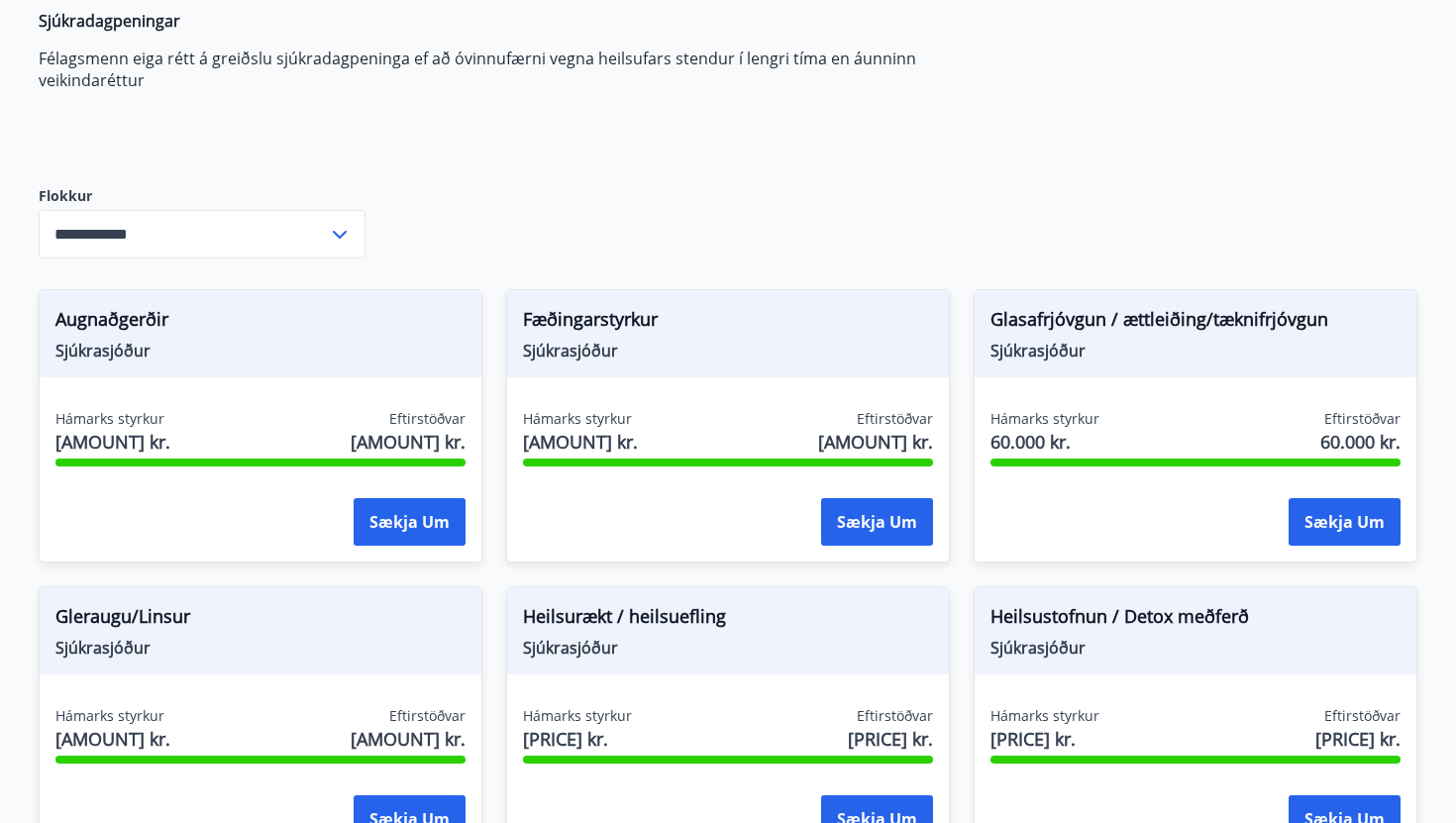 scroll, scrollTop: 382, scrollLeft: 0, axis: vertical 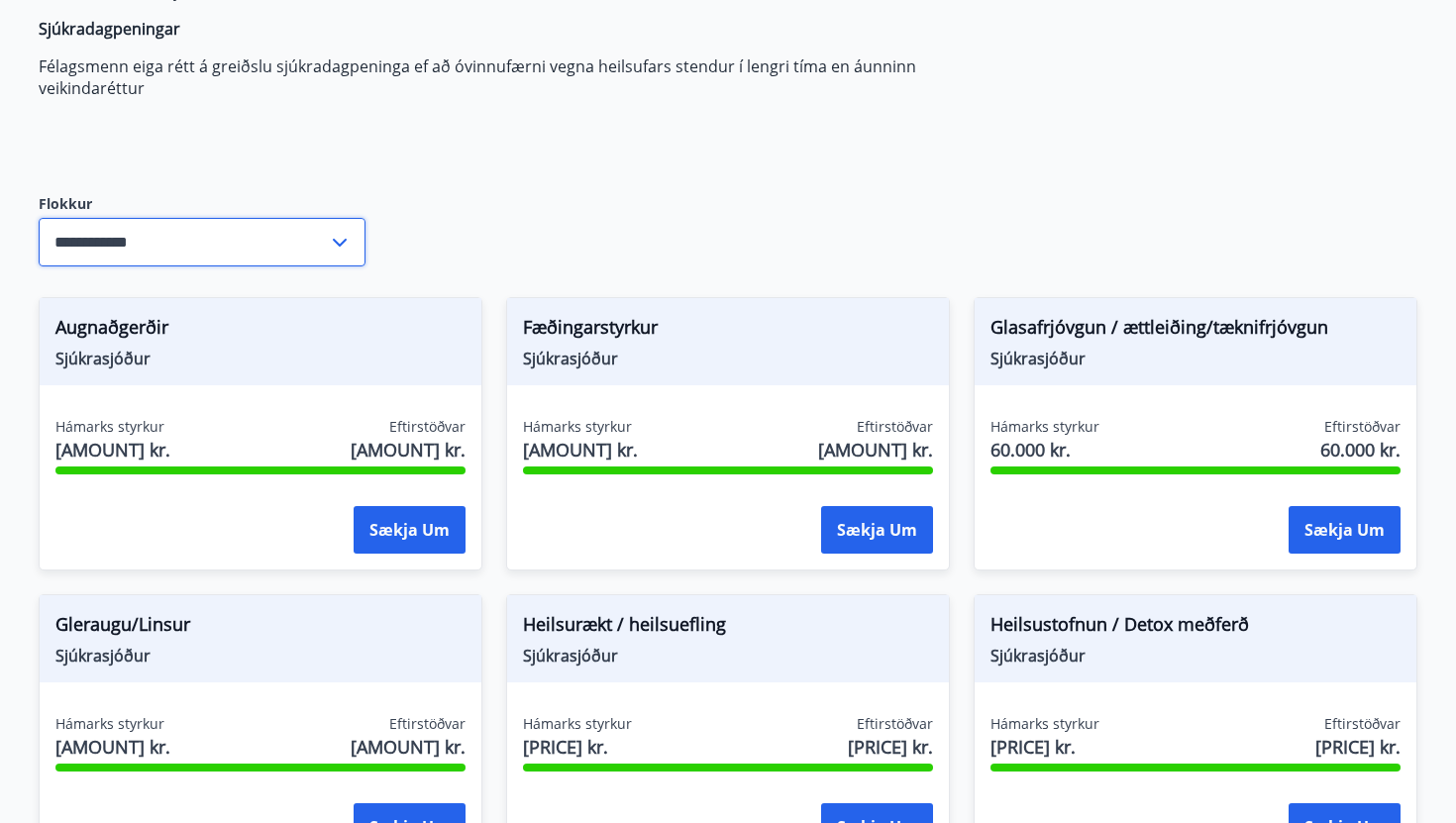 click on "**********" at bounding box center [183, 242] 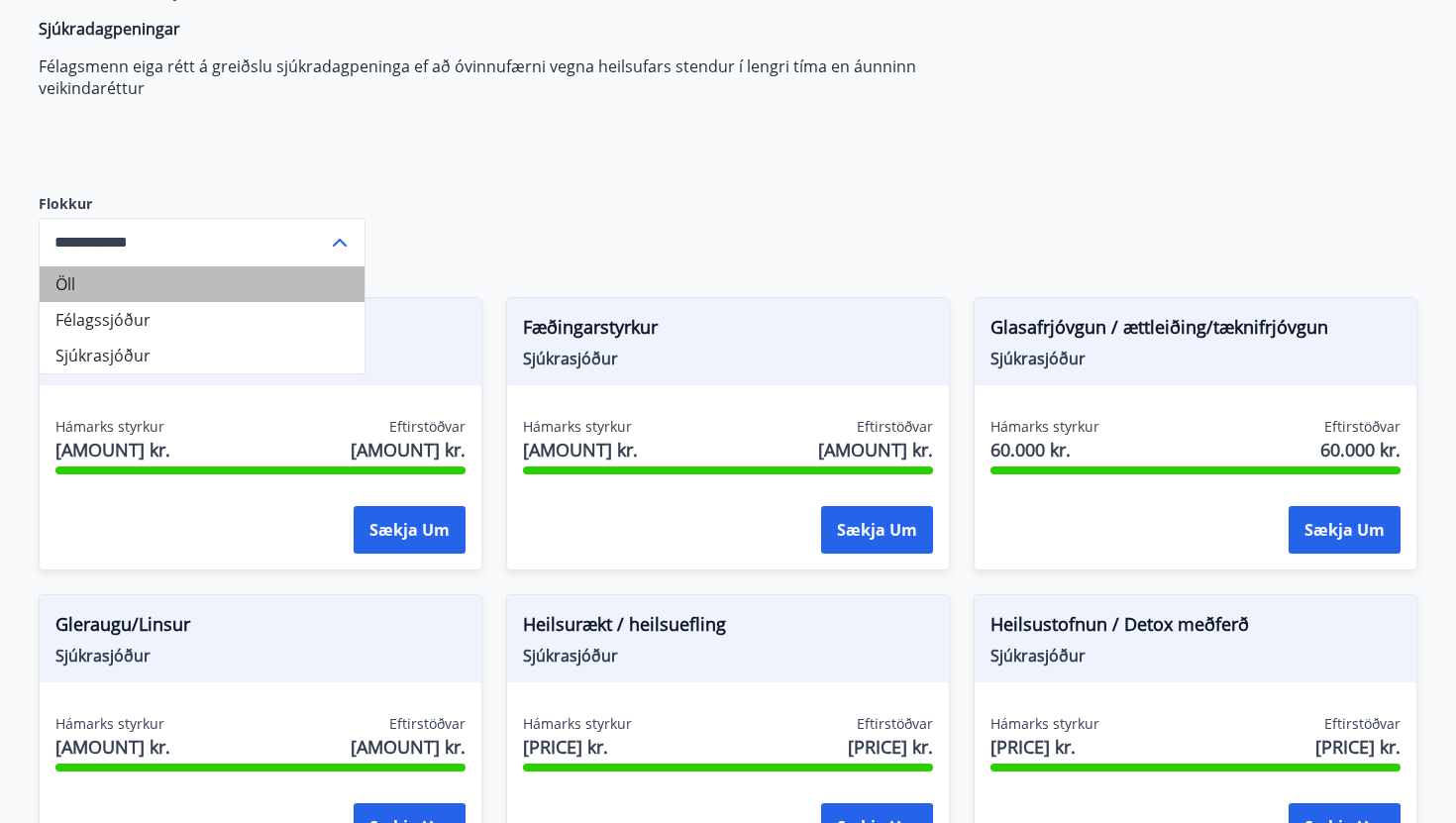 click on "Öll" at bounding box center [202, 284] 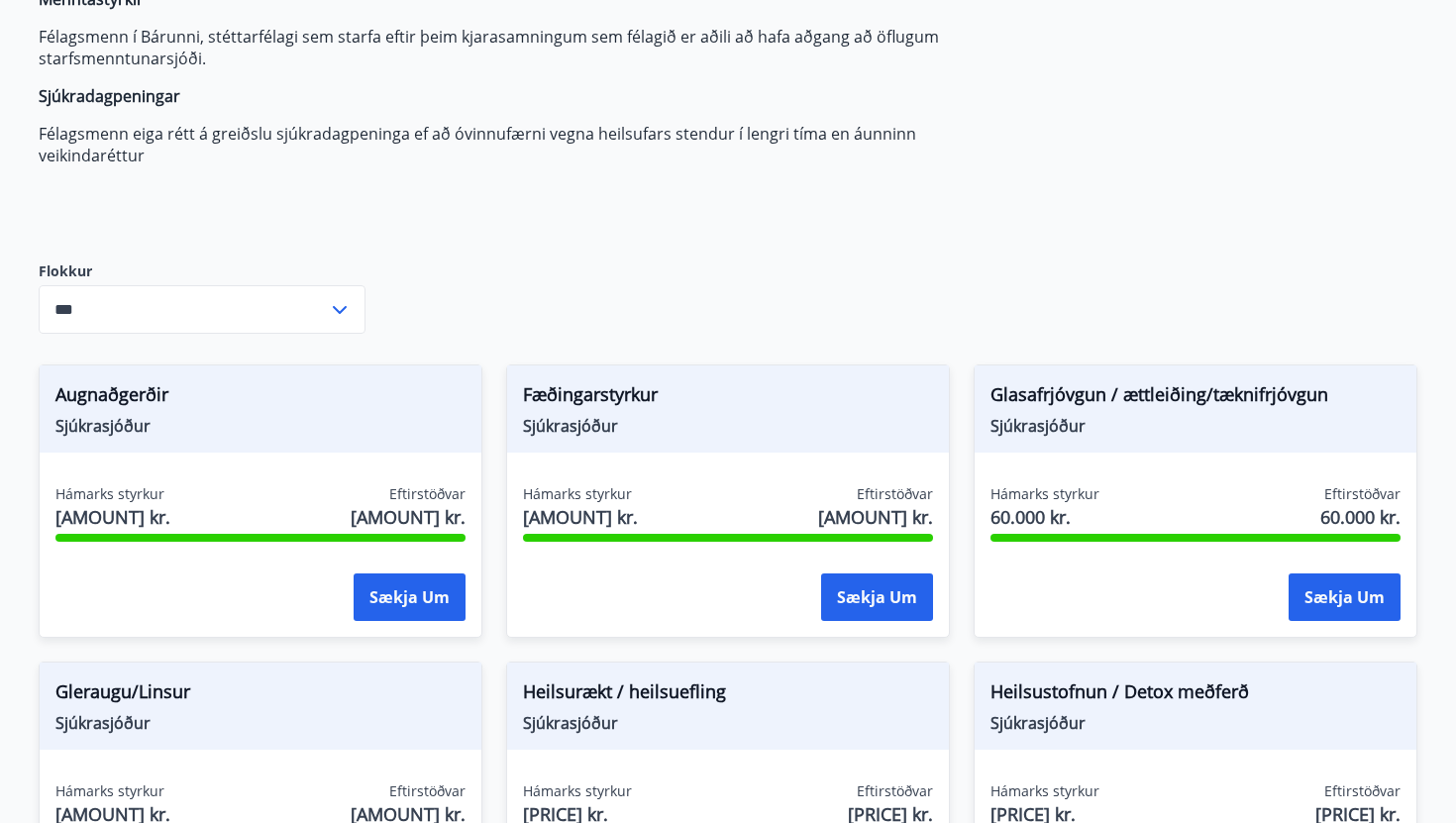 scroll, scrollTop: 0, scrollLeft: 0, axis: both 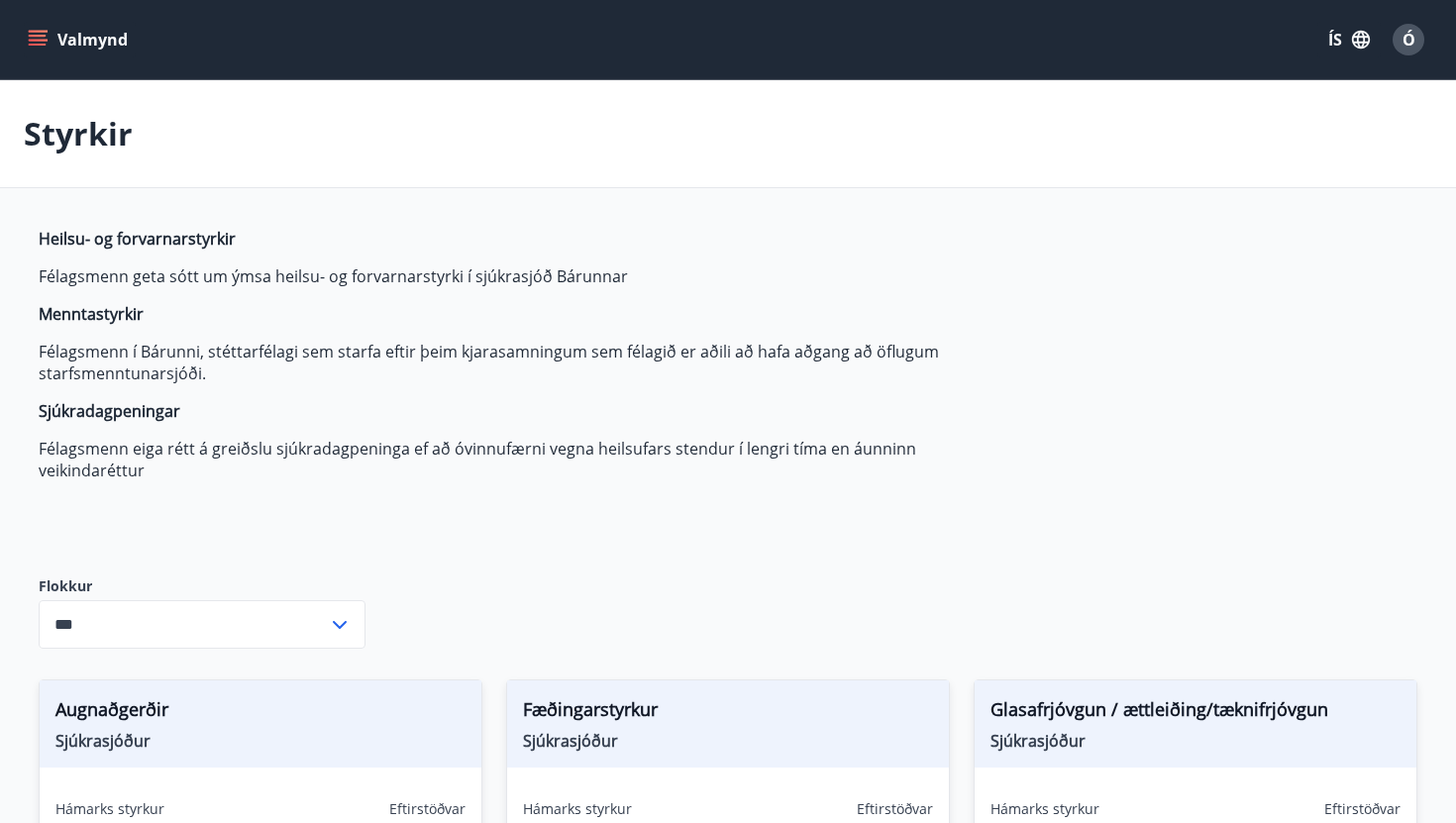 click on "Valmynd ÍS Ó" at bounding box center [728, 40] 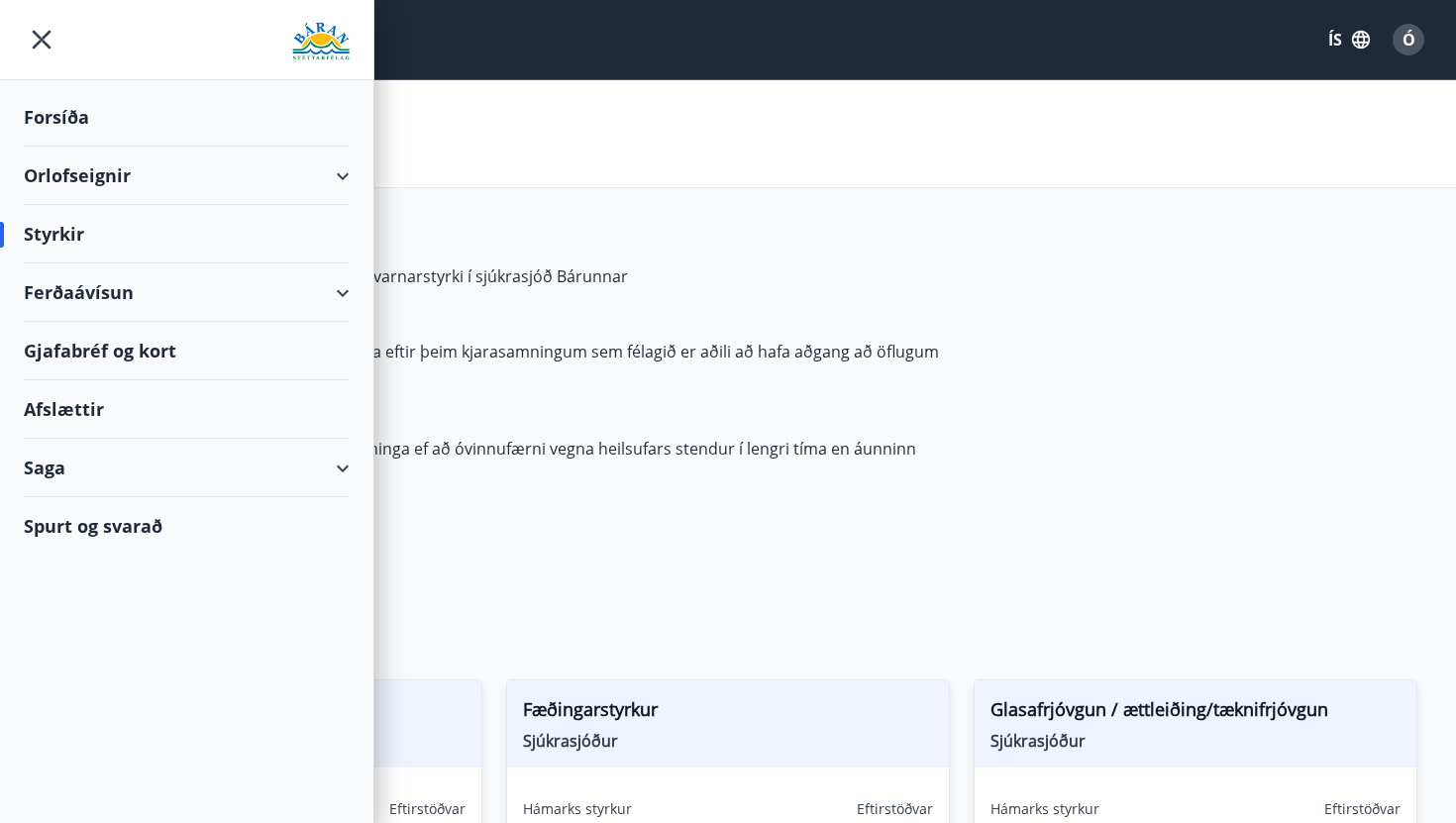 click on "Forsíða" at bounding box center (186, 117) 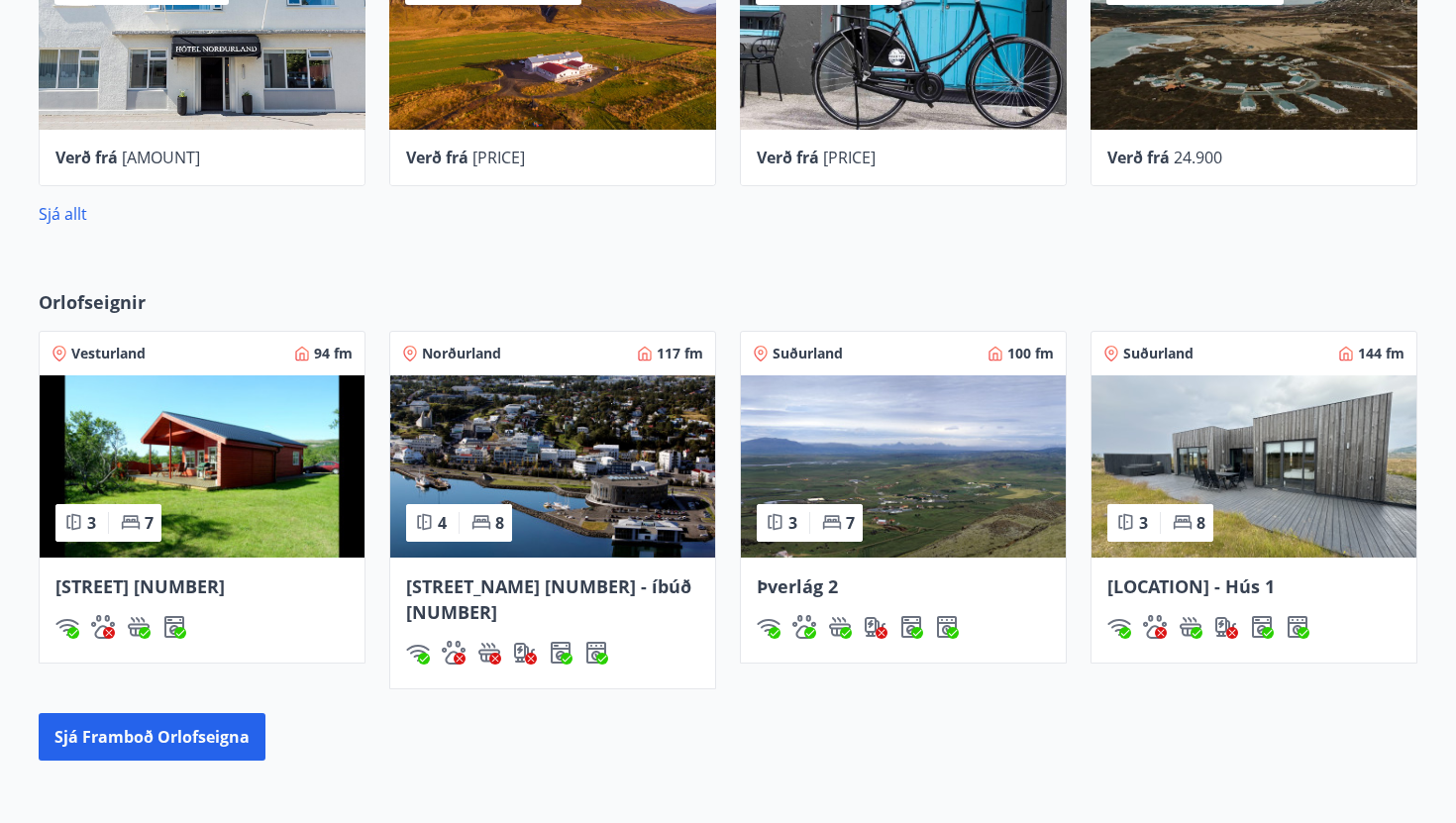 scroll, scrollTop: 974, scrollLeft: 0, axis: vertical 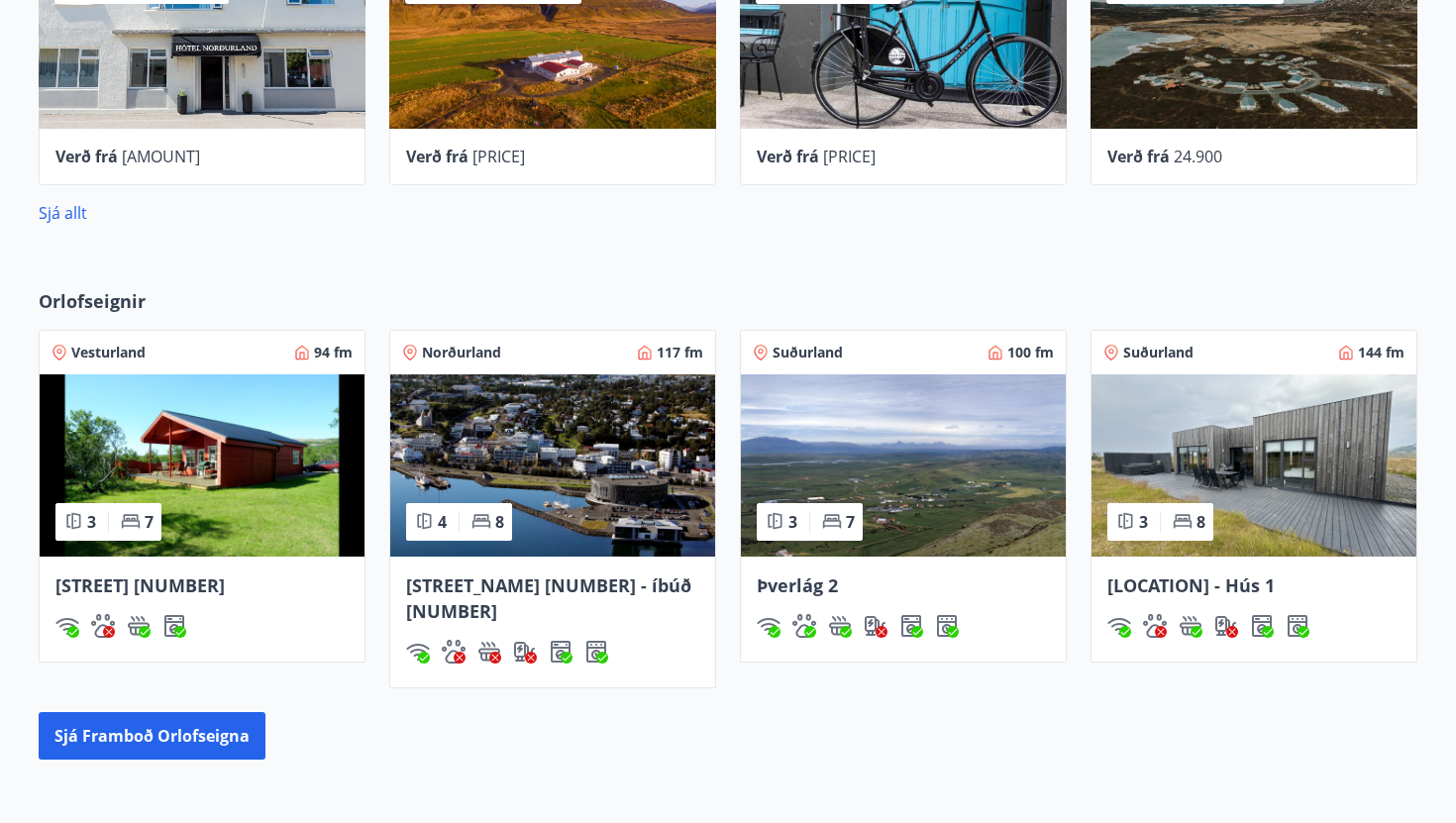 click on "Norðurland" at bounding box center [108, 353] 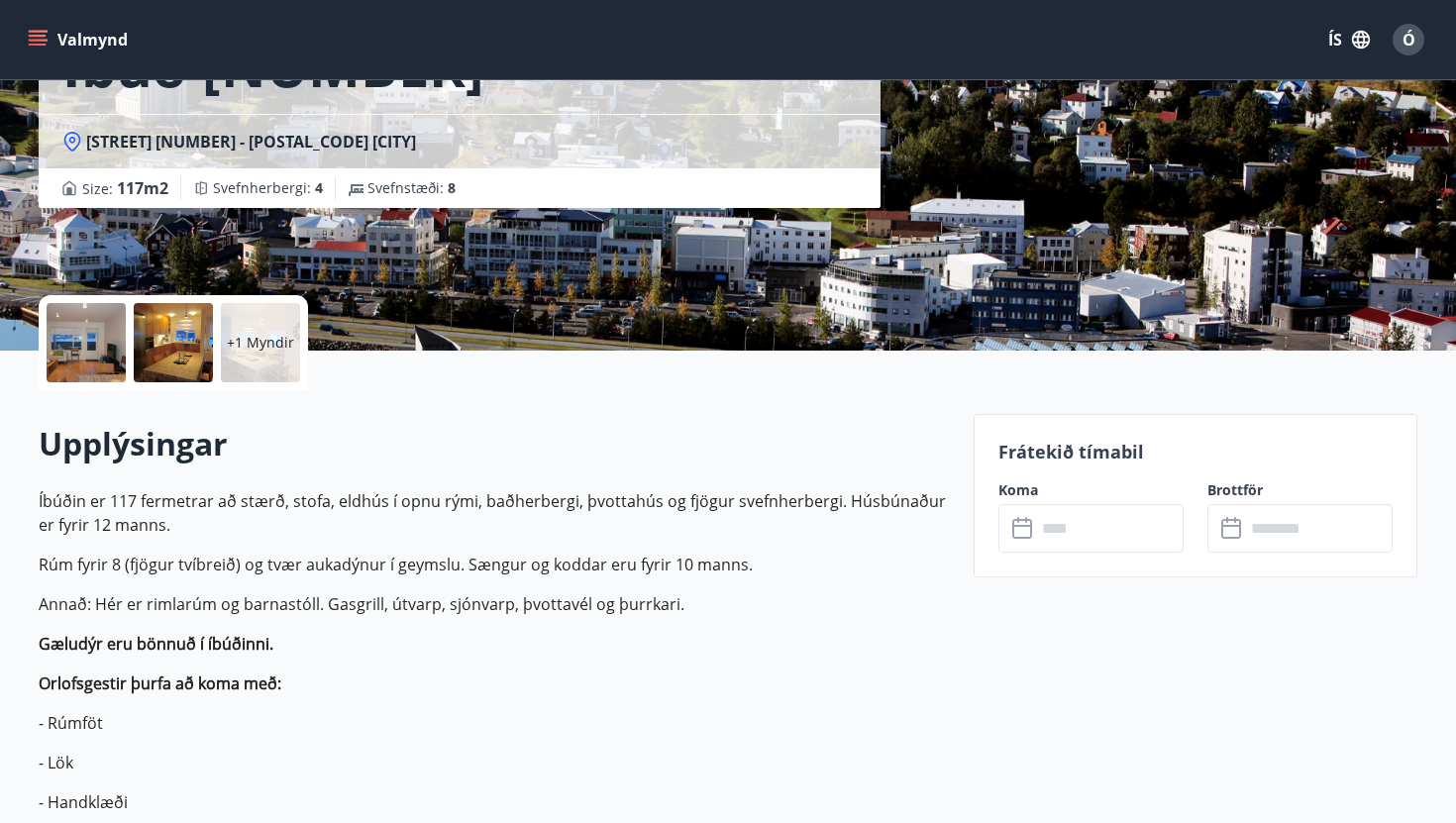 scroll, scrollTop: 278, scrollLeft: 0, axis: vertical 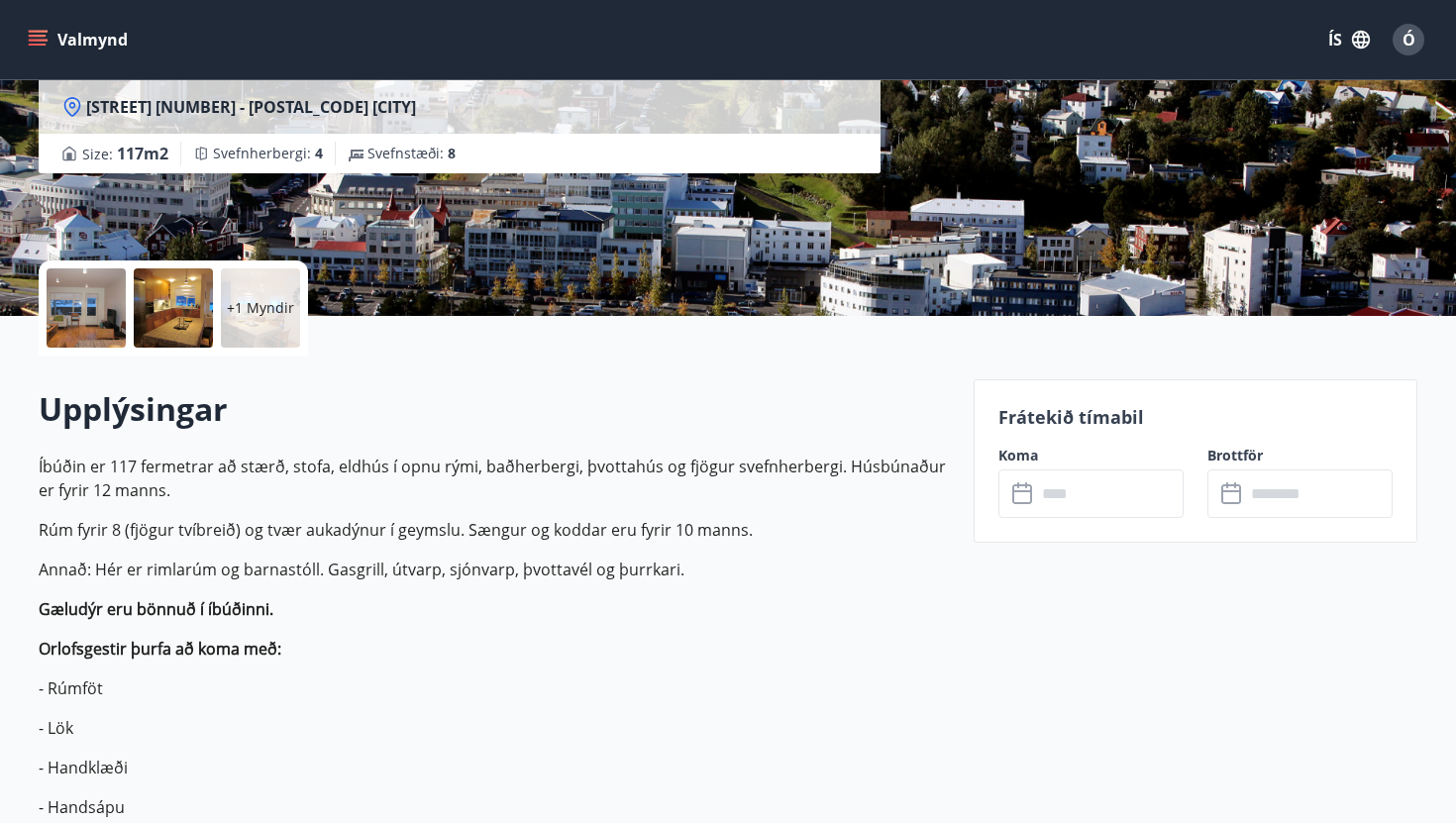 click at bounding box center [1109, 493] 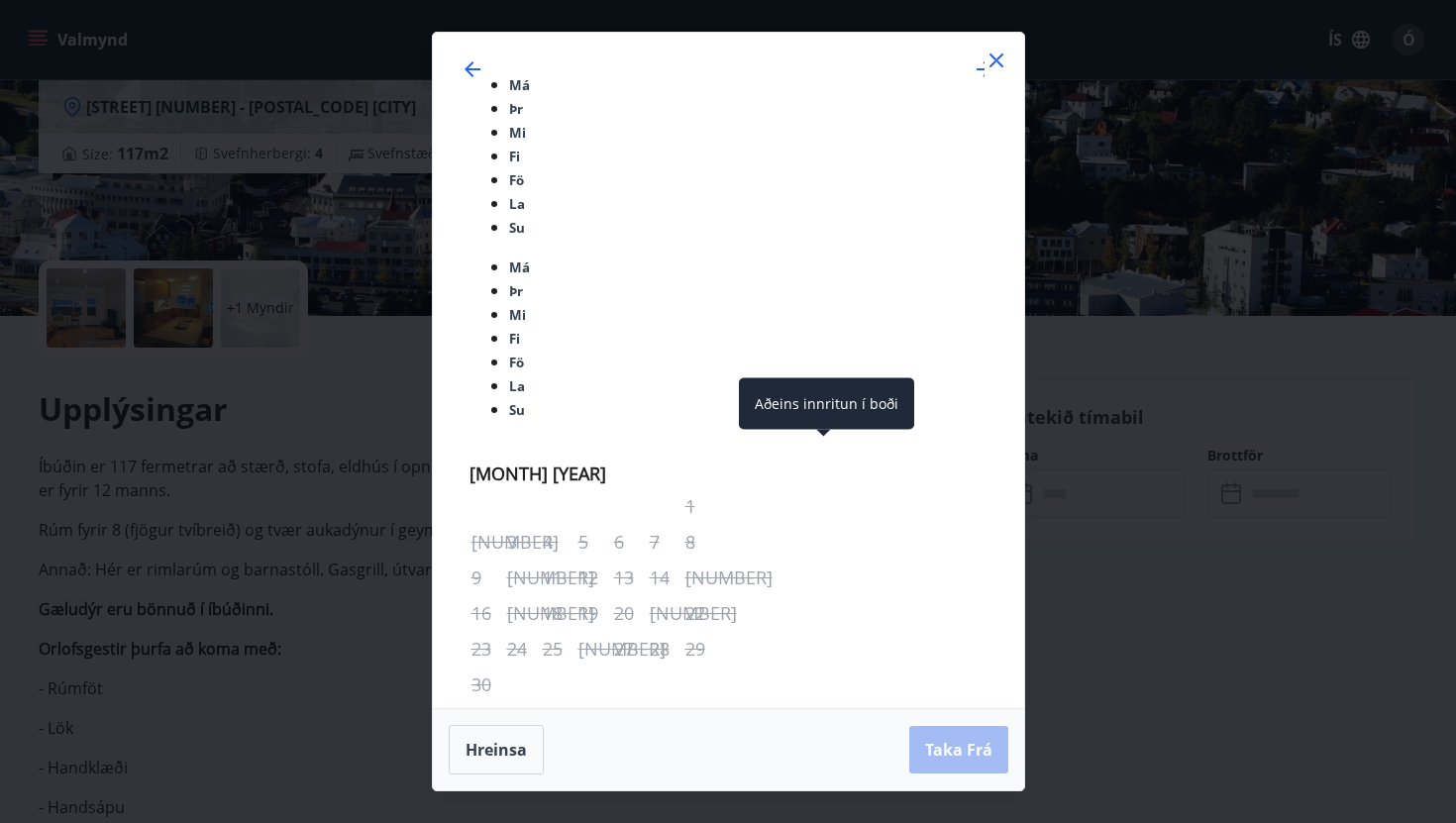 click on "27" at bounding box center [560, 1298] 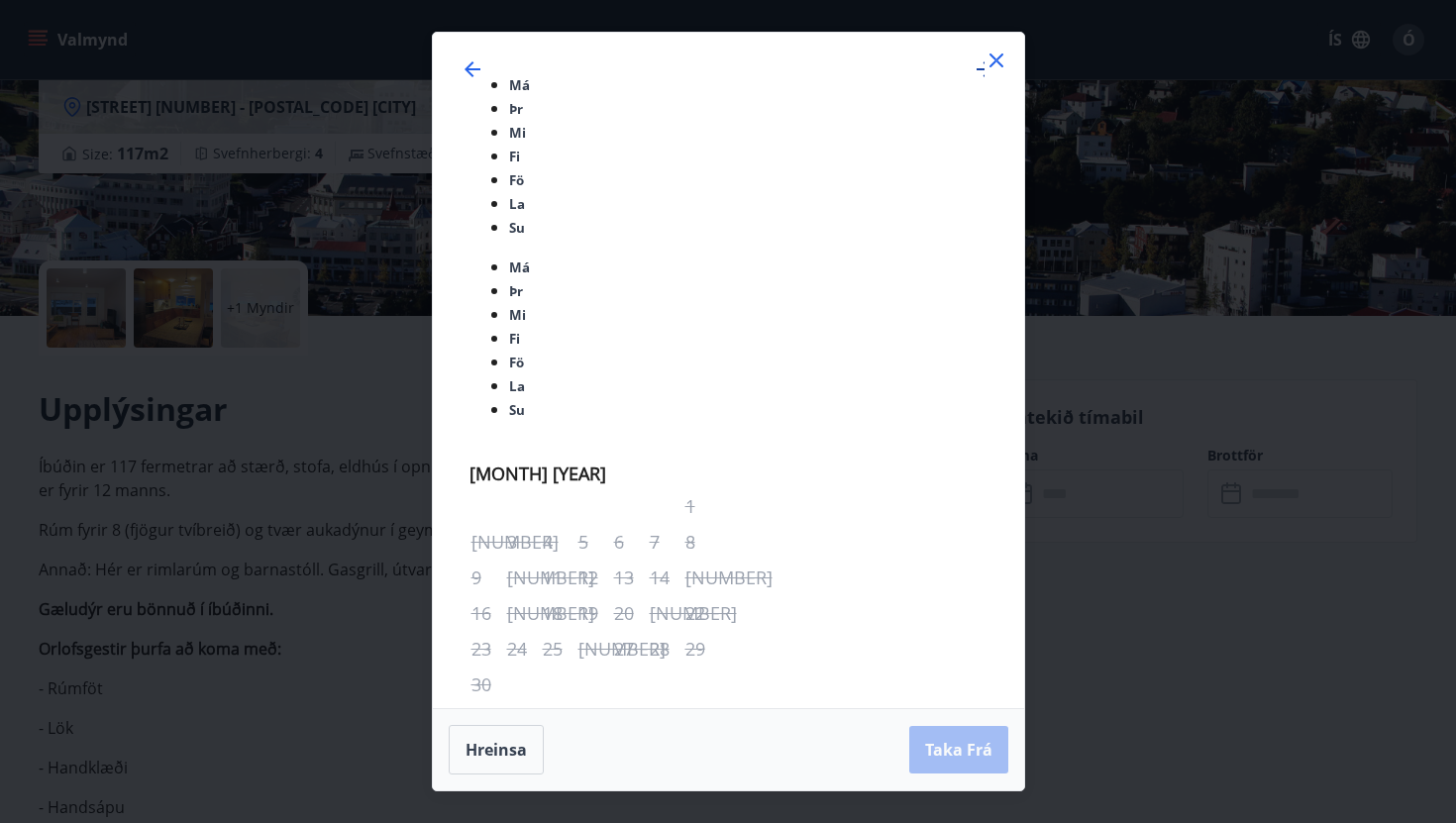 click at bounding box center [985, 69] 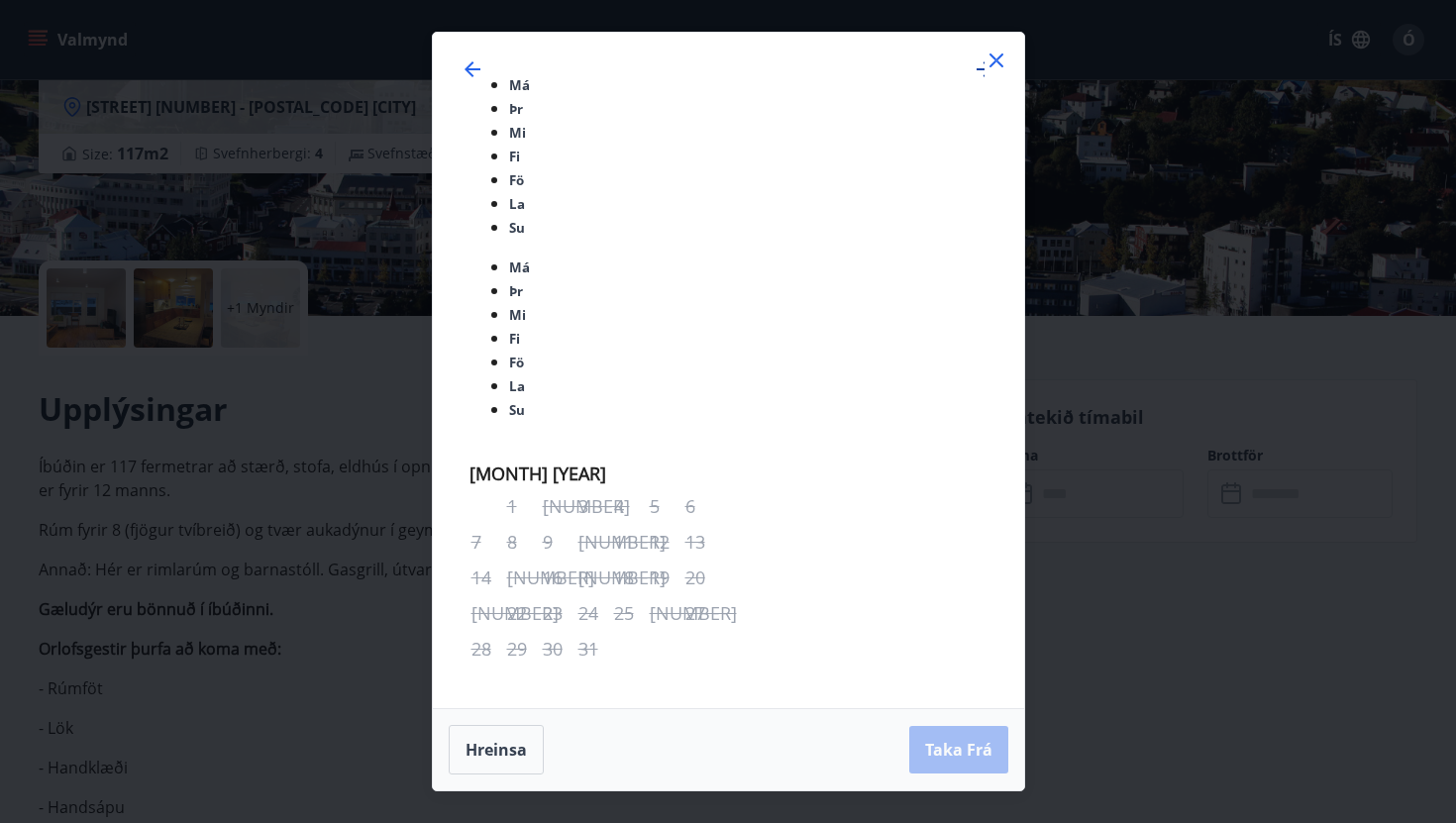 click at bounding box center [985, 69] 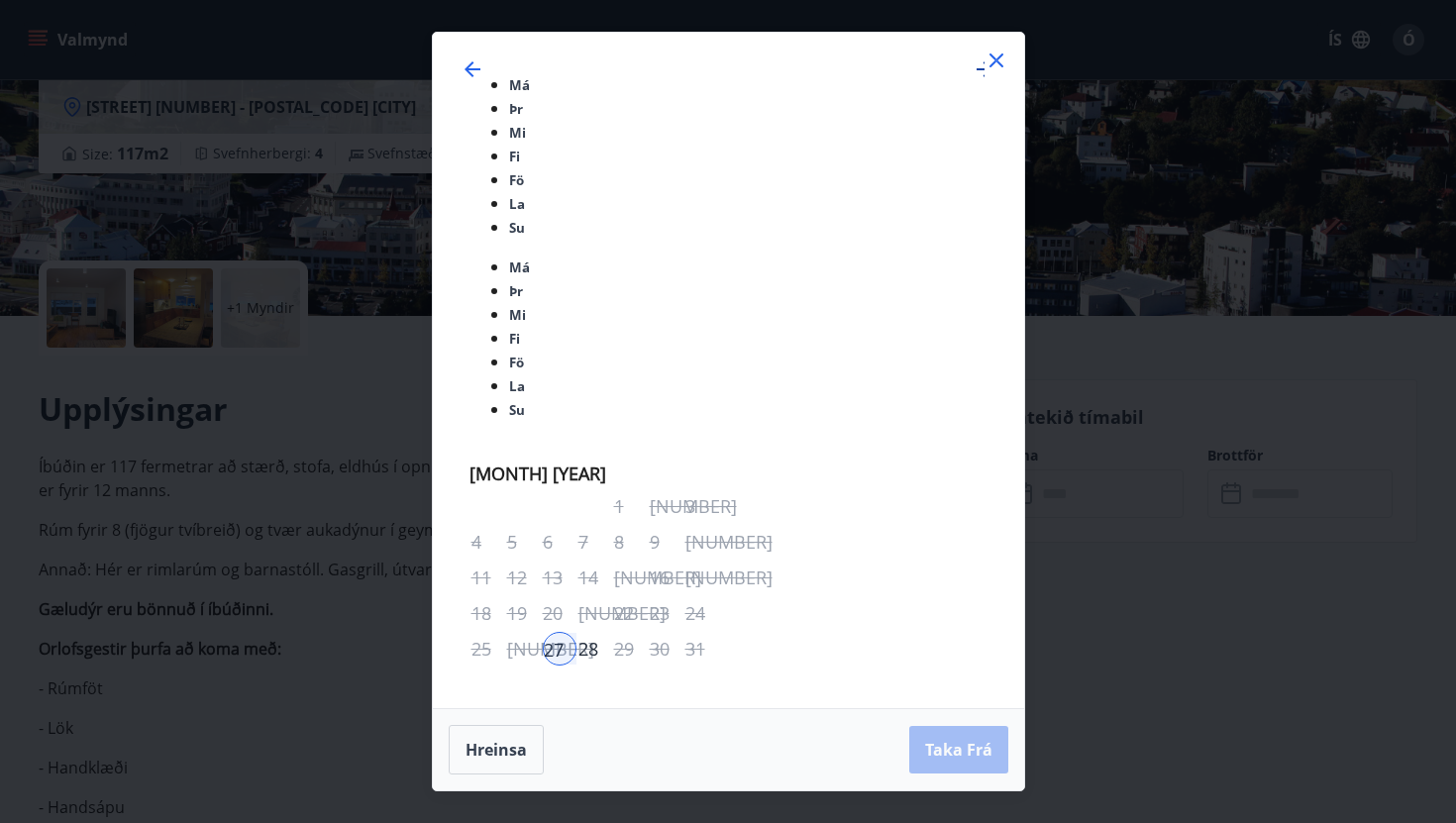click at bounding box center [985, 69] 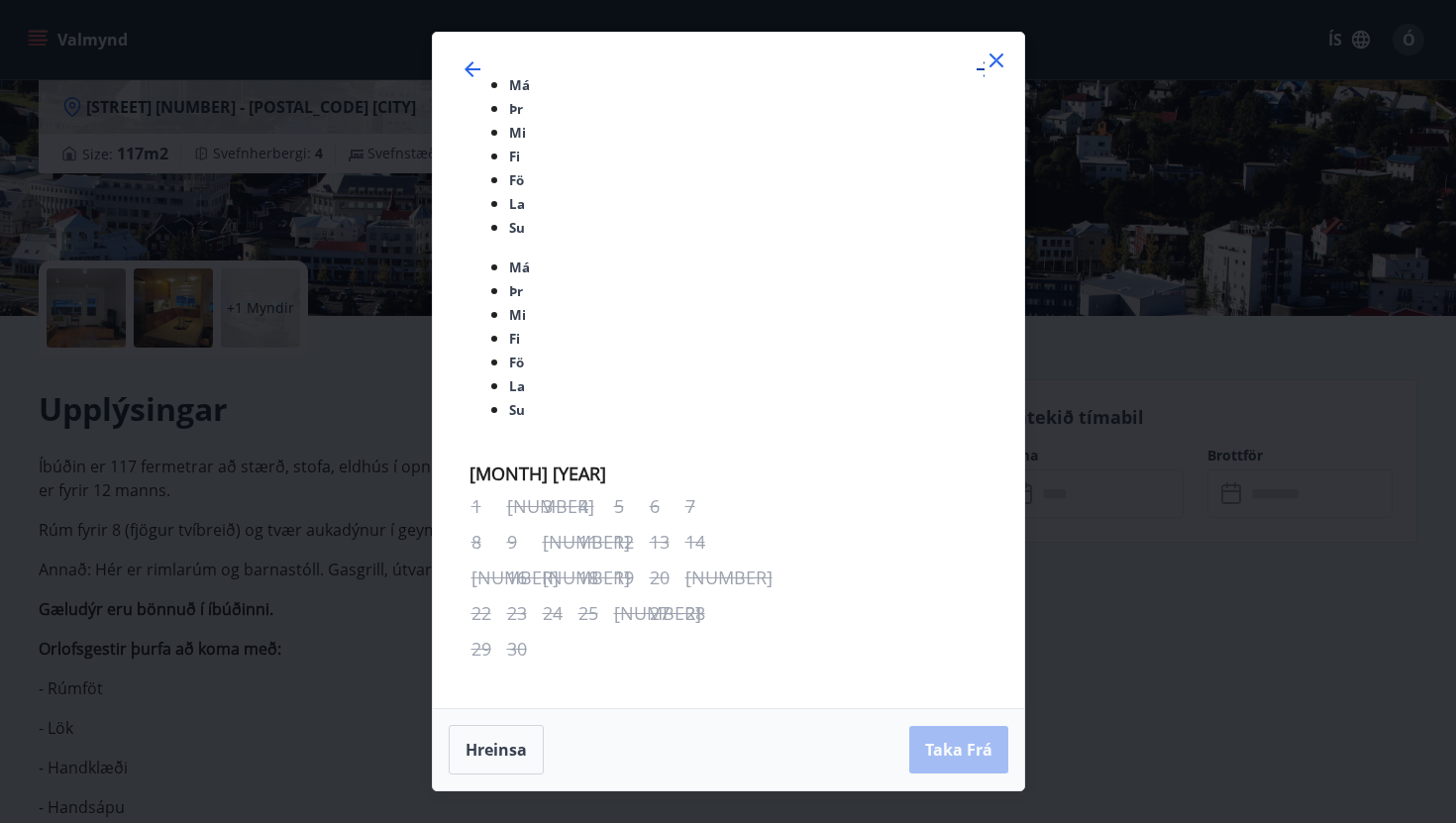 click at bounding box center [985, 69] 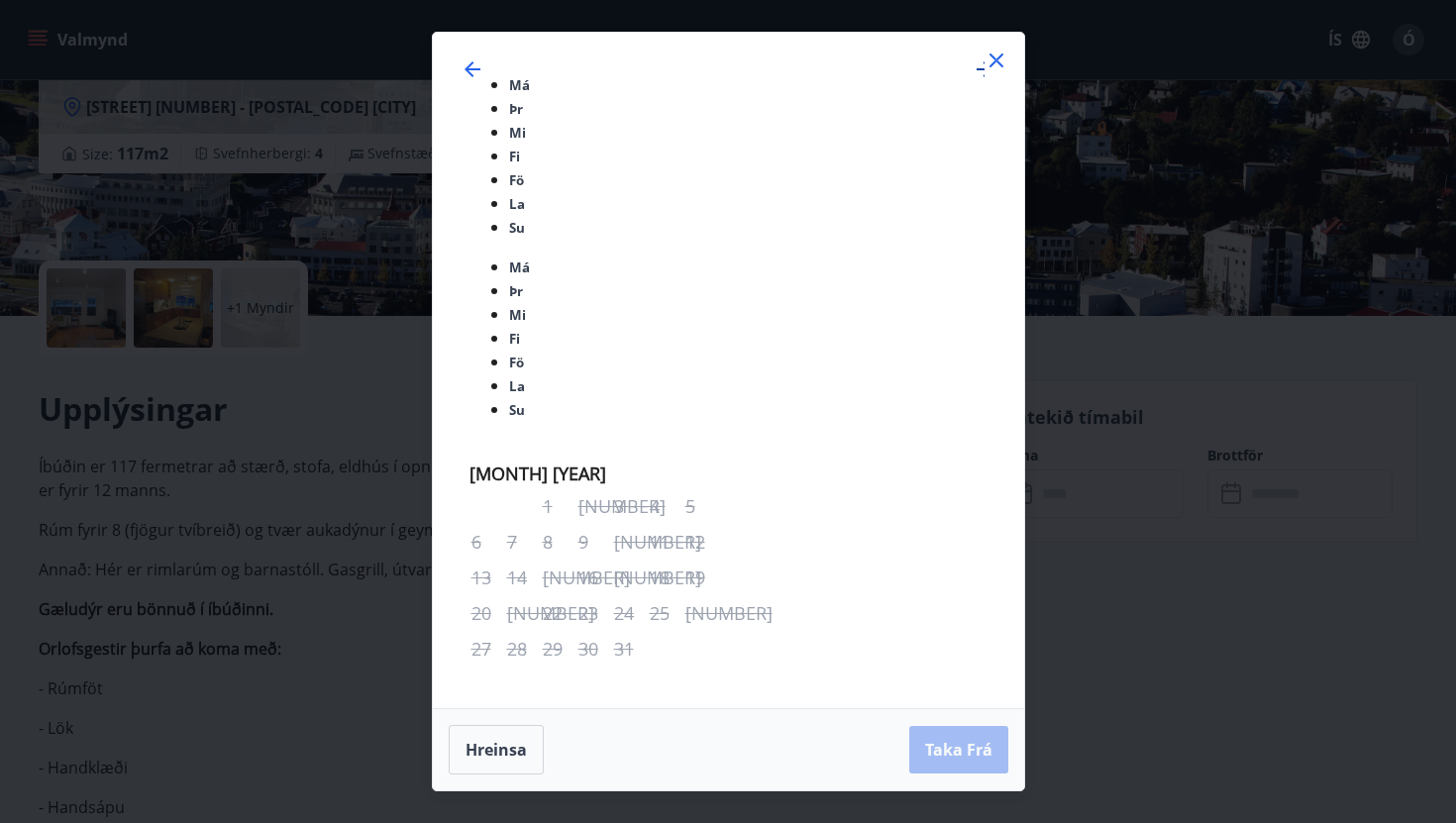 click at bounding box center (985, 69) 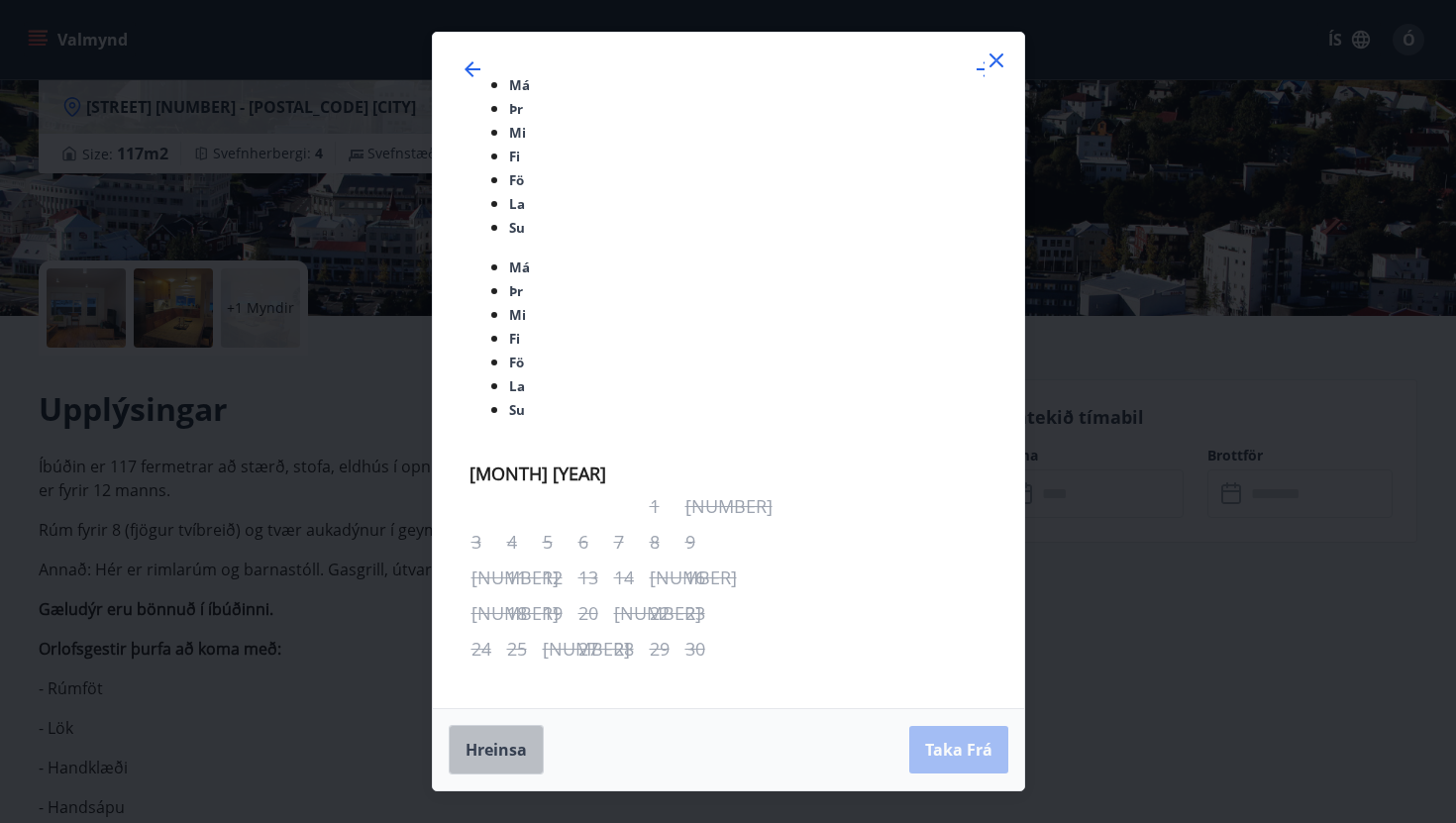 click on "Hreinsa" at bounding box center (496, 750) 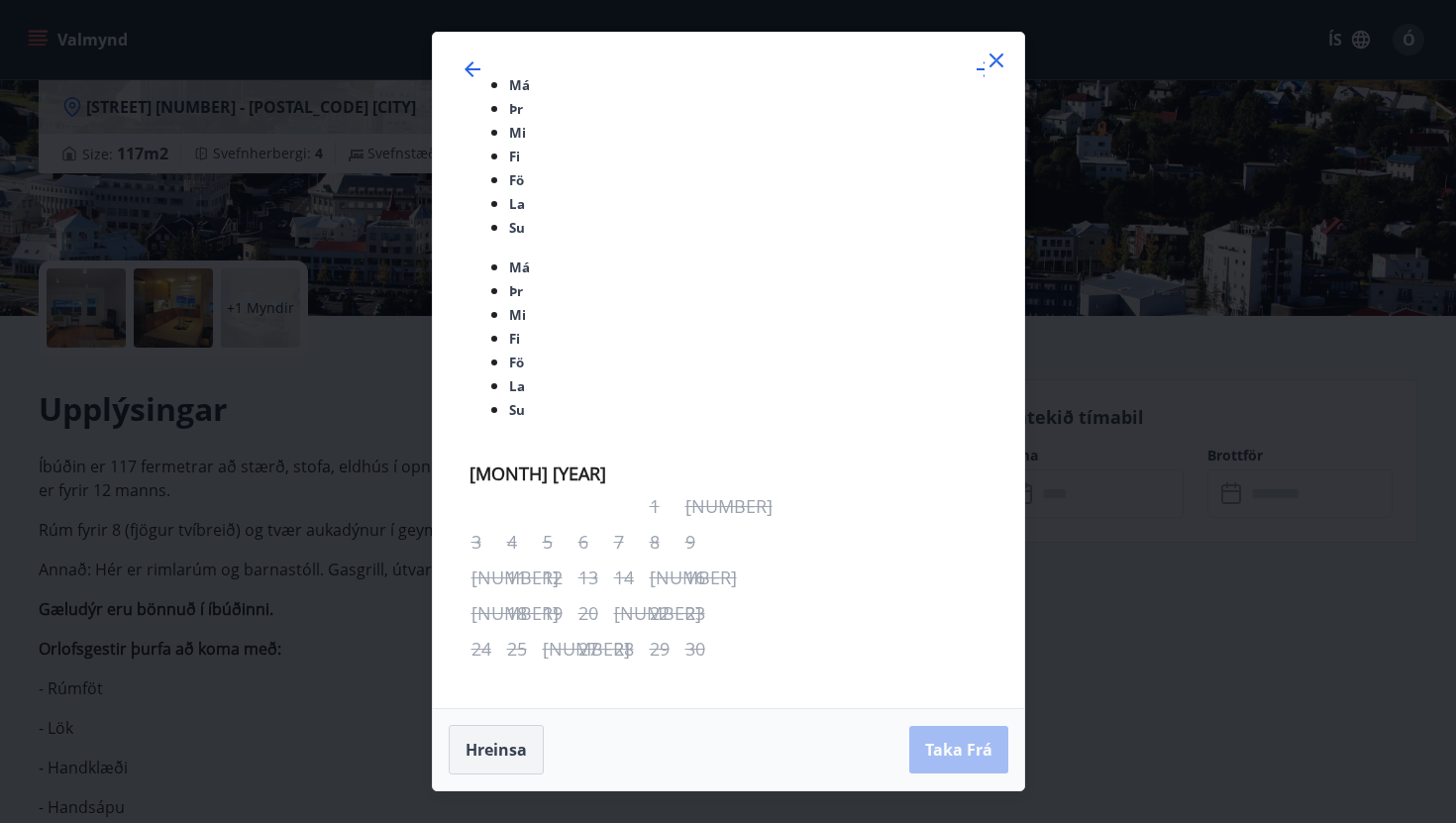 click on "Hreinsa" at bounding box center (496, 750) 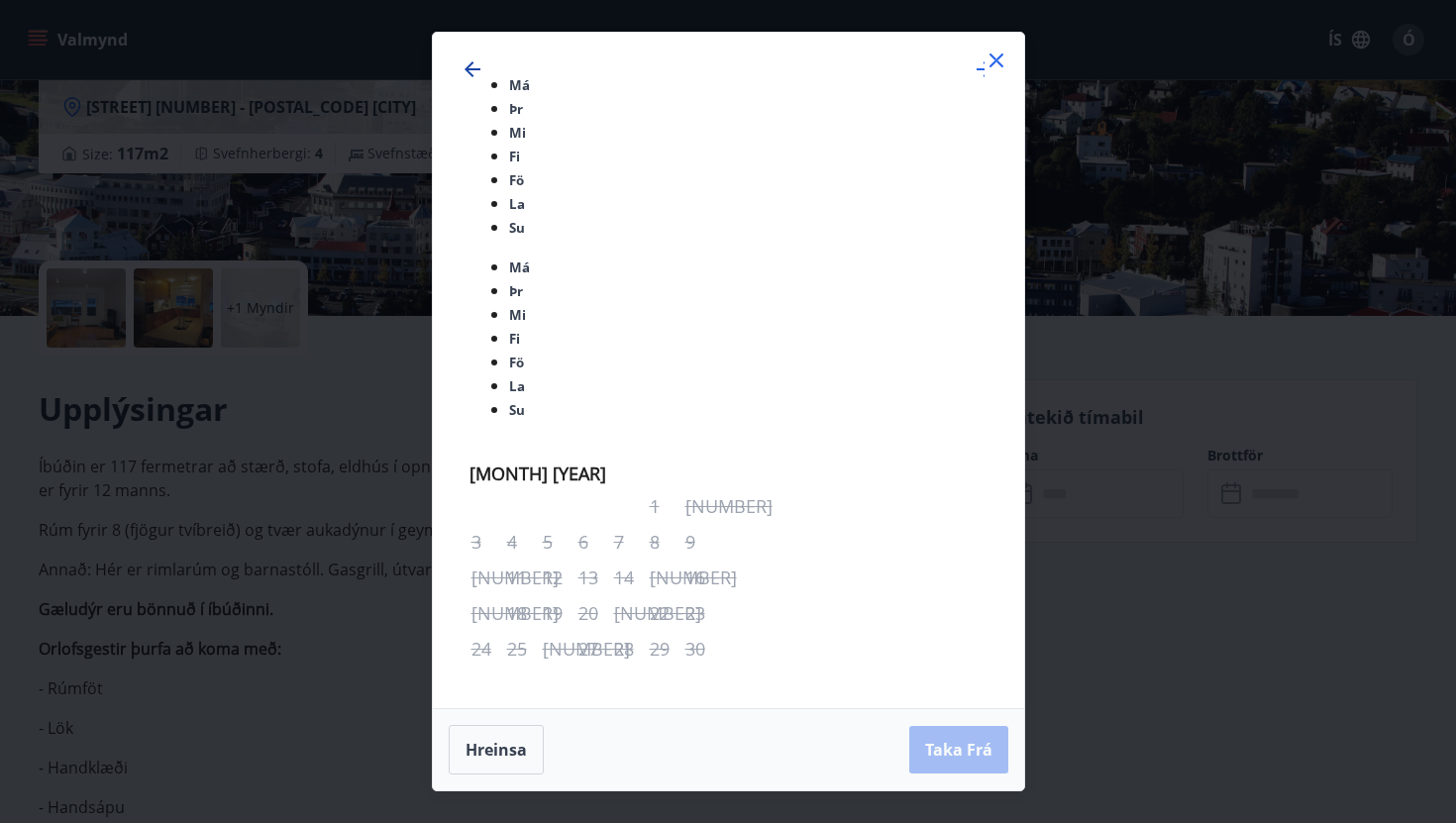click at bounding box center (472, 69) 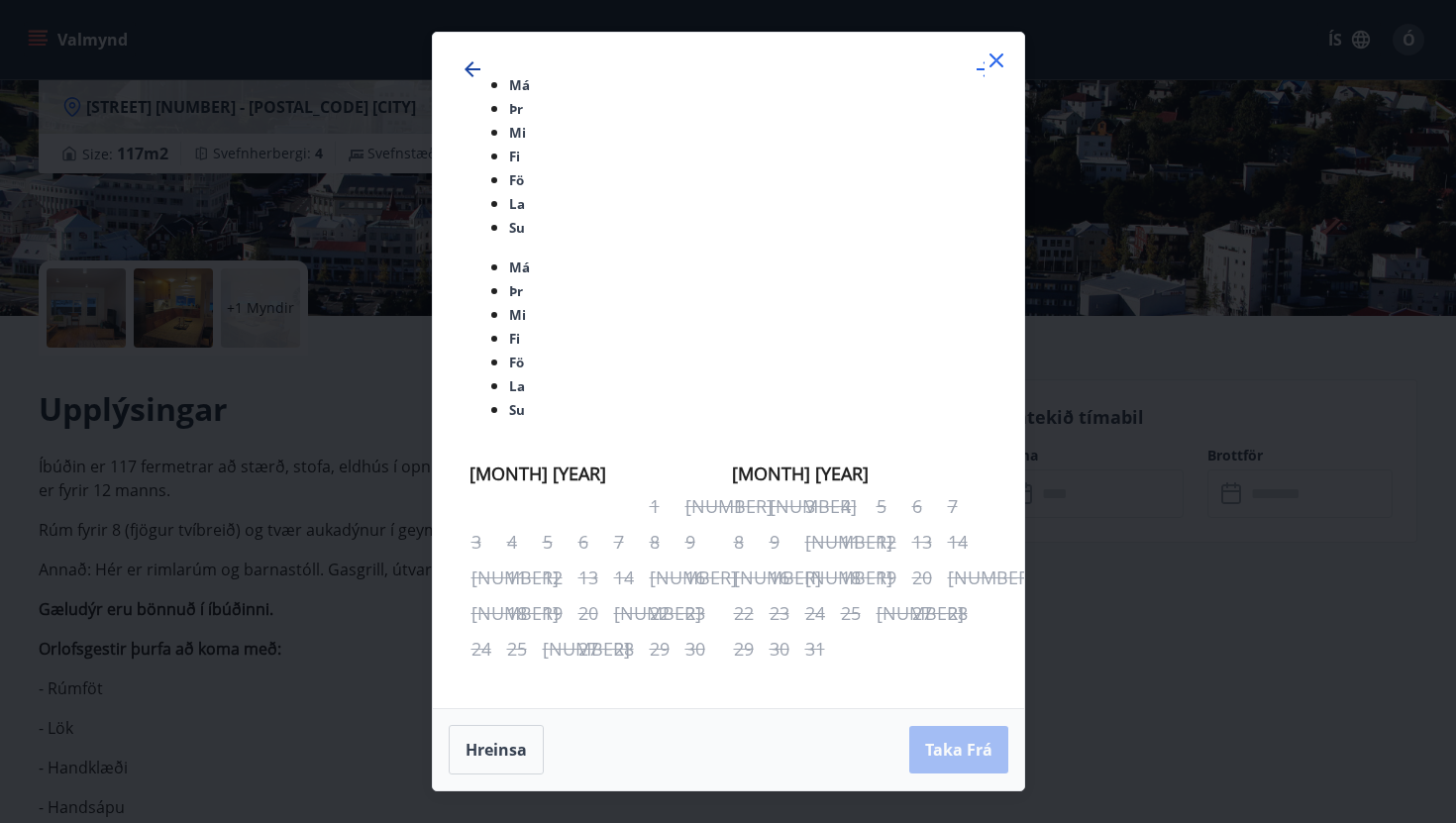 click at bounding box center [472, 69] 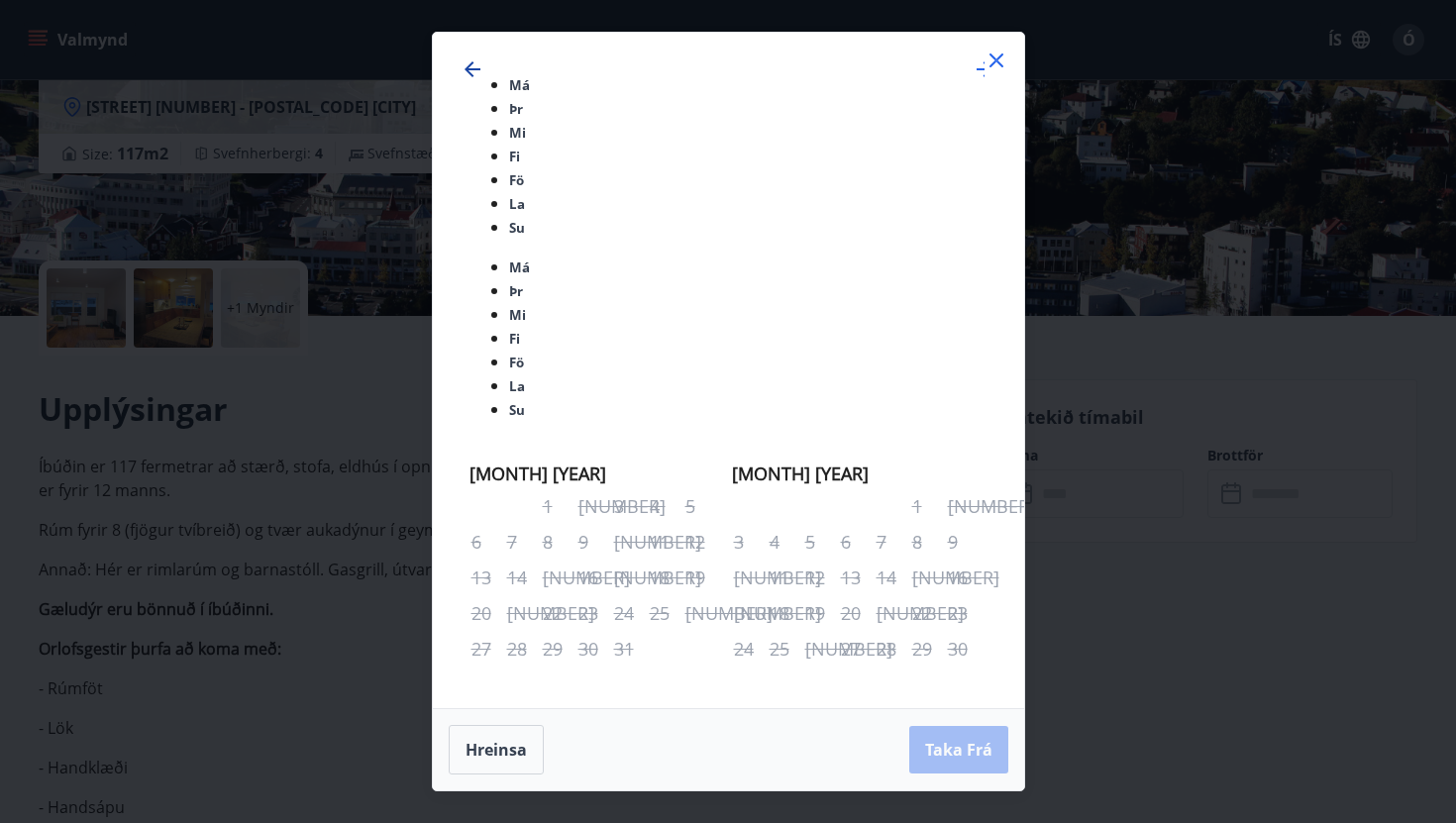 click at bounding box center (472, 69) 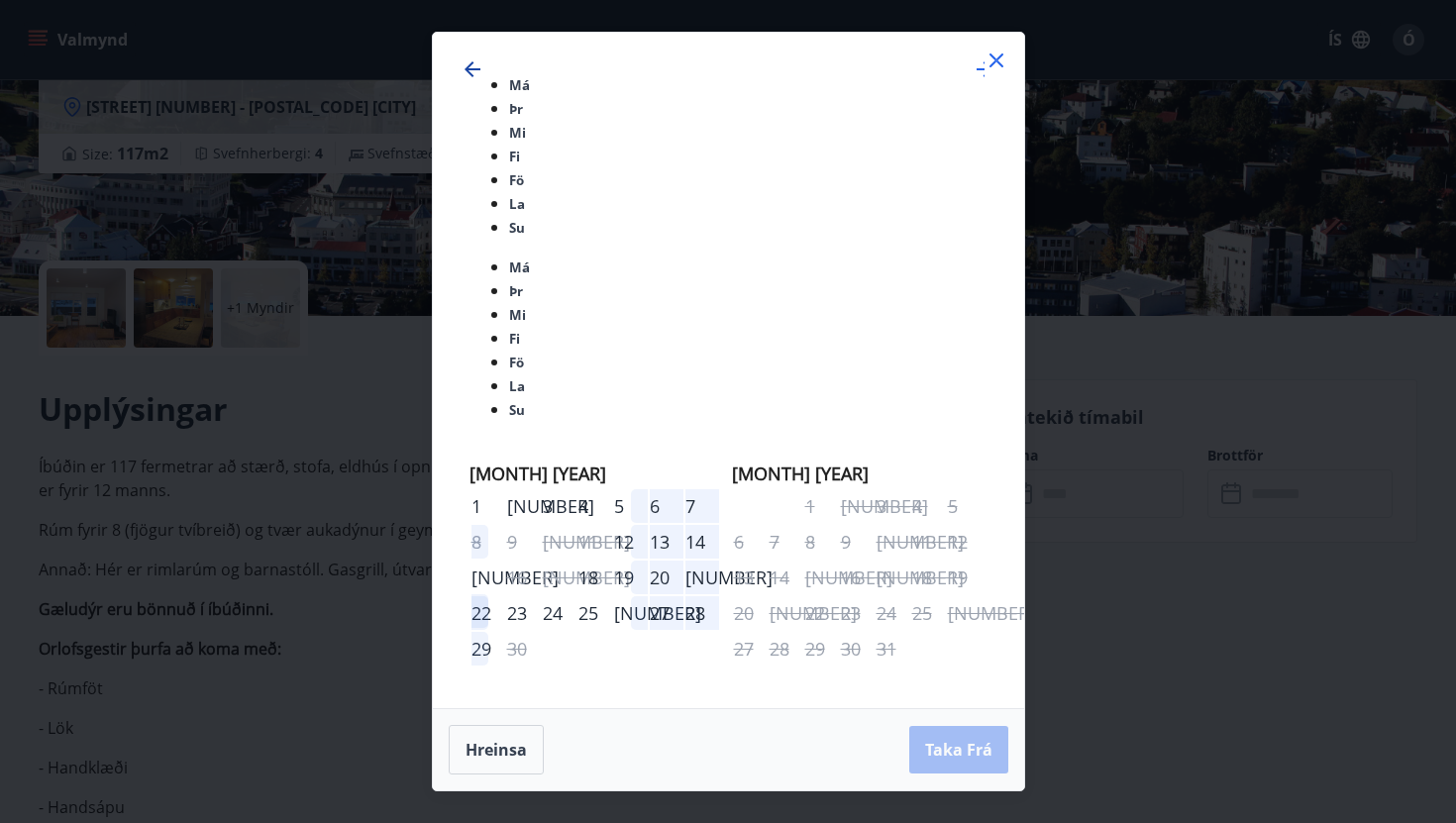click at bounding box center (472, 69) 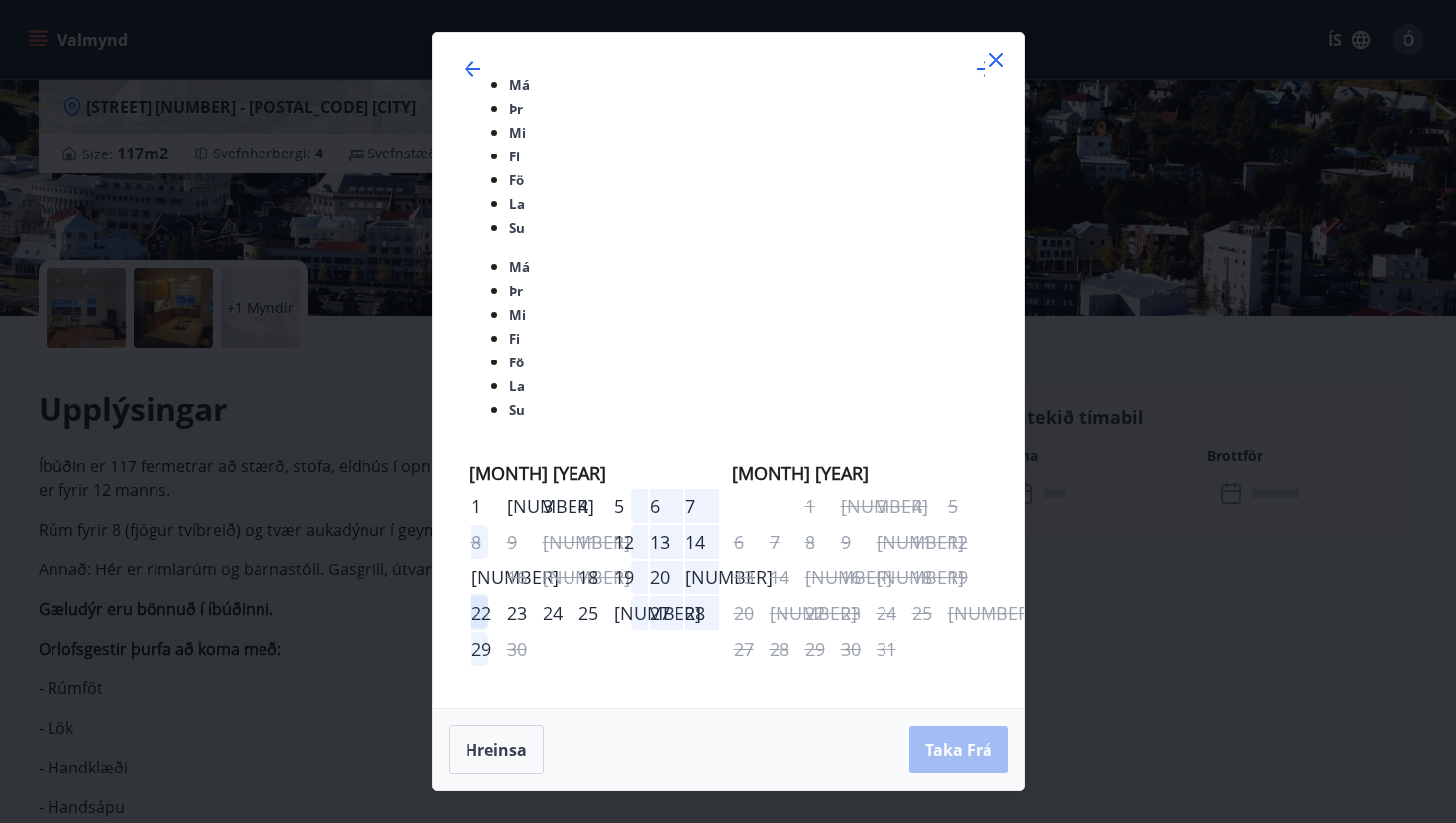 click on "[MONTH] [YEAR] 1 2 3 4 5 6 7 8 9 10 11 12 13 14 15 16 17 18 19 20 21 22 23 24 25 26 27 28 29 30" at bounding box center (595, 599) 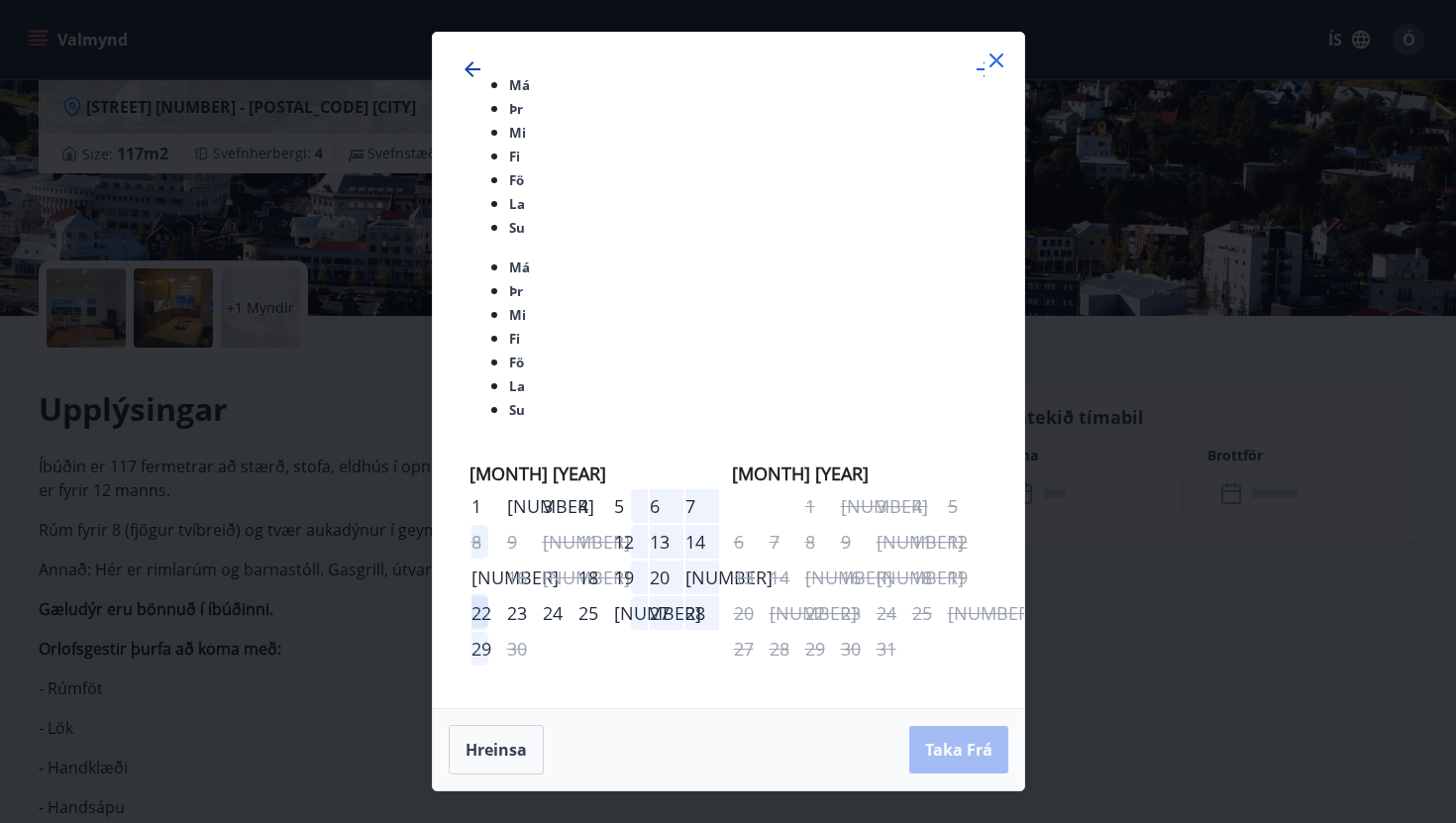 click at bounding box center [472, 69] 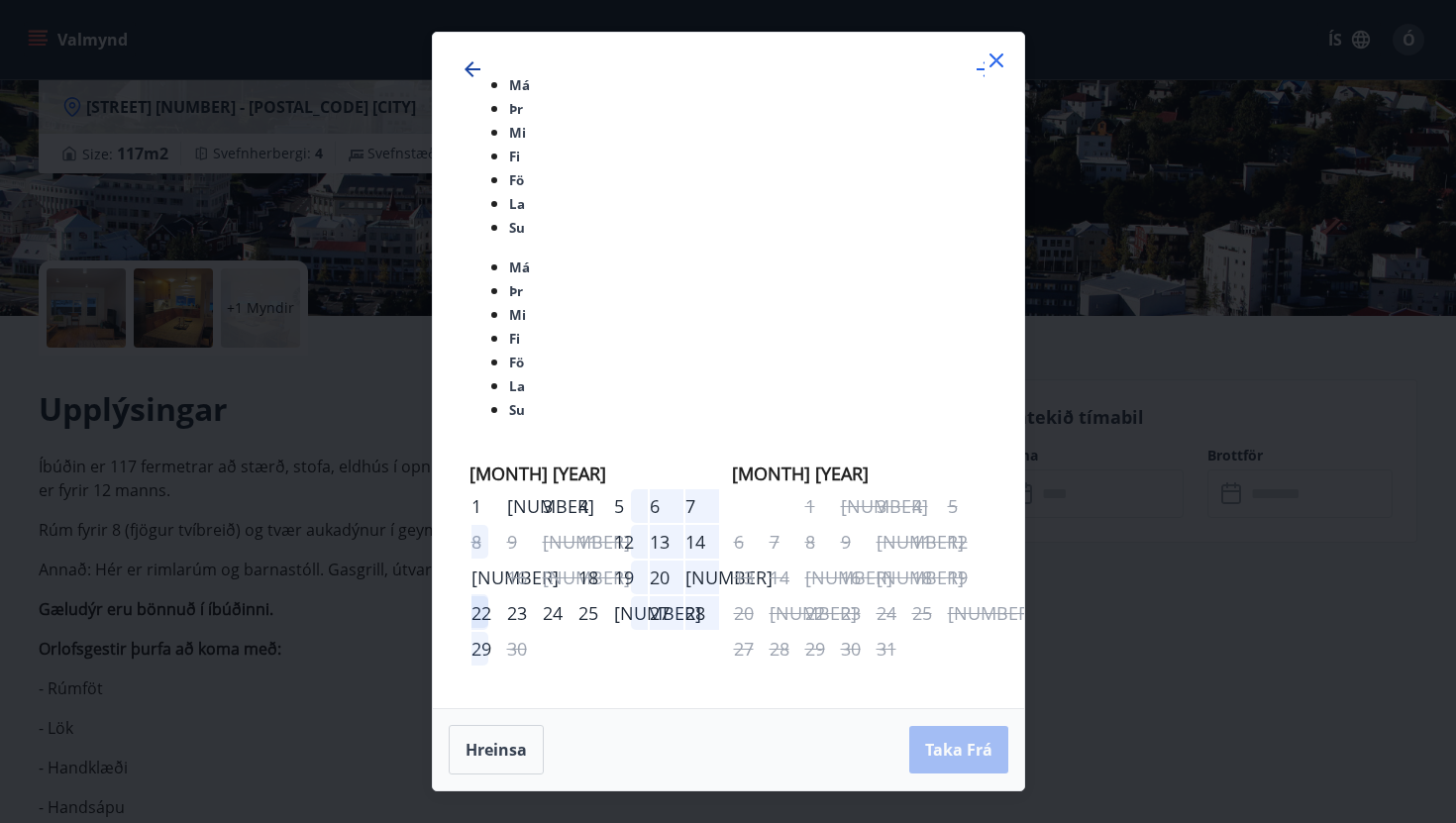 click at bounding box center [472, 69] 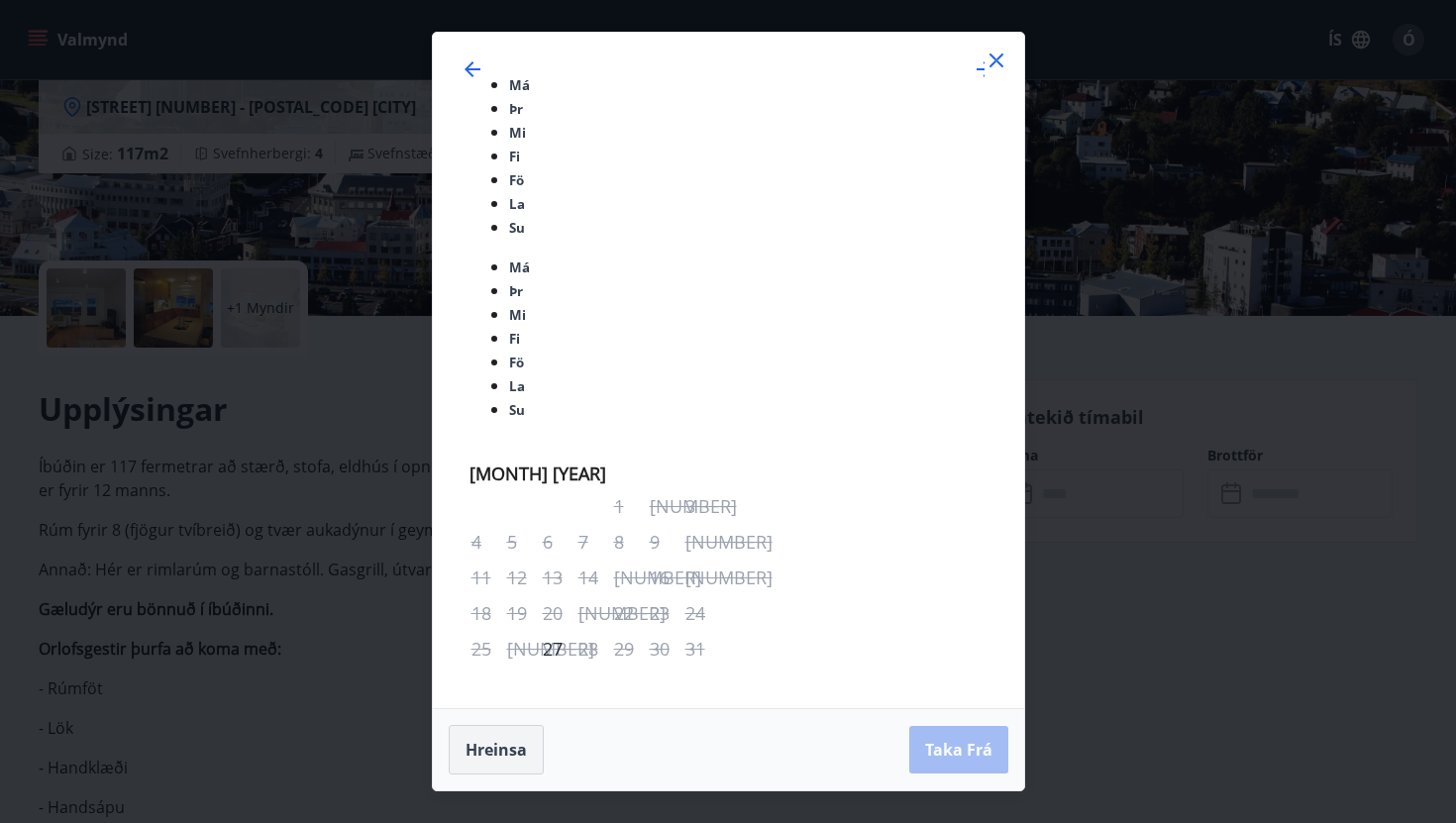 click on "Hreinsa" at bounding box center [496, 750] 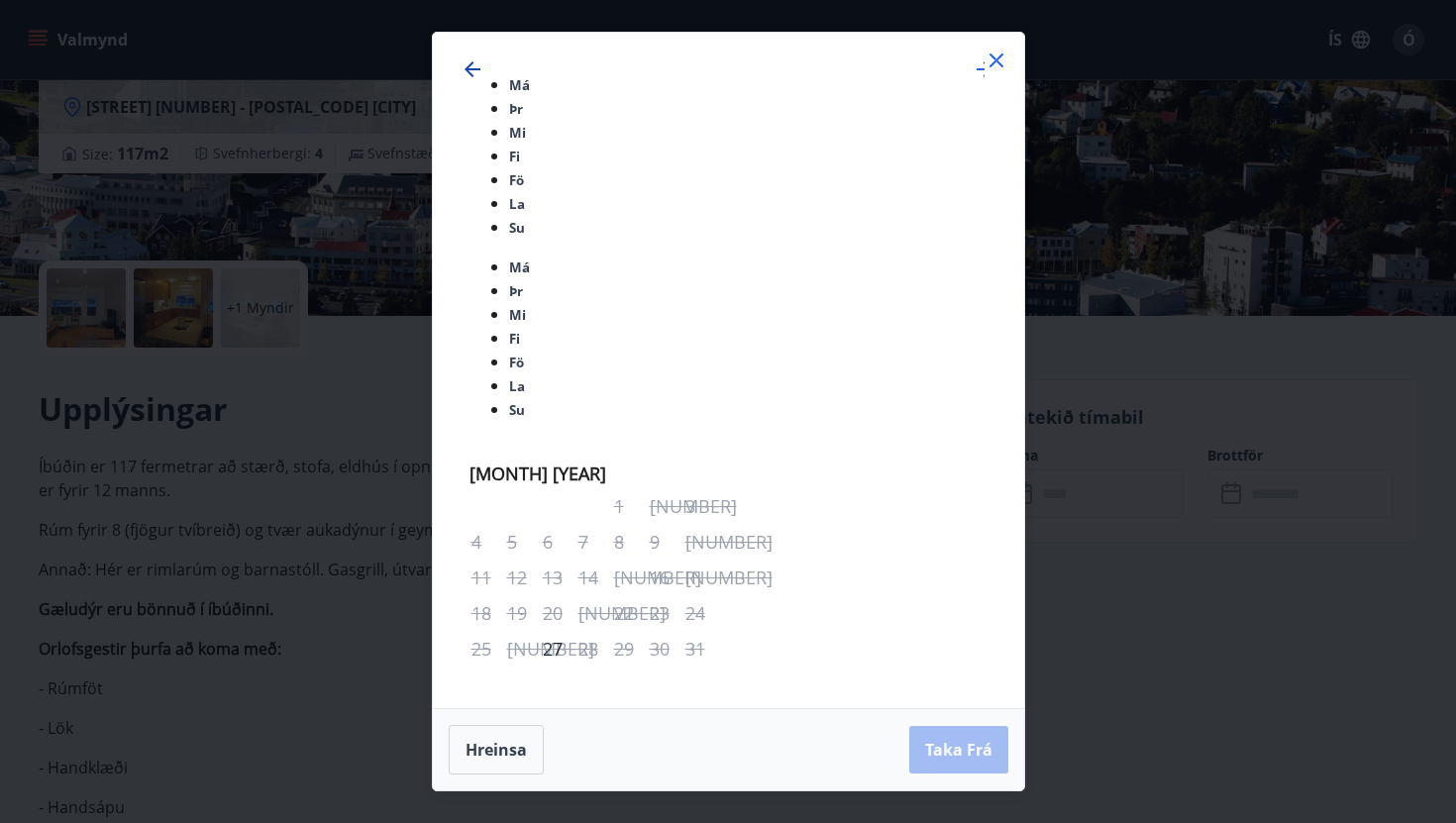 click at bounding box center [472, 69] 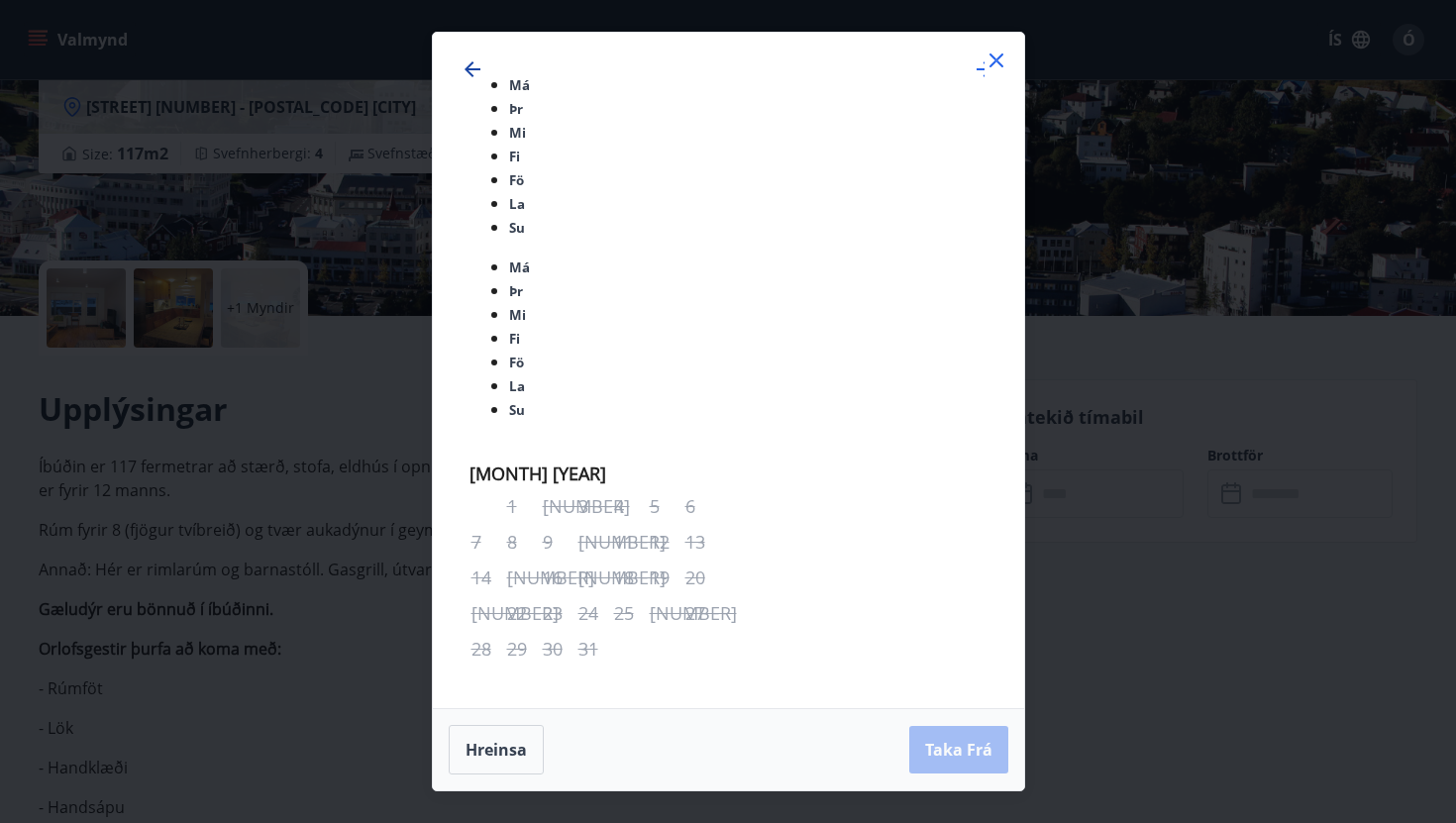 click at bounding box center [472, 69] 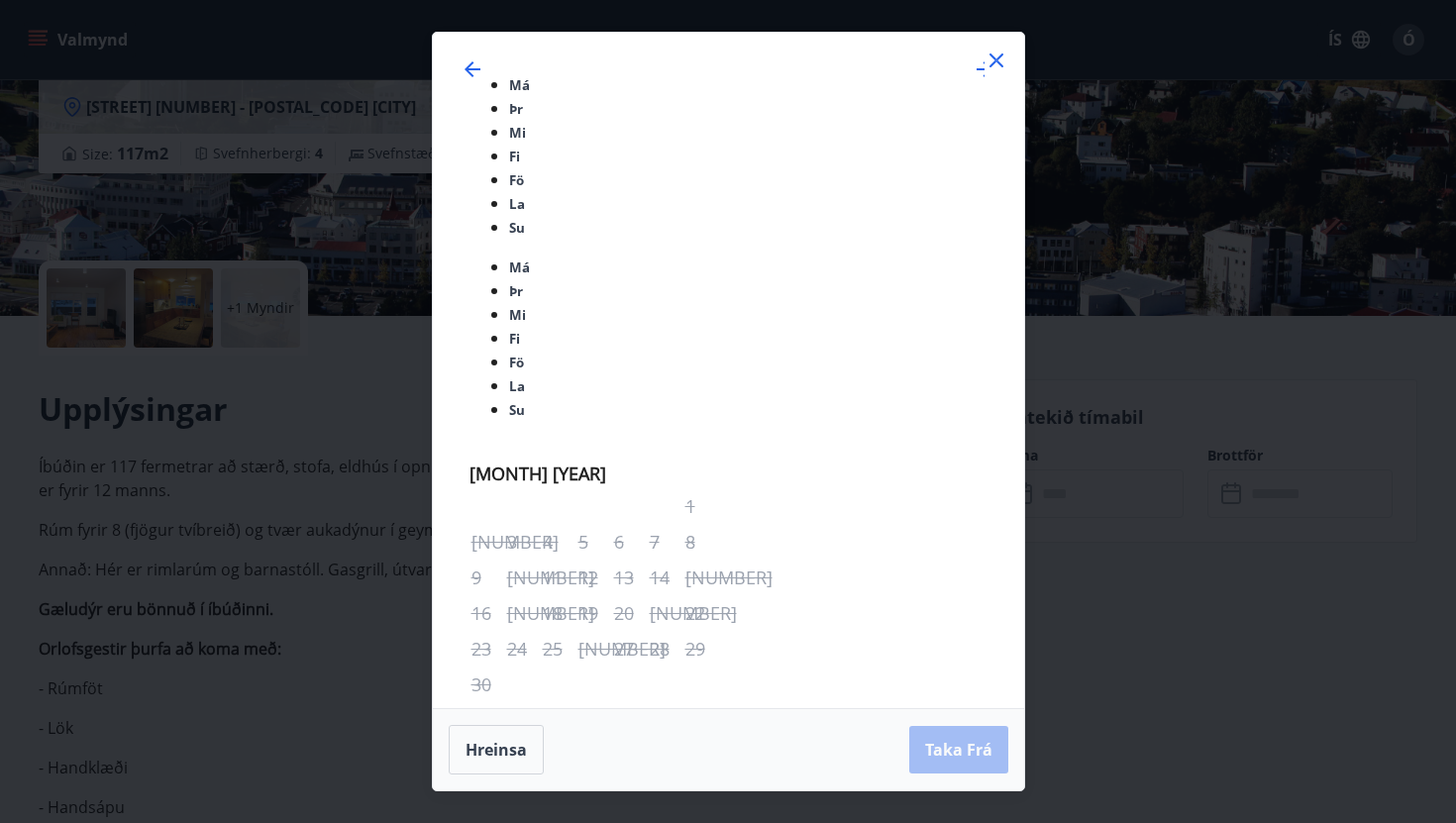 click at bounding box center [996, 60] 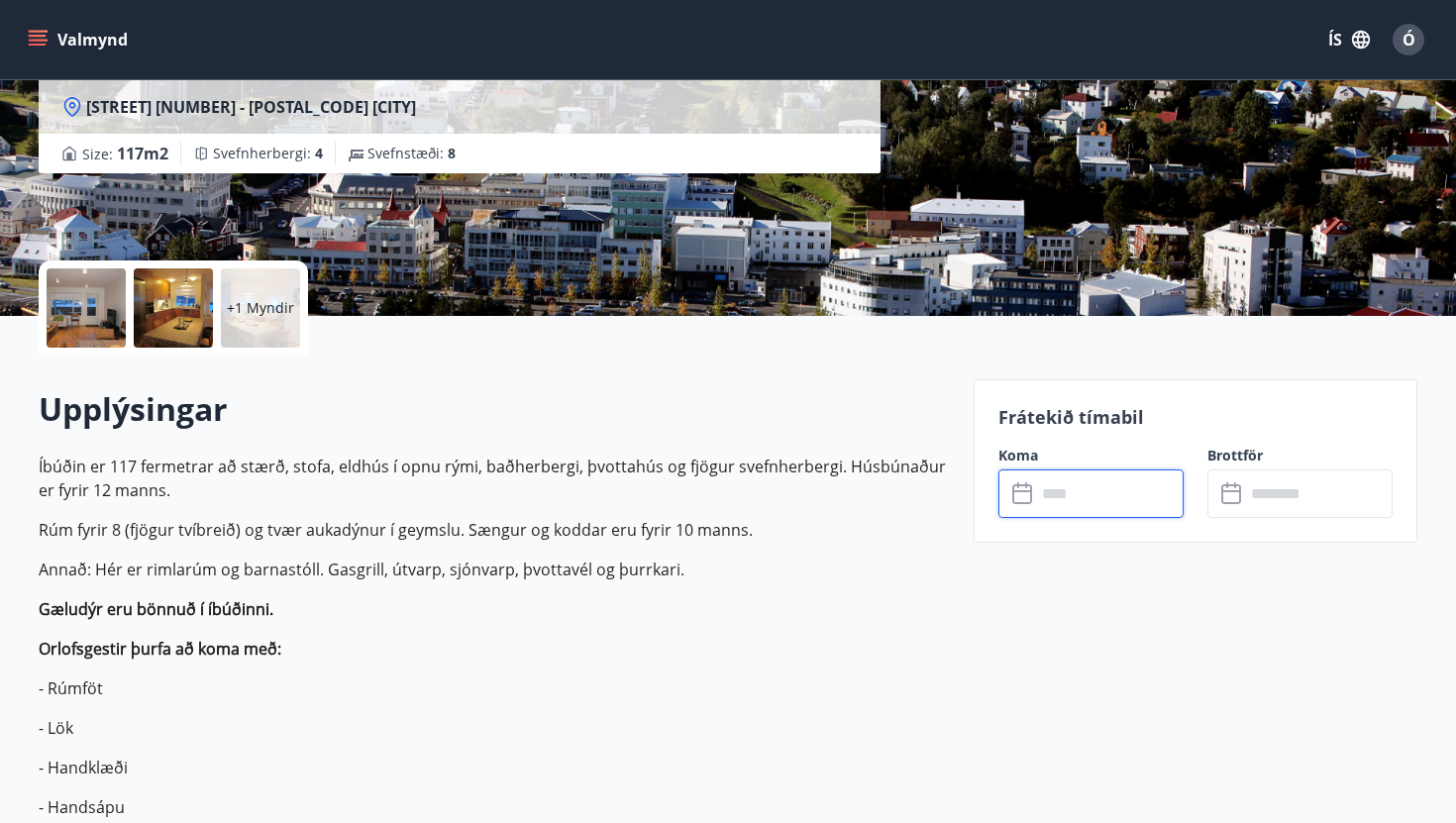 scroll, scrollTop: 0, scrollLeft: 0, axis: both 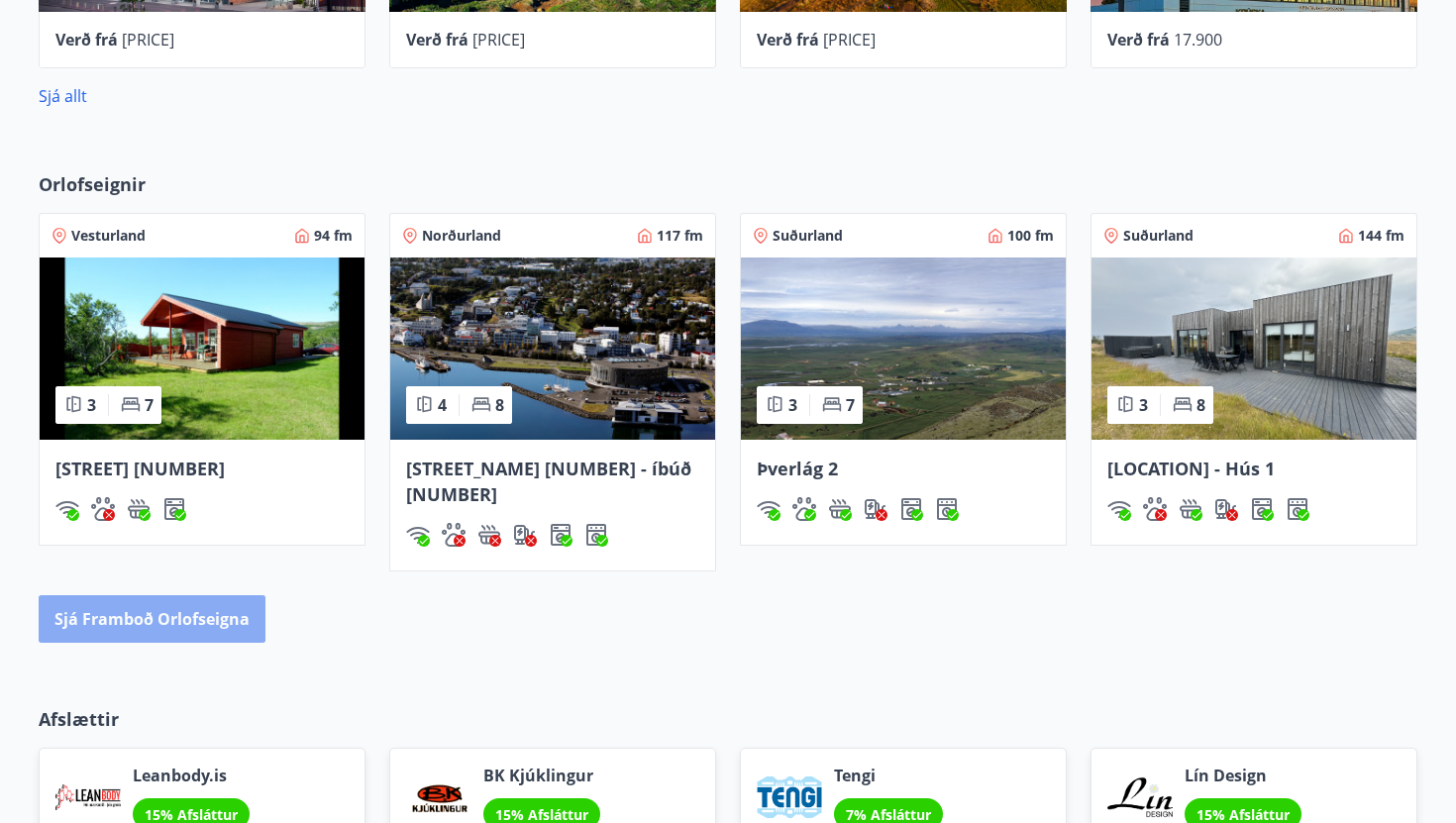 click on "Sjá framboð orlofseigna" at bounding box center (152, 619) 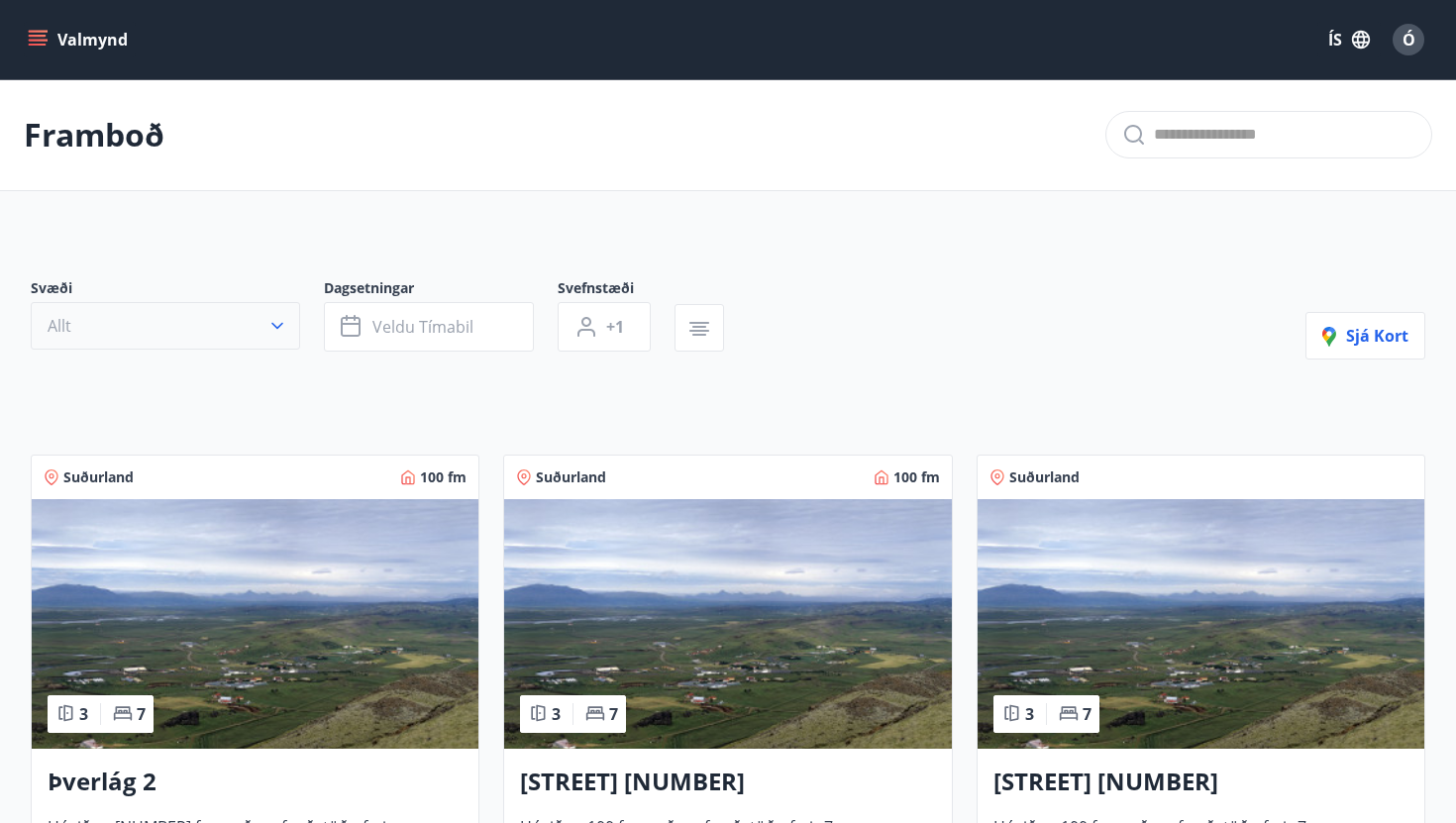 click on "Allt" at bounding box center (165, 326) 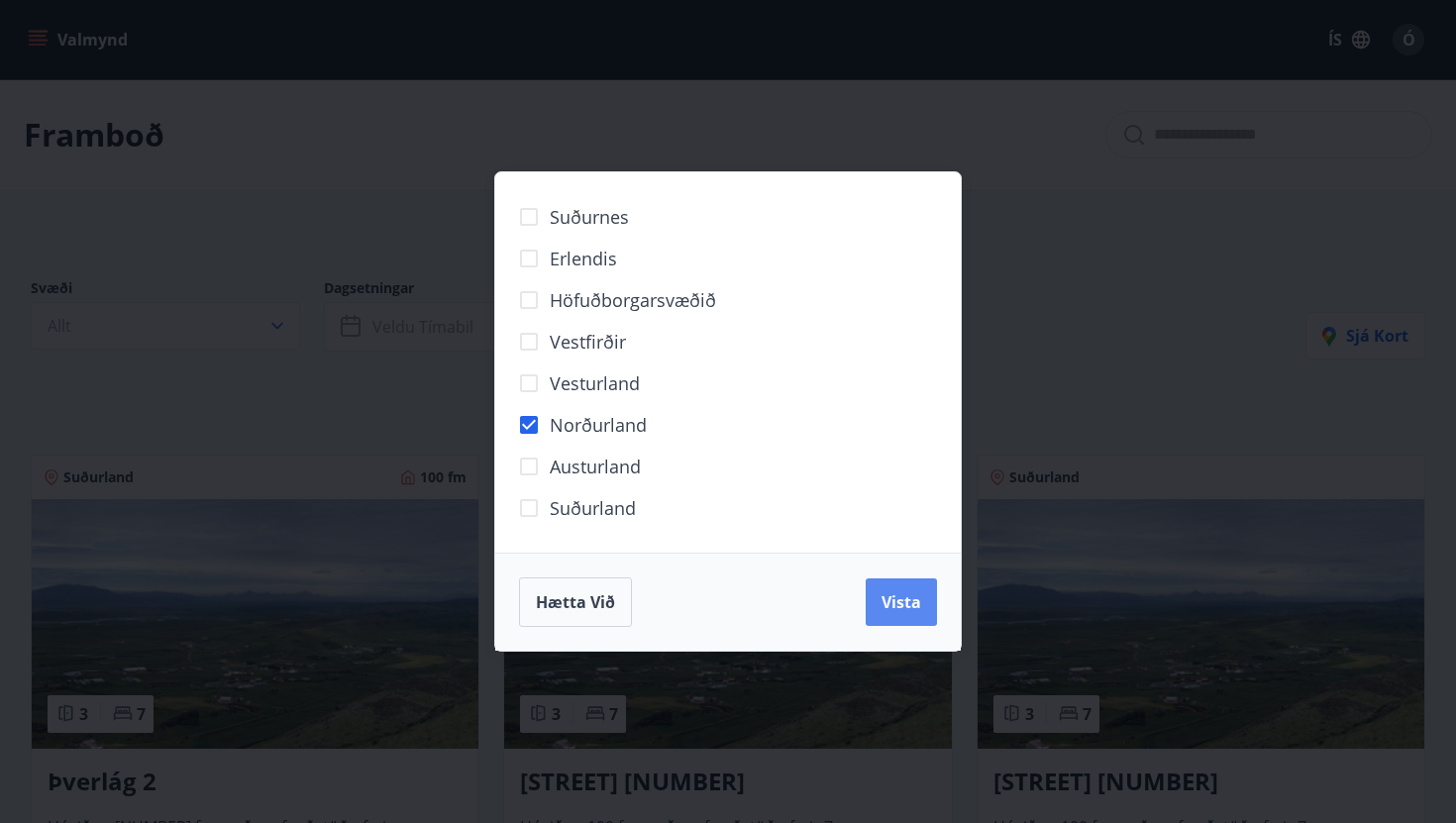 click on "Vista" at bounding box center (901, 602) 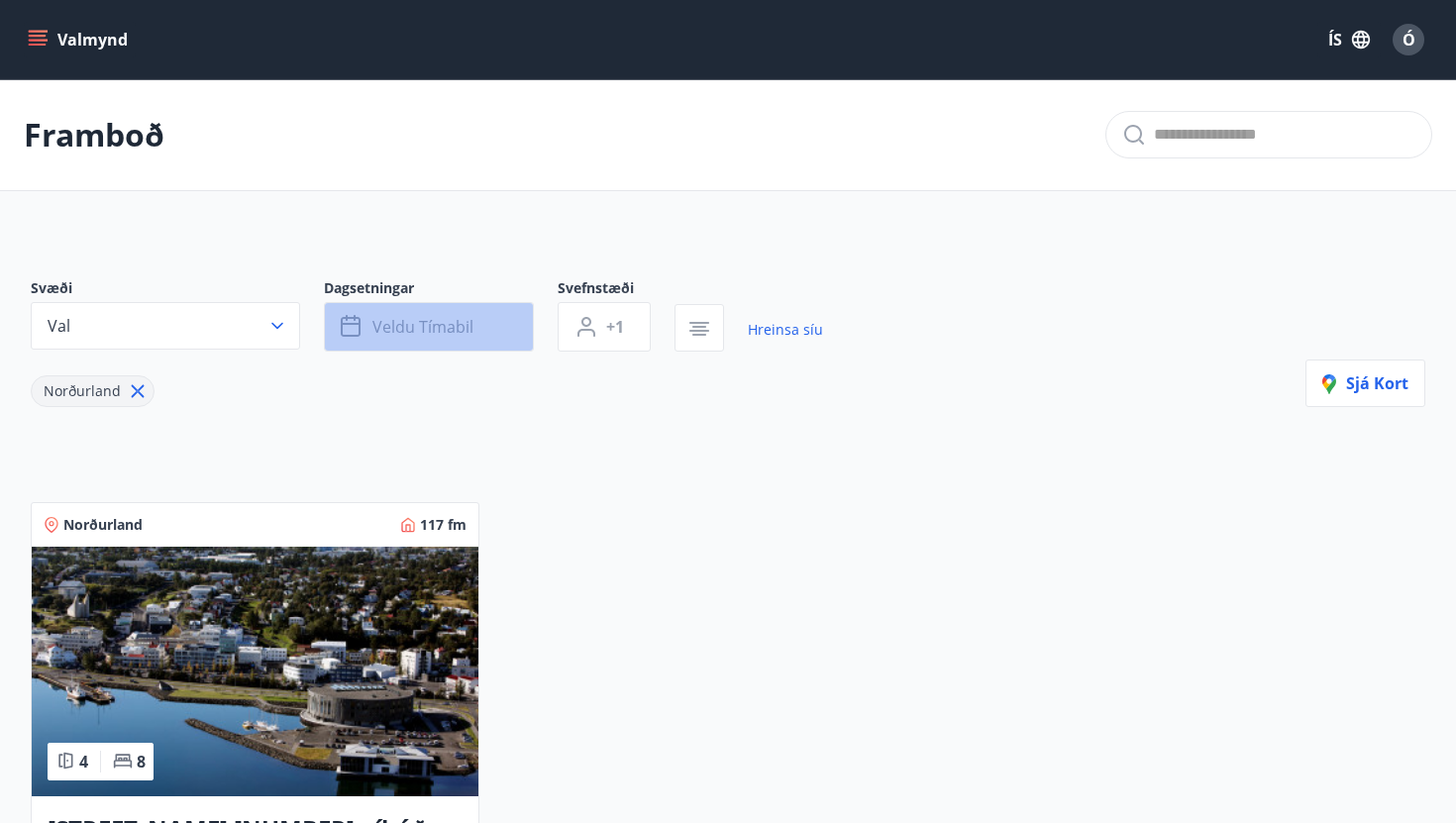 click on "Veldu tímabil" at bounding box center [429, 327] 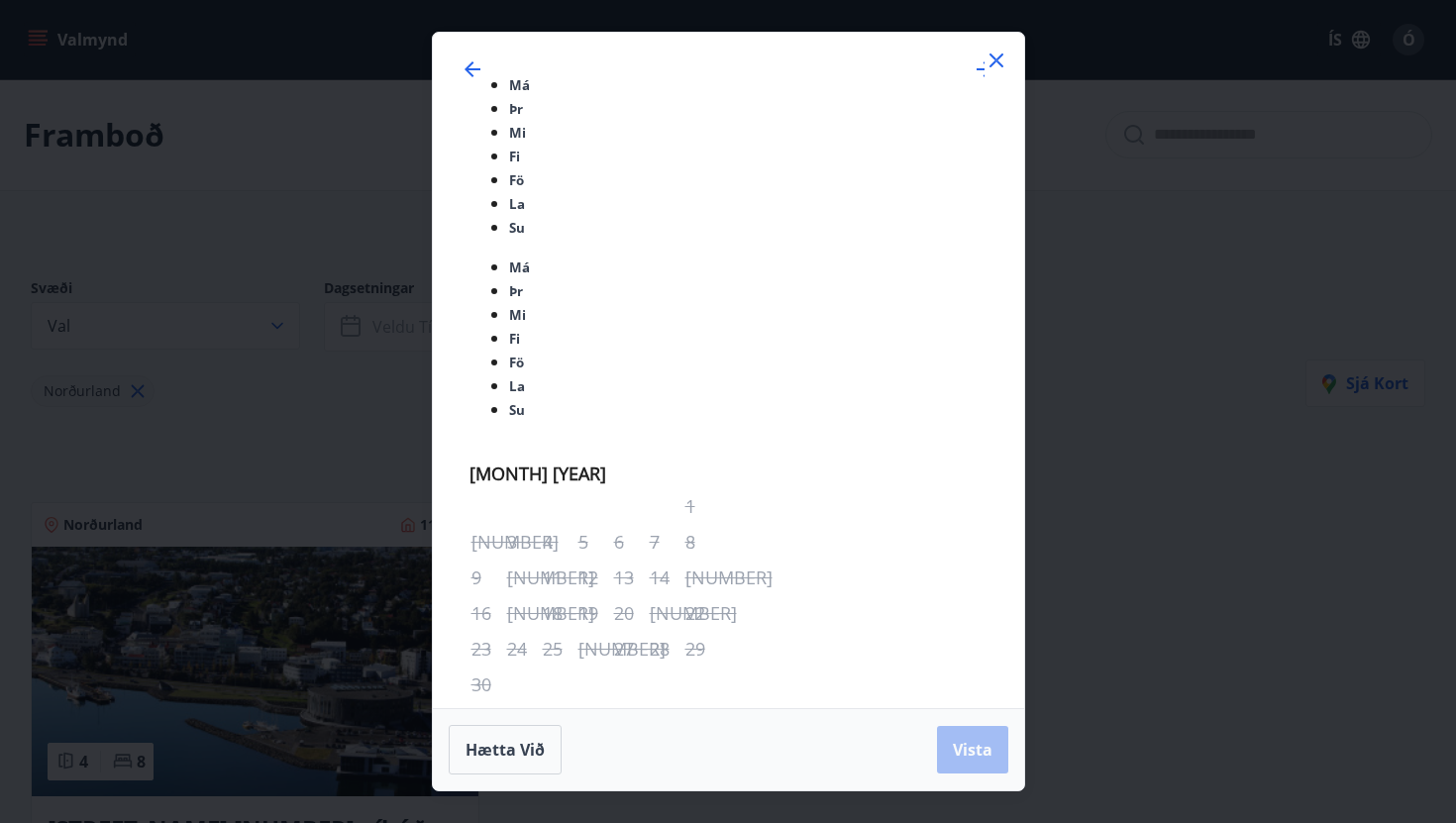 click on "25" at bounding box center (631, 938) 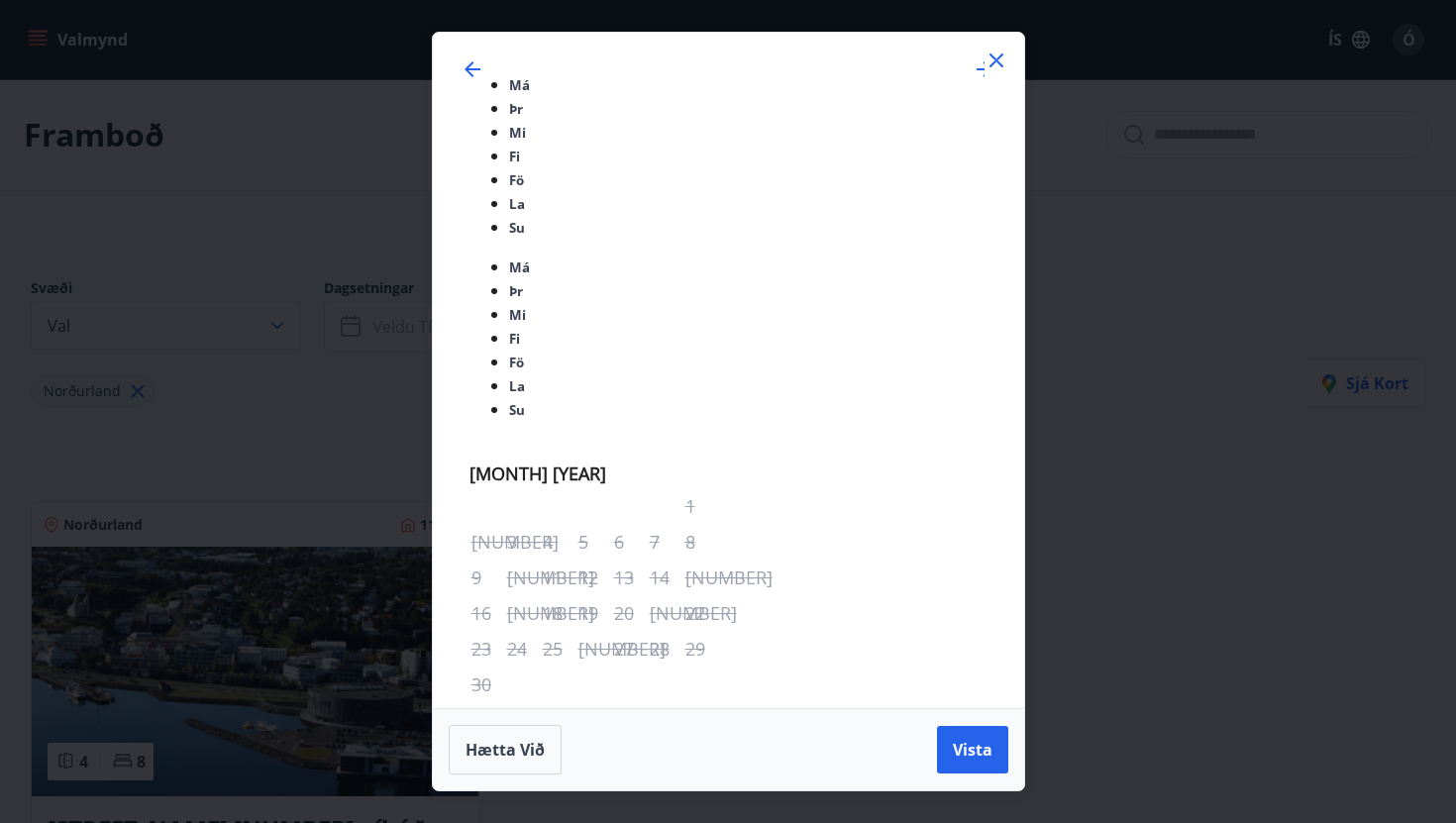 click on "27" at bounding box center [702, 938] 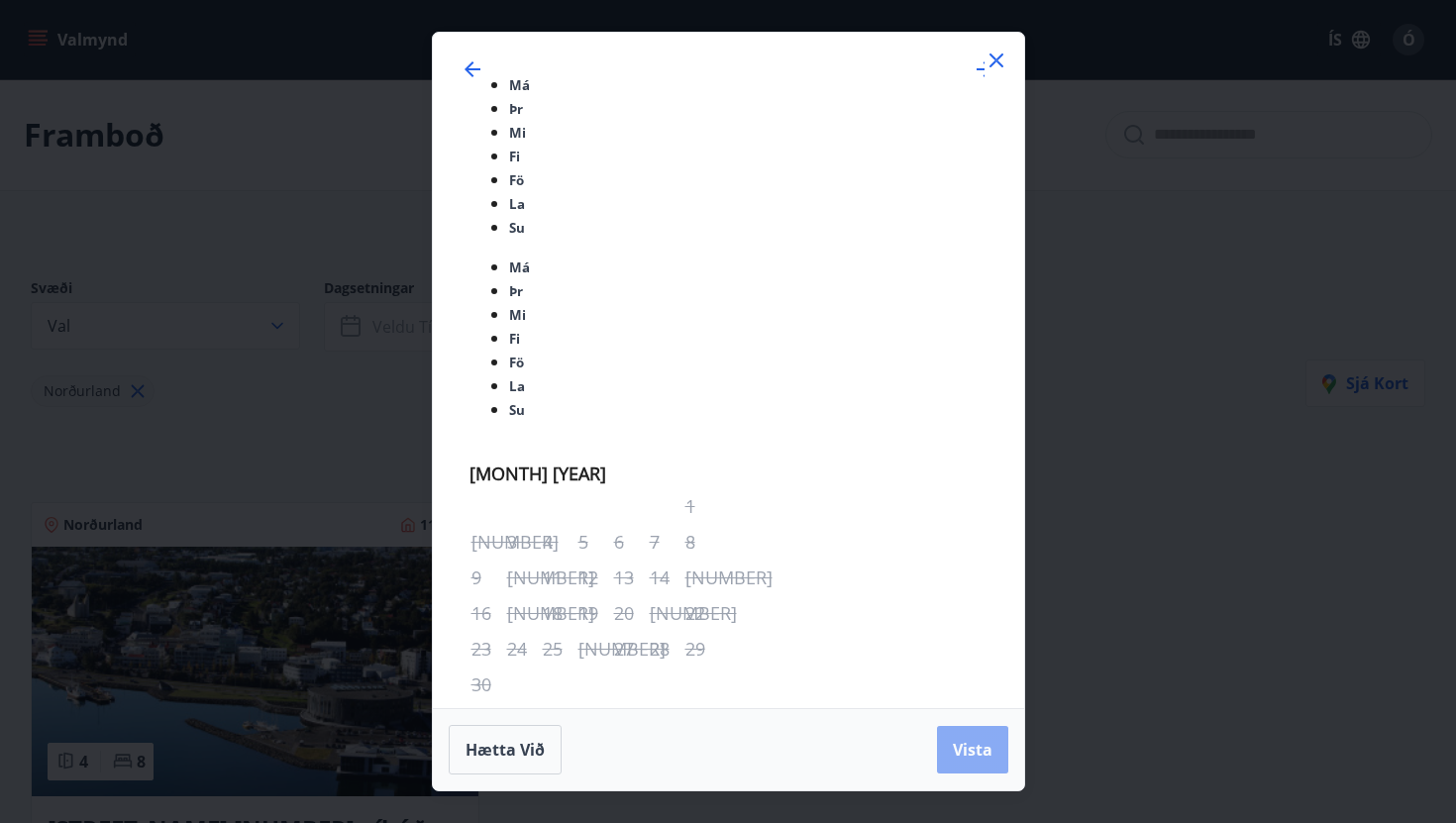 click on "Vista" at bounding box center (973, 750) 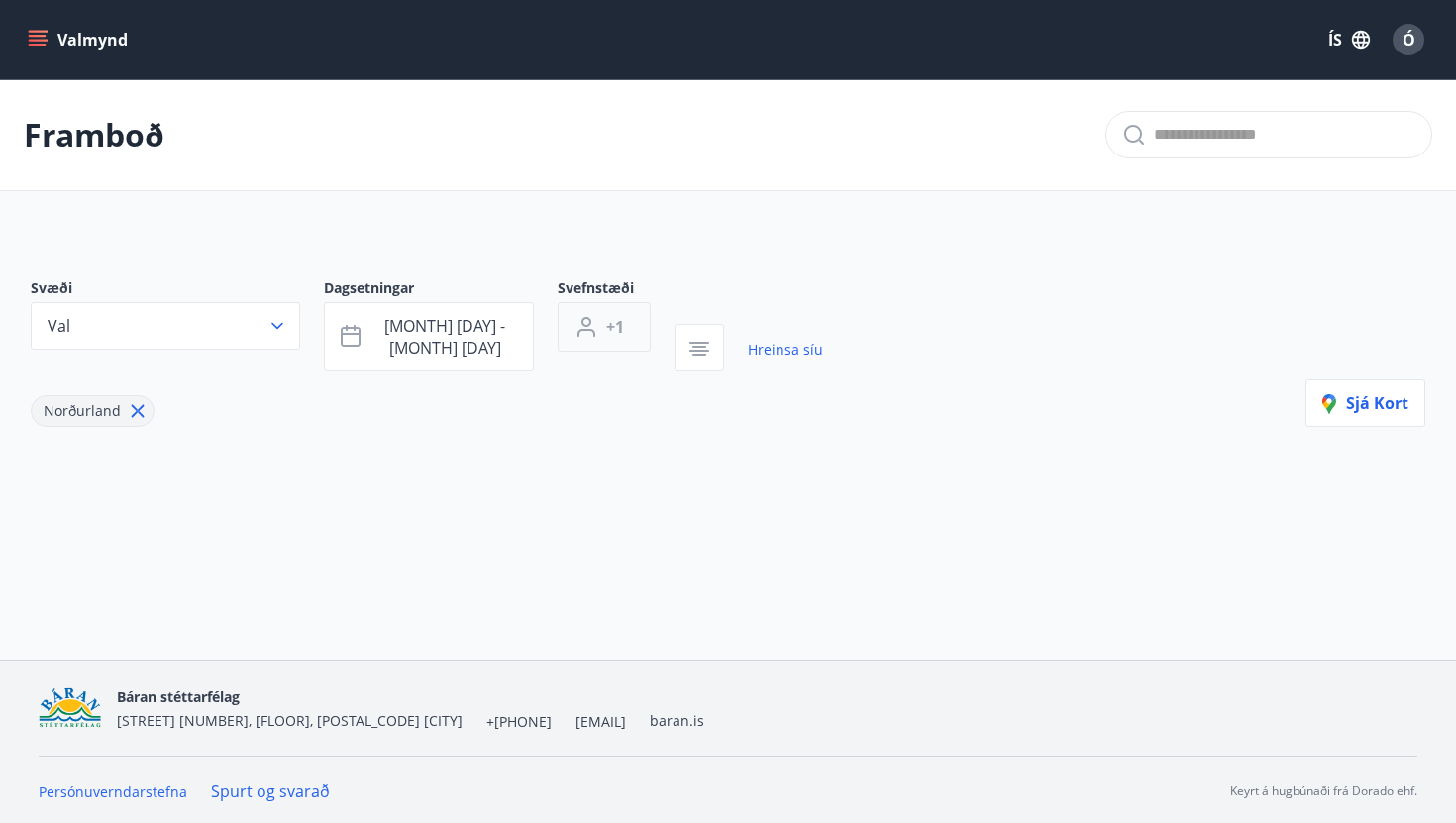 click on "+1" at bounding box center [615, 327] 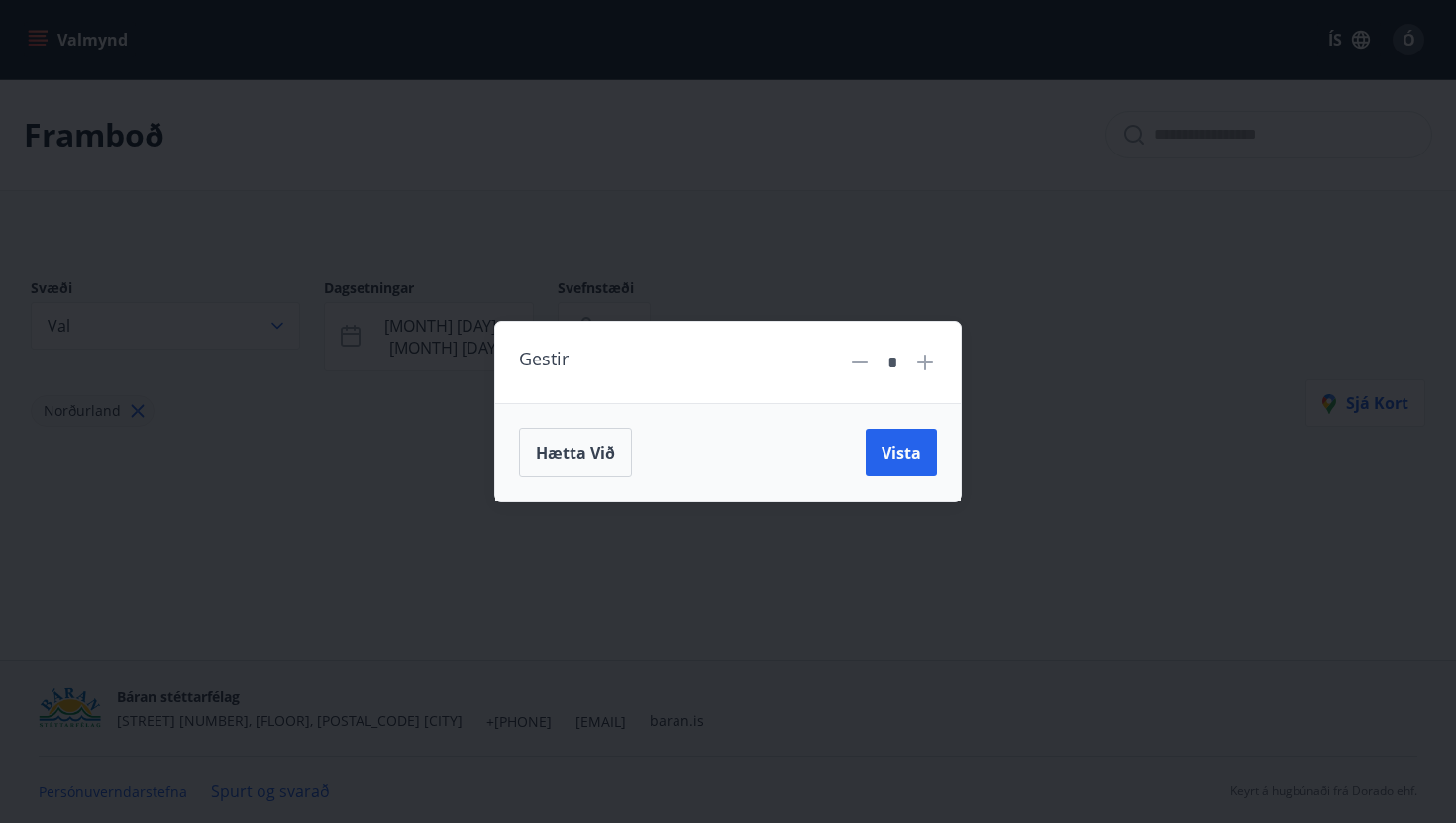 click at bounding box center (860, 362) 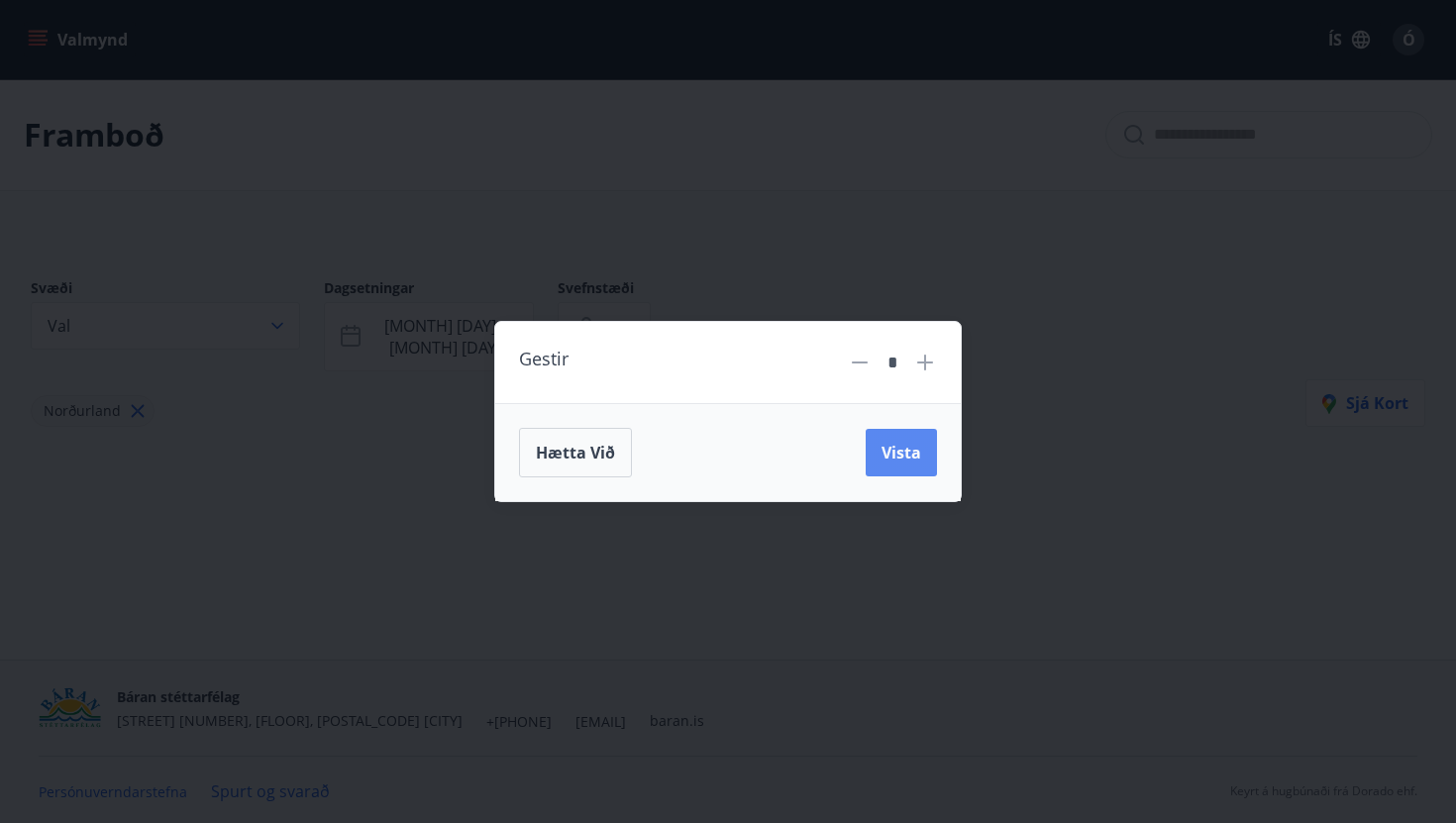 click on "Vista" at bounding box center (901, 453) 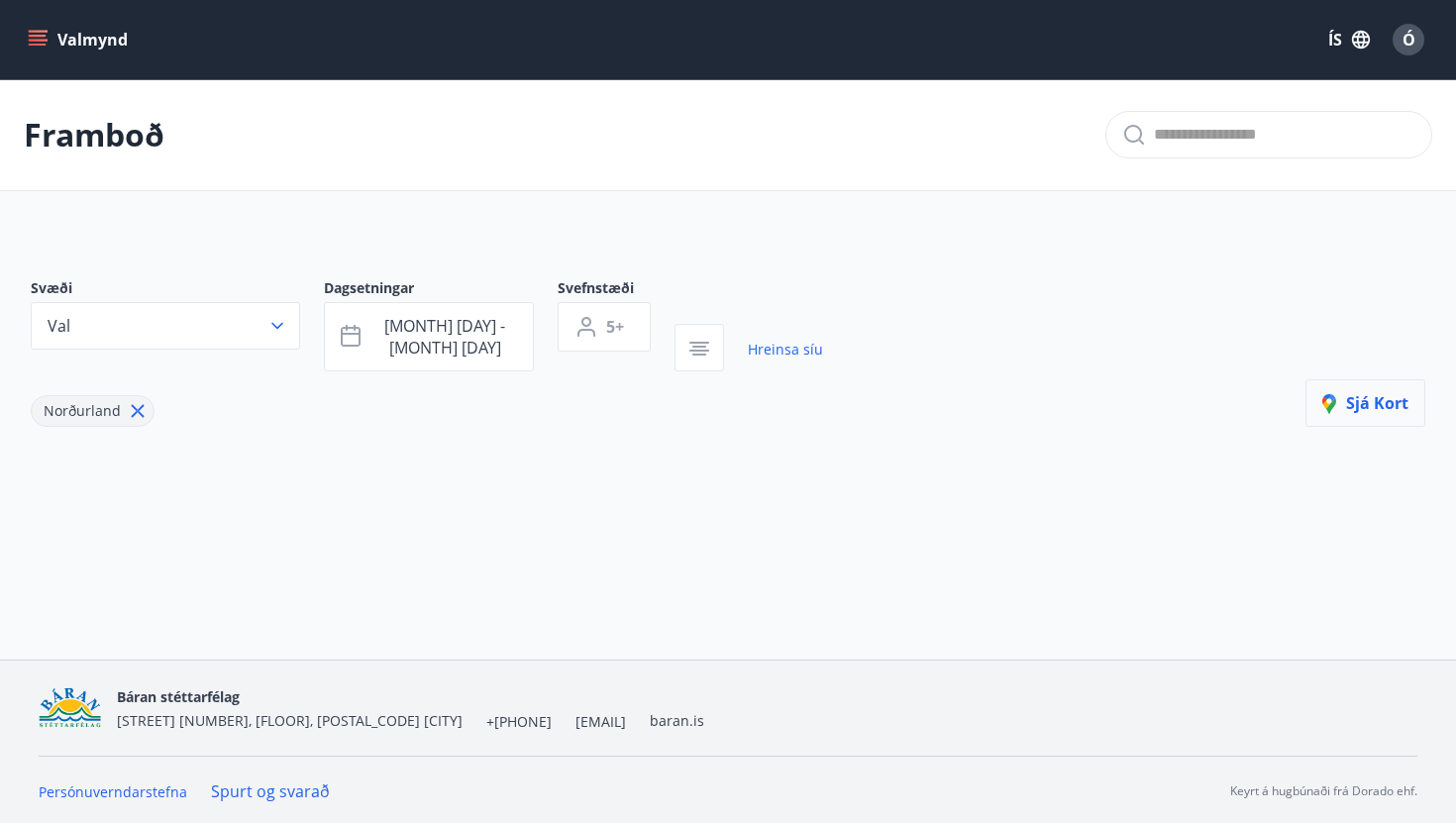 click on "Sjá kort" at bounding box center (1365, 403) 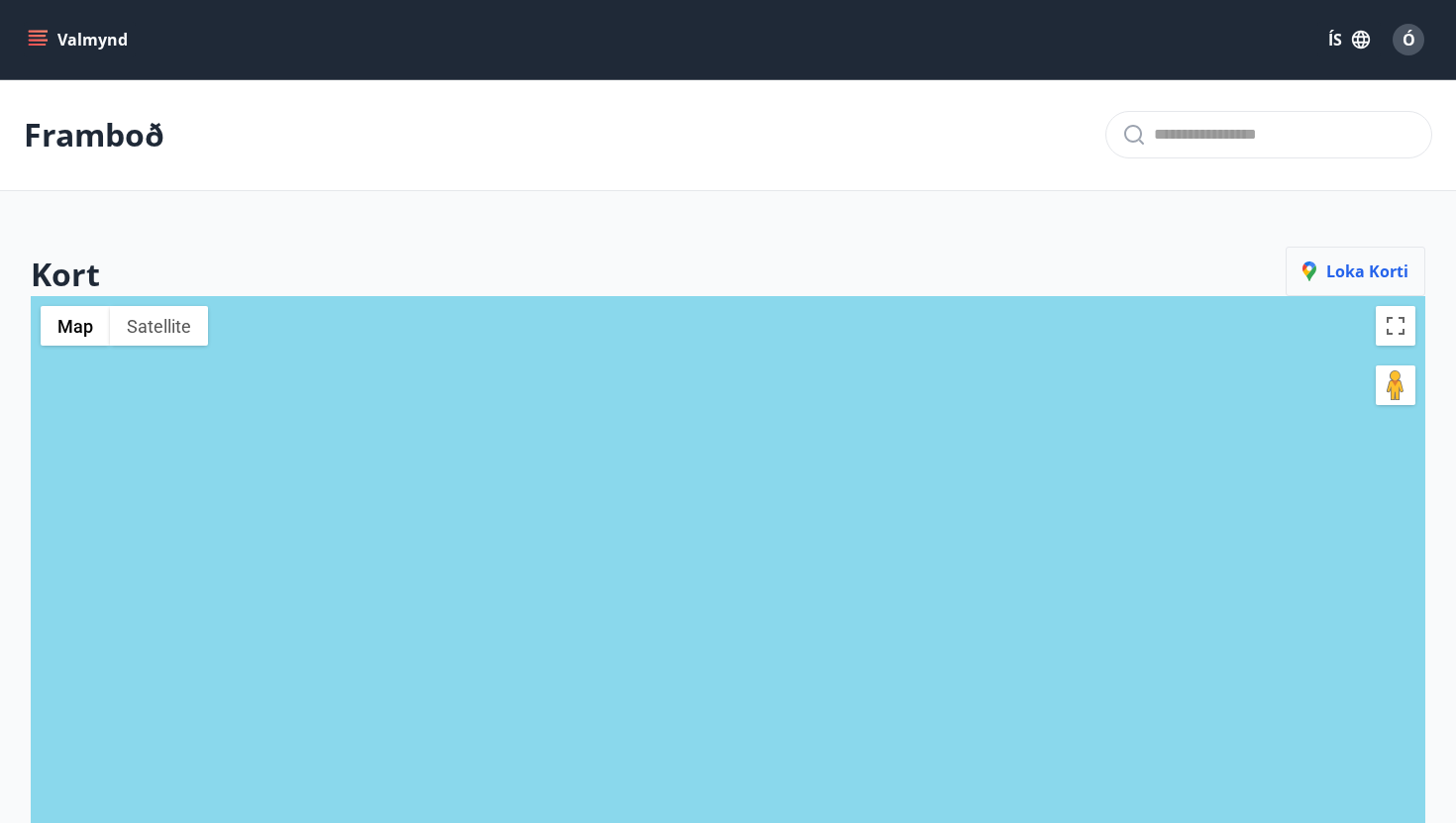 click on "Loka korti" at bounding box center [1355, 271] 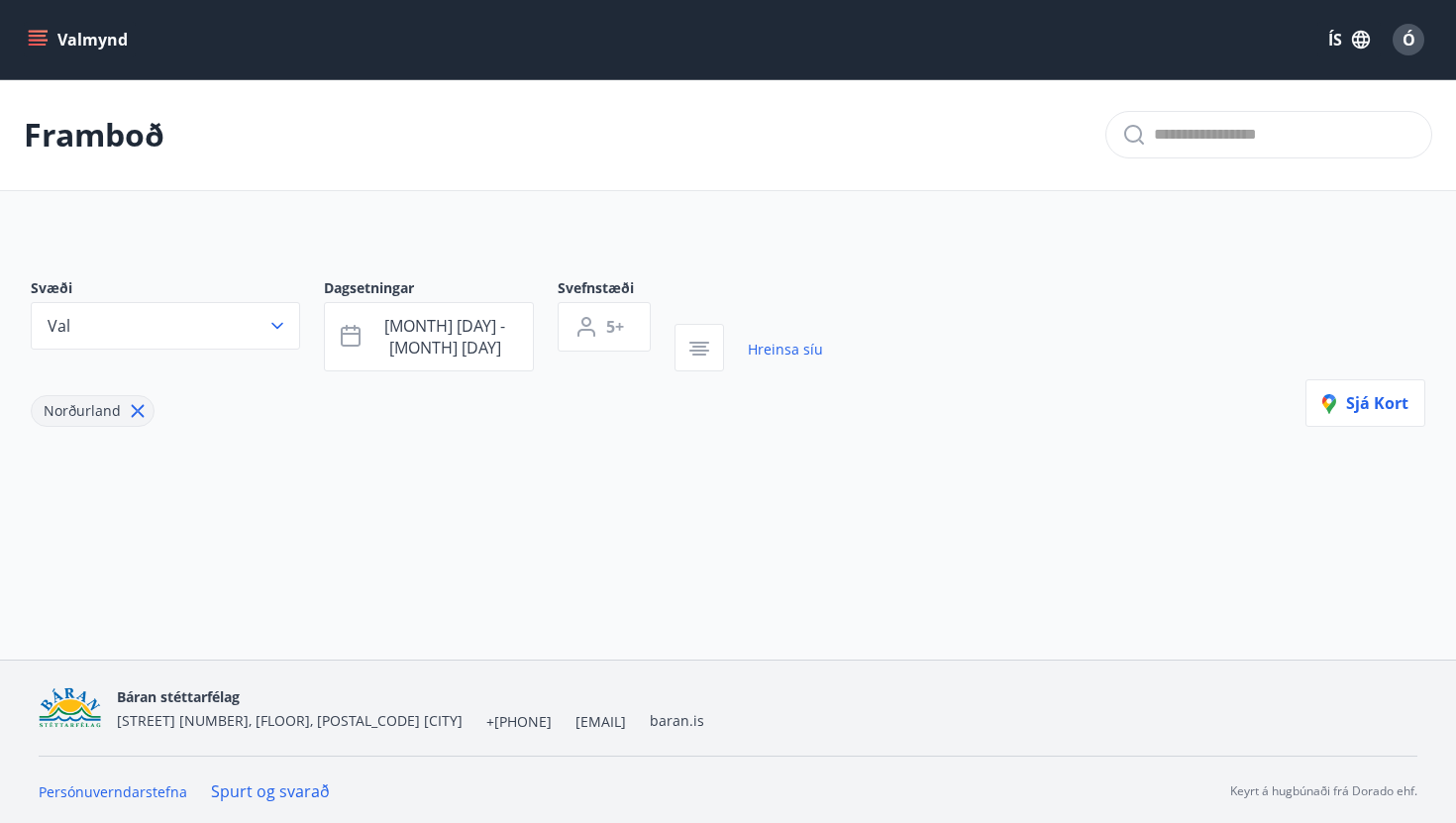 click at bounding box center (138, 411) 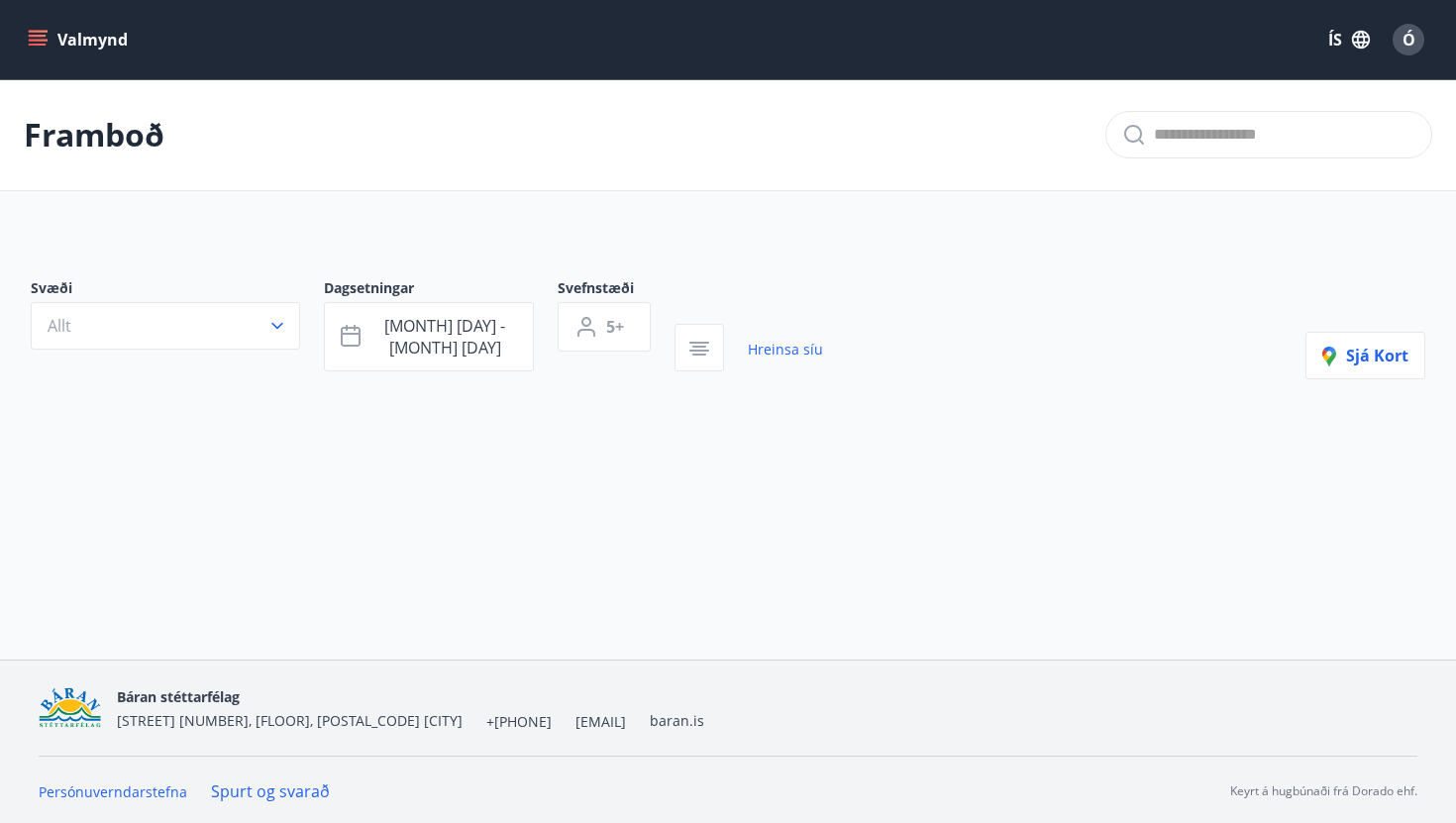 scroll, scrollTop: 3, scrollLeft: 0, axis: vertical 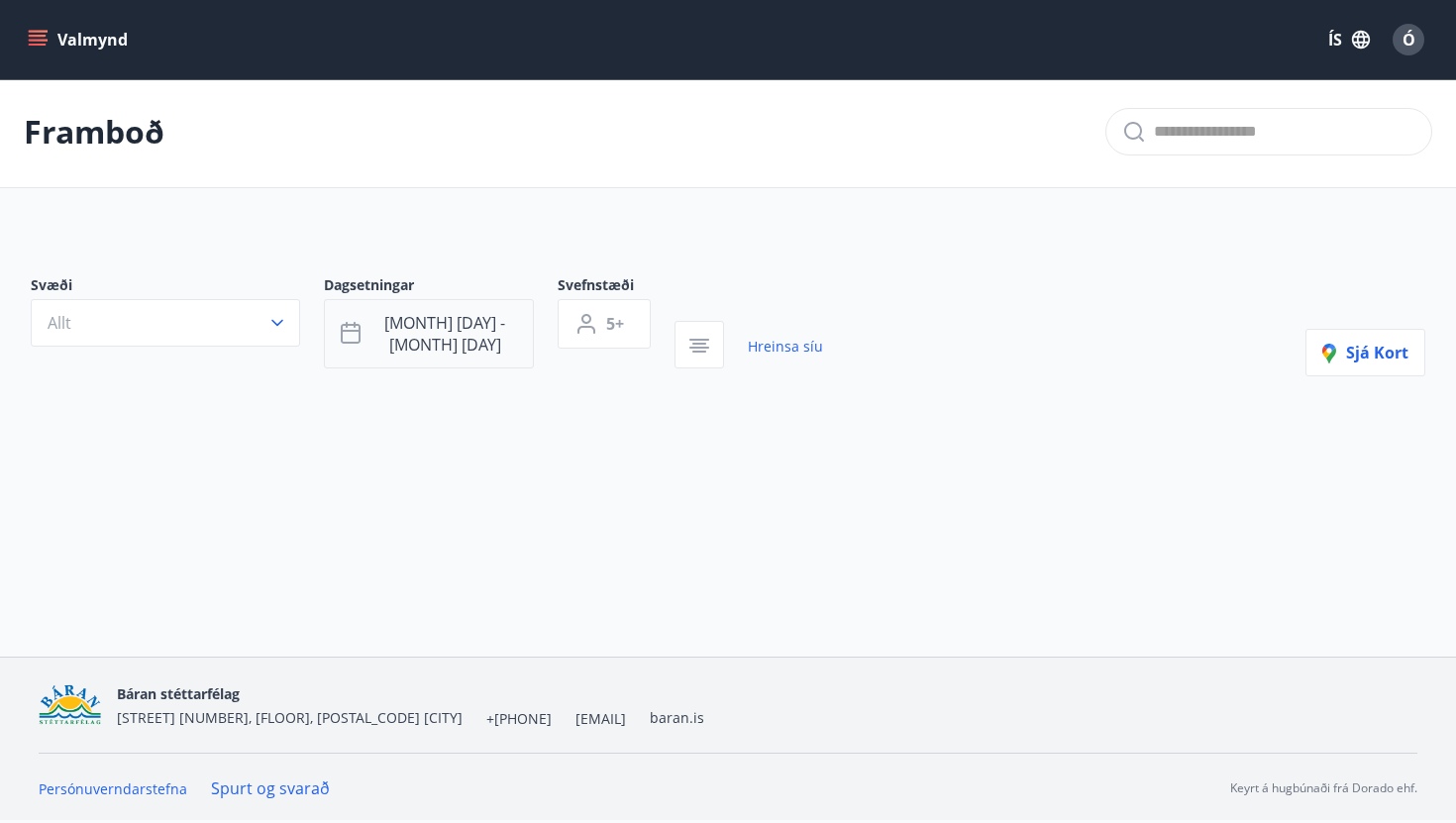 click on "[MONTH] [DAY] - [MONTH] [DAY]" at bounding box center (429, 334) 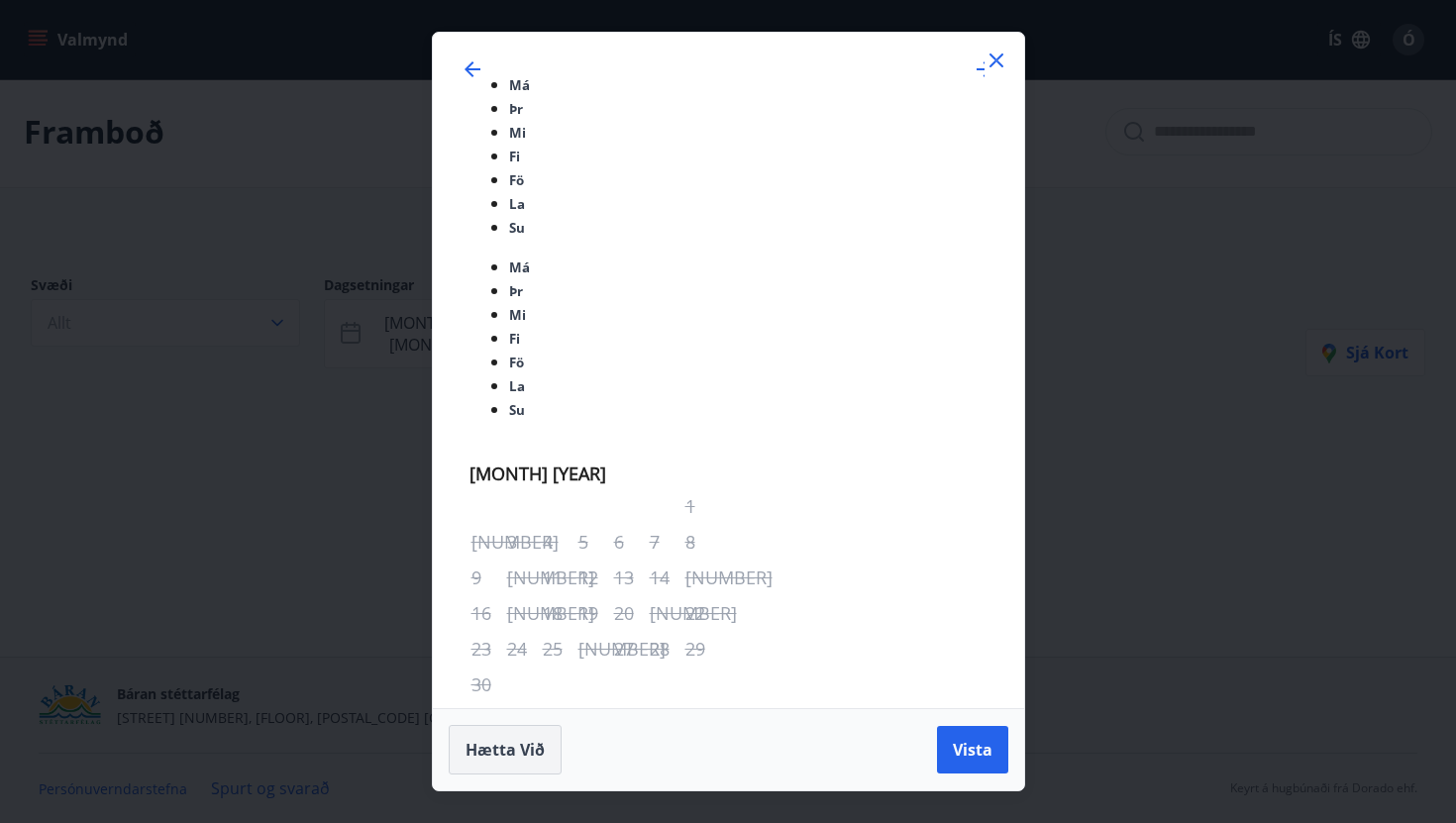 click on "Hætta við" at bounding box center (505, 750) 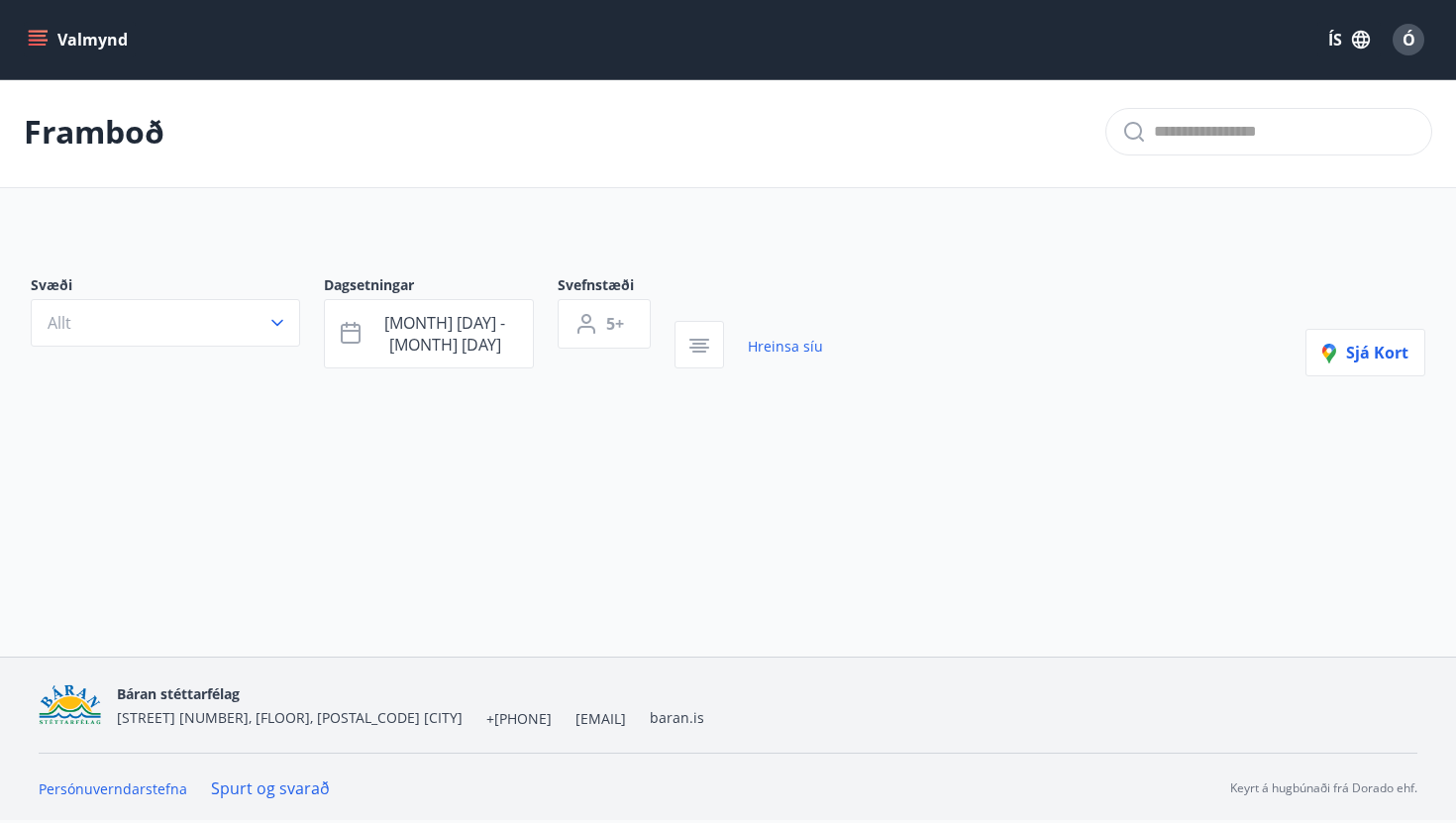 click on "Valmynd" at bounding box center [79, 40] 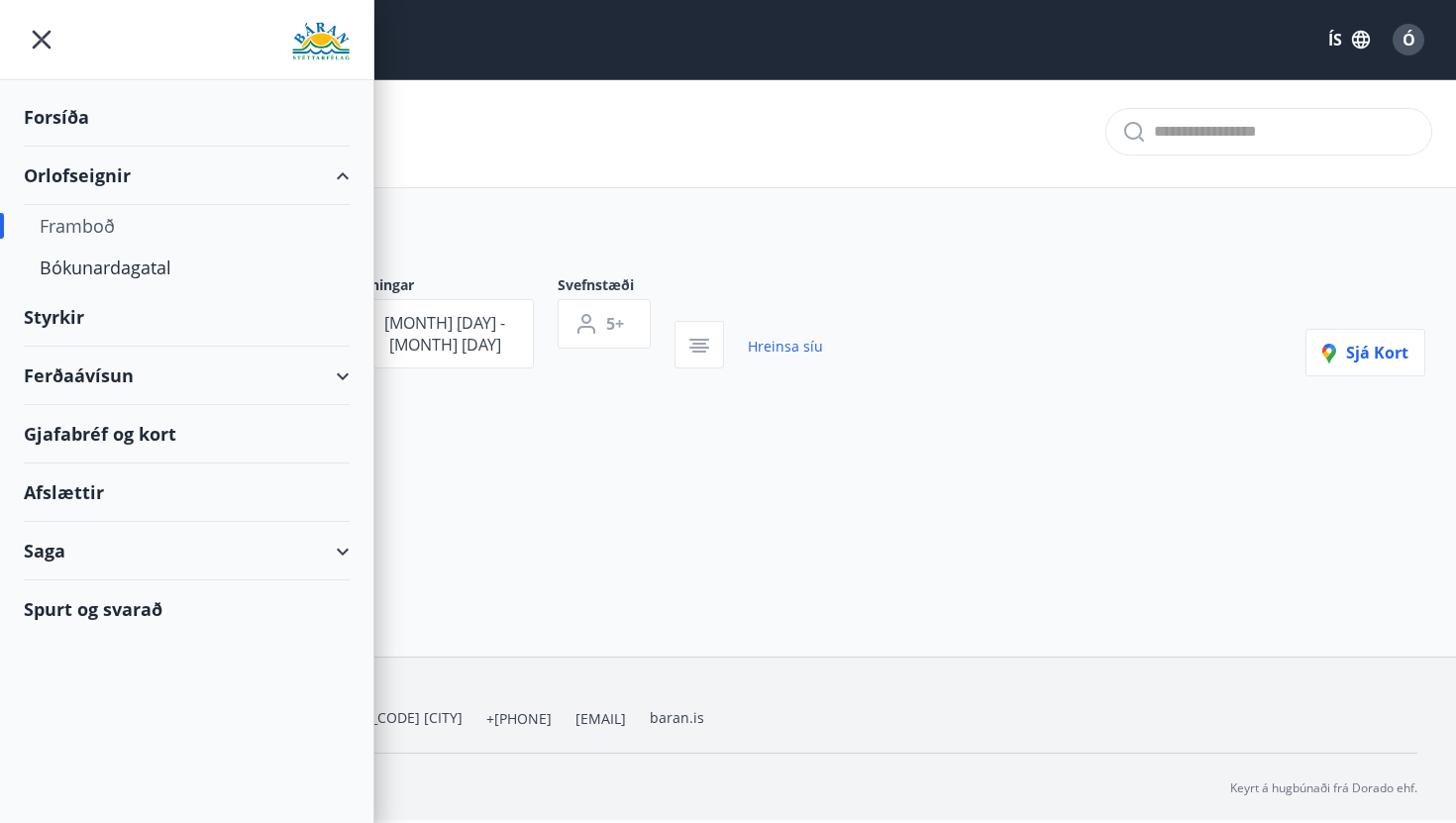 click on "Sjá kort" at bounding box center [728, 281] 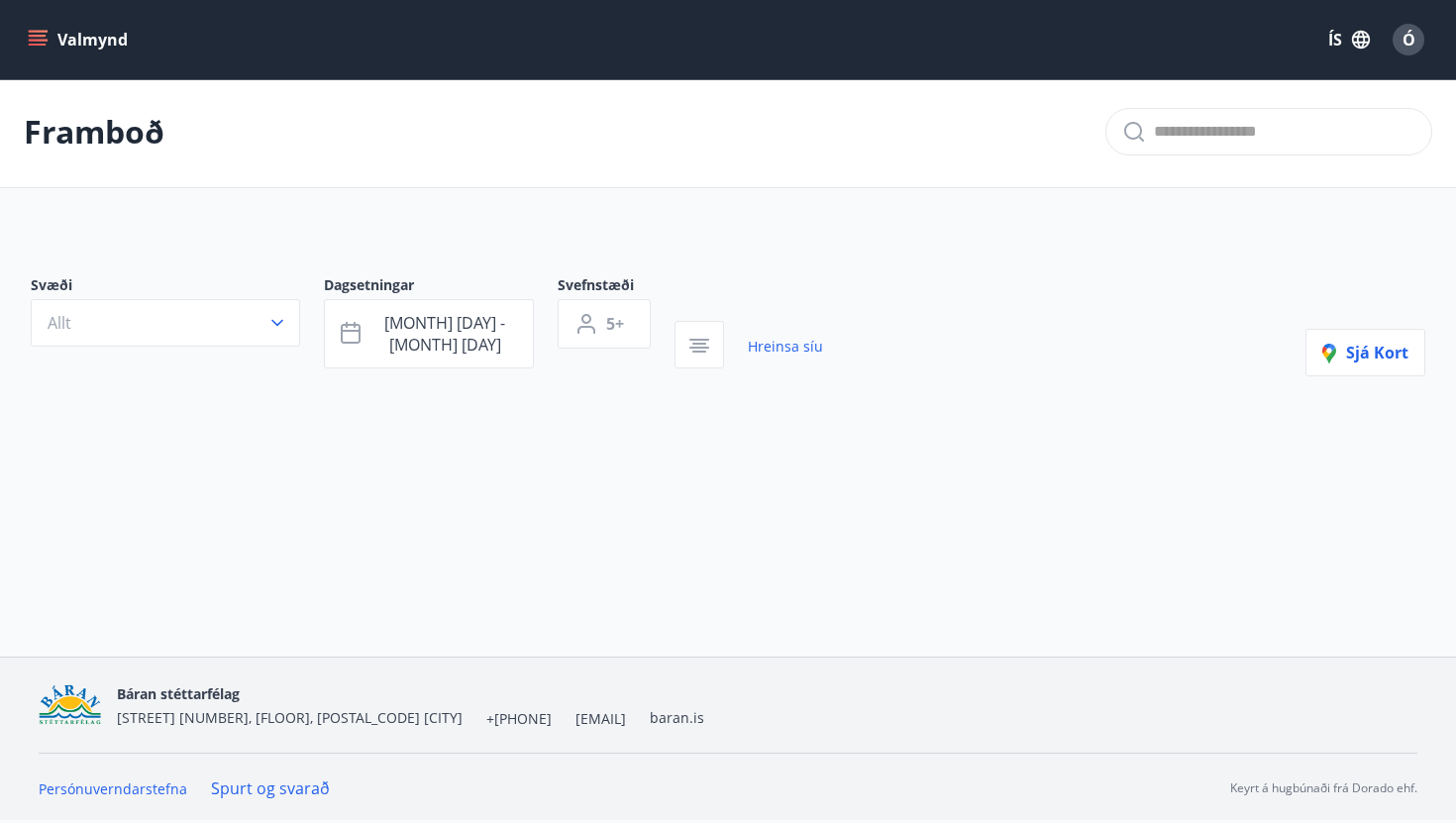 click on "Valmynd" at bounding box center (79, 40) 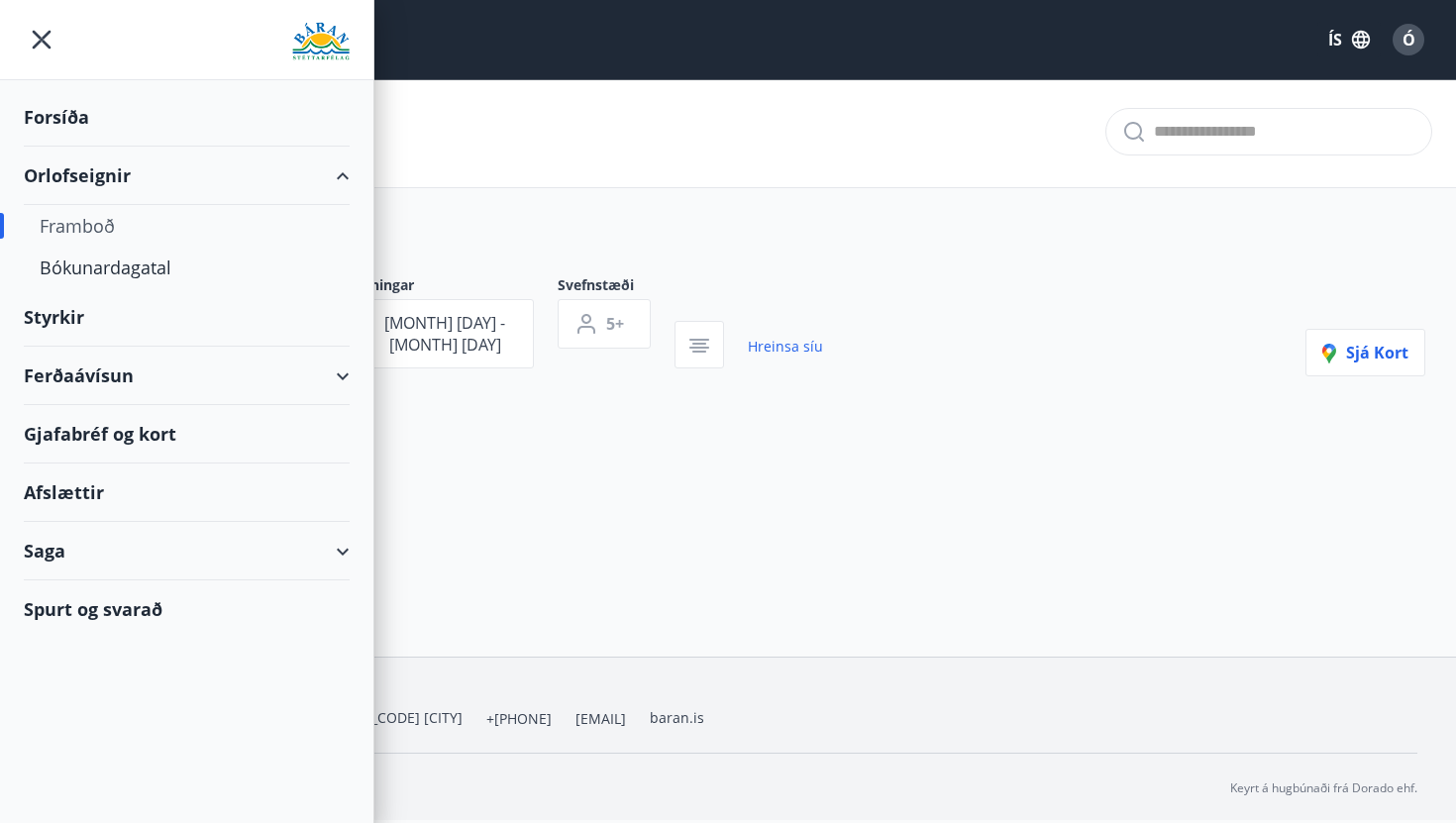 click on "Map" at bounding box center [728, 358] 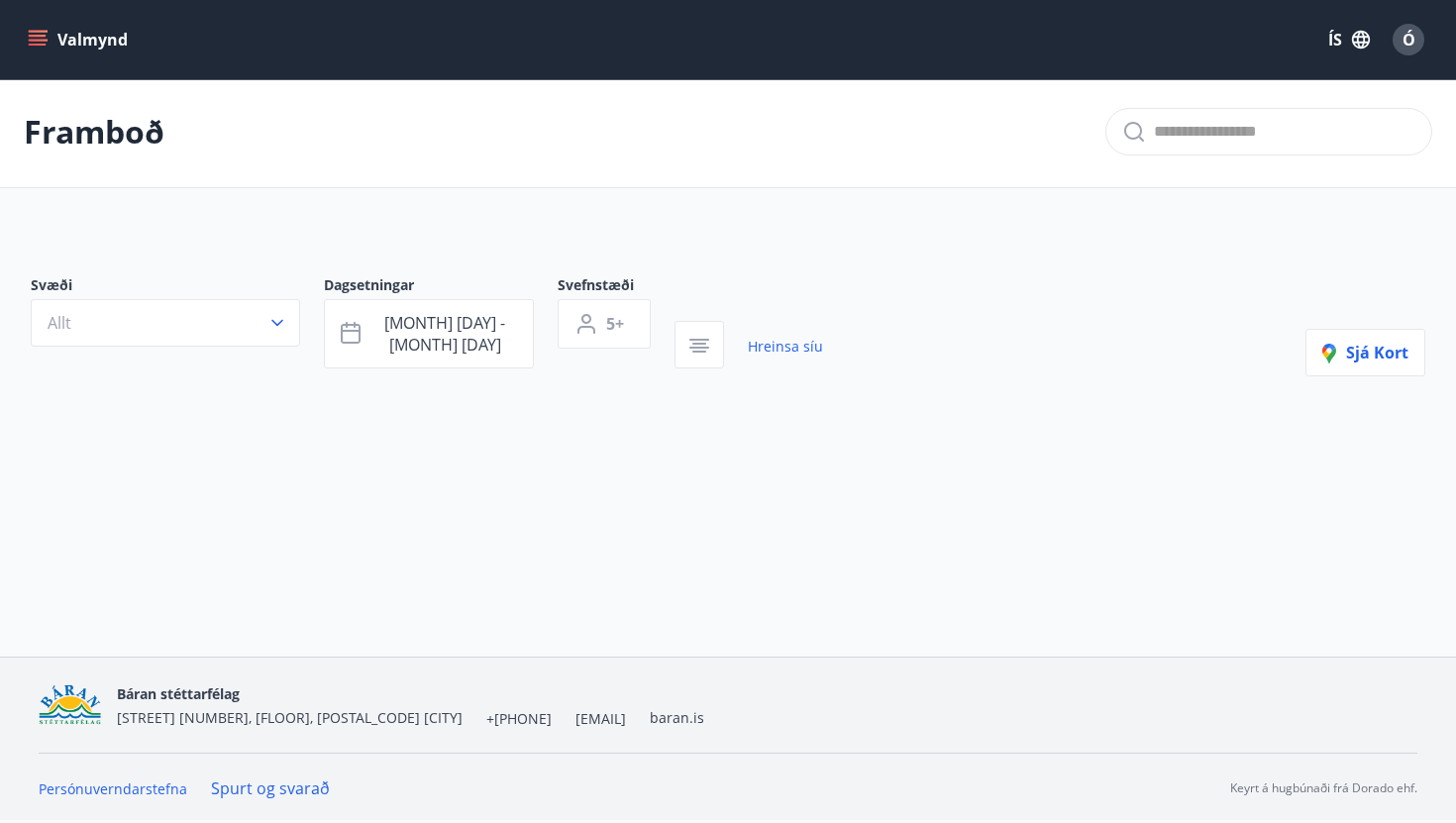 click on "Valmynd" at bounding box center [79, 40] 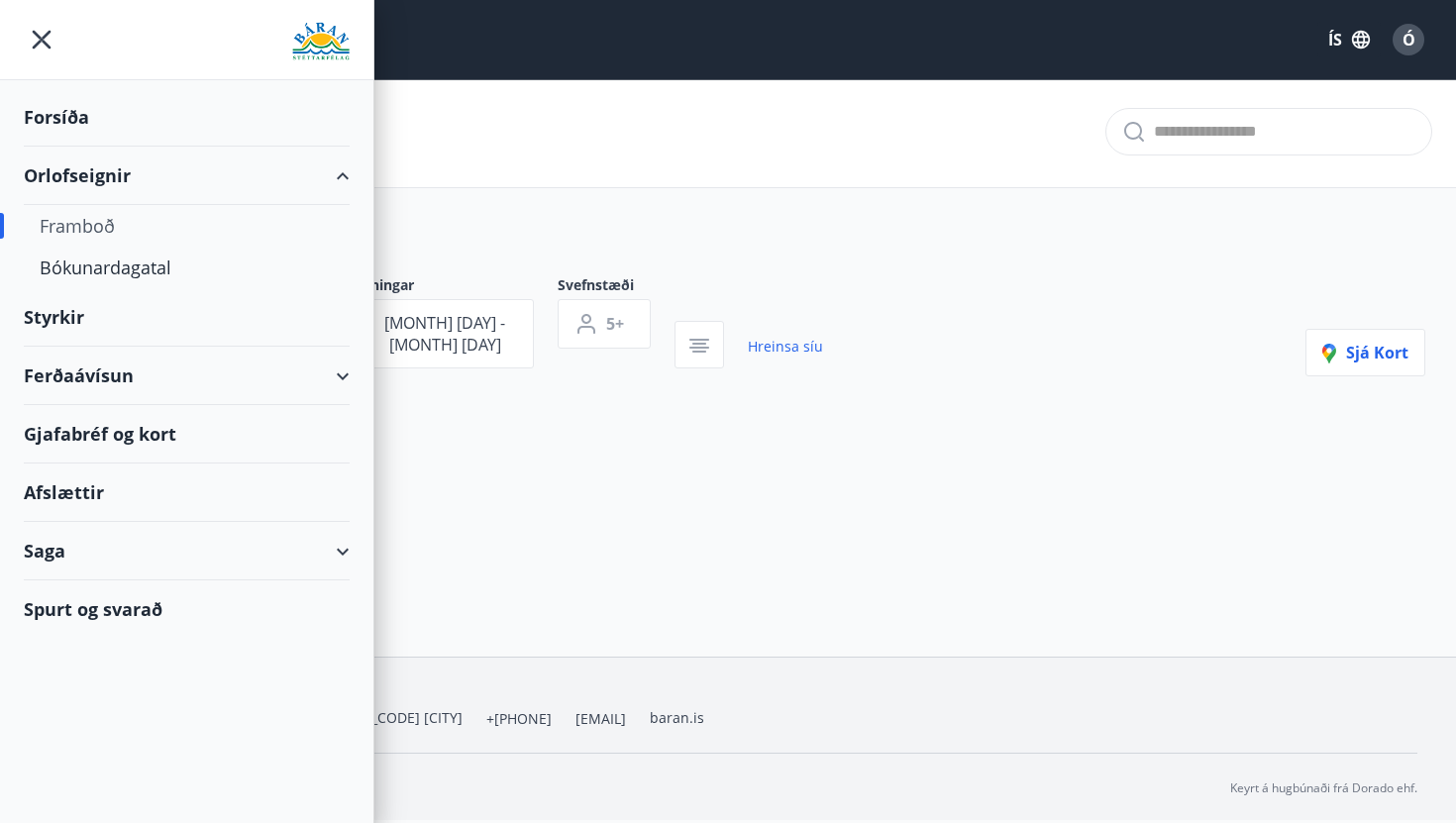 click on "Styrkir" at bounding box center (186, 117) 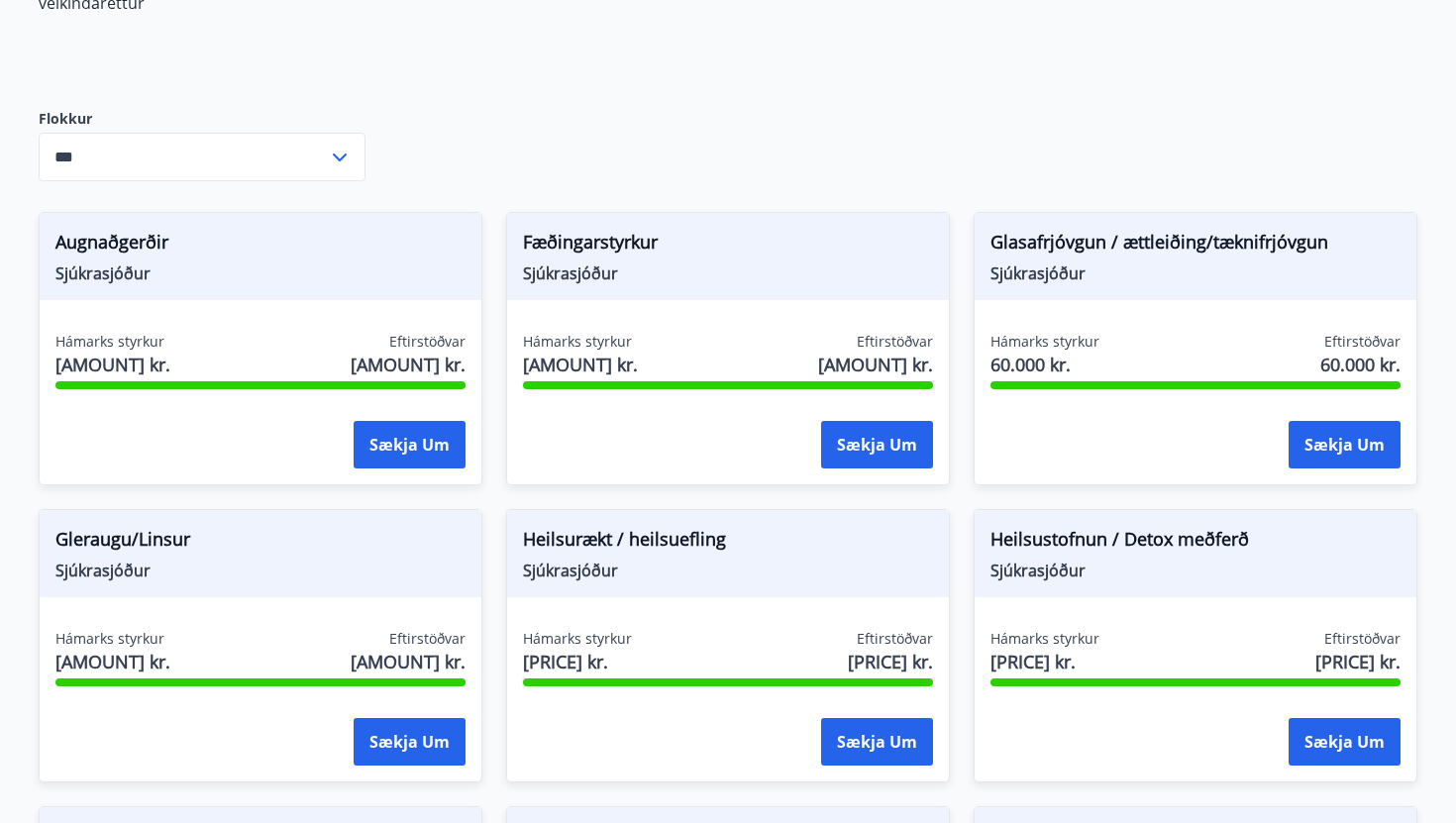 scroll, scrollTop: 482, scrollLeft: 0, axis: vertical 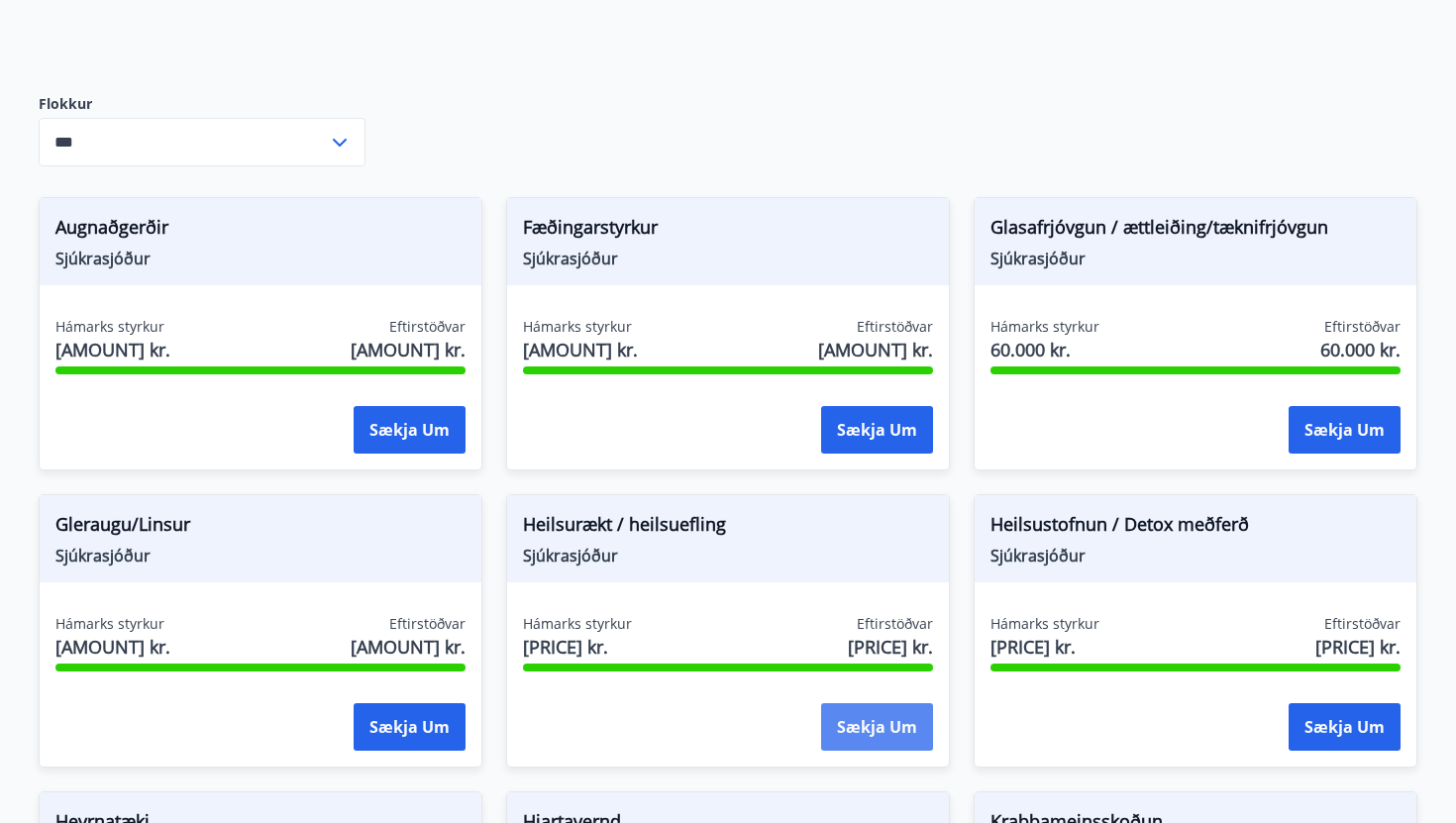 click on "Sækja um" at bounding box center [409, 430] 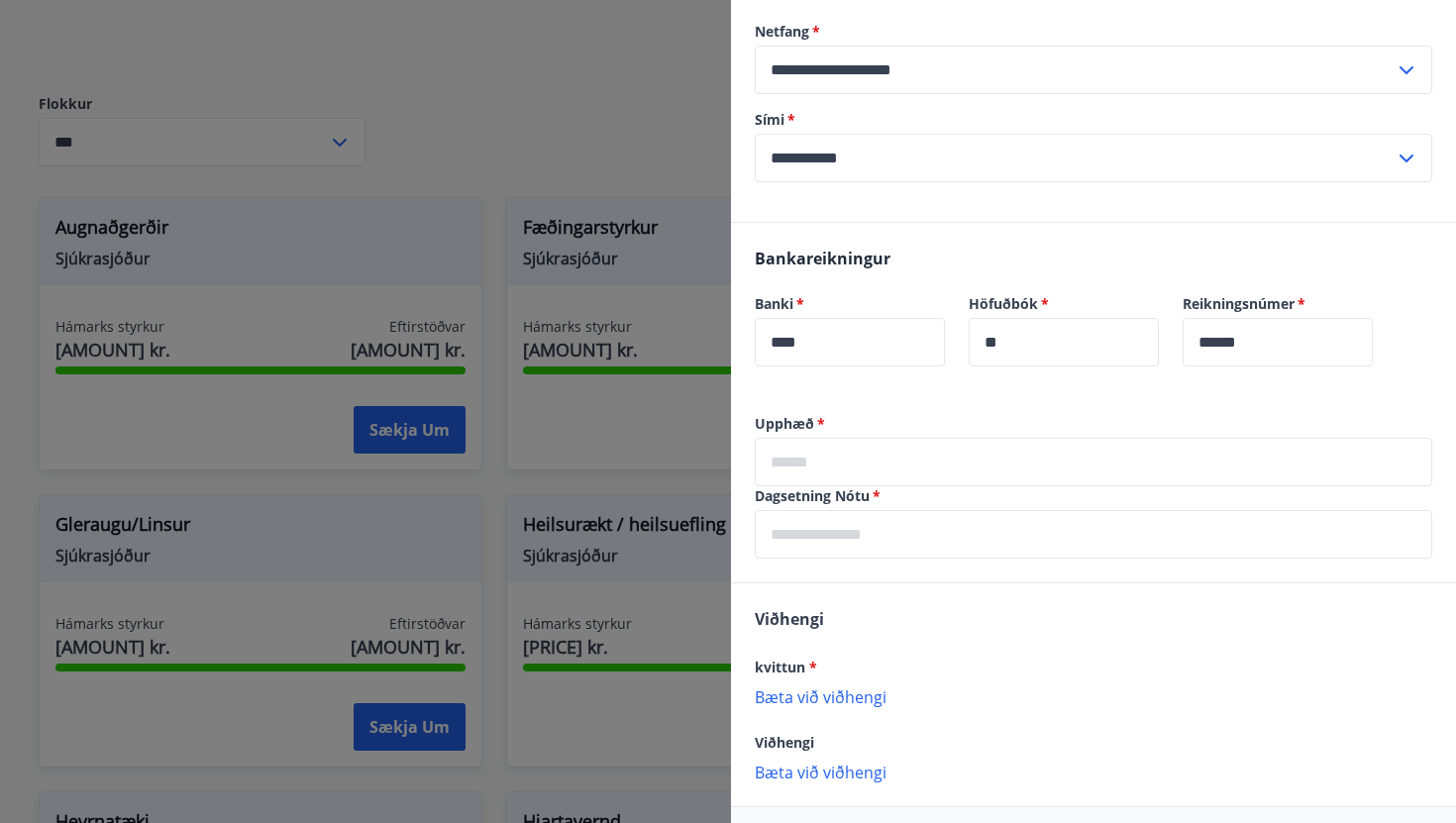 scroll, scrollTop: 273, scrollLeft: 0, axis: vertical 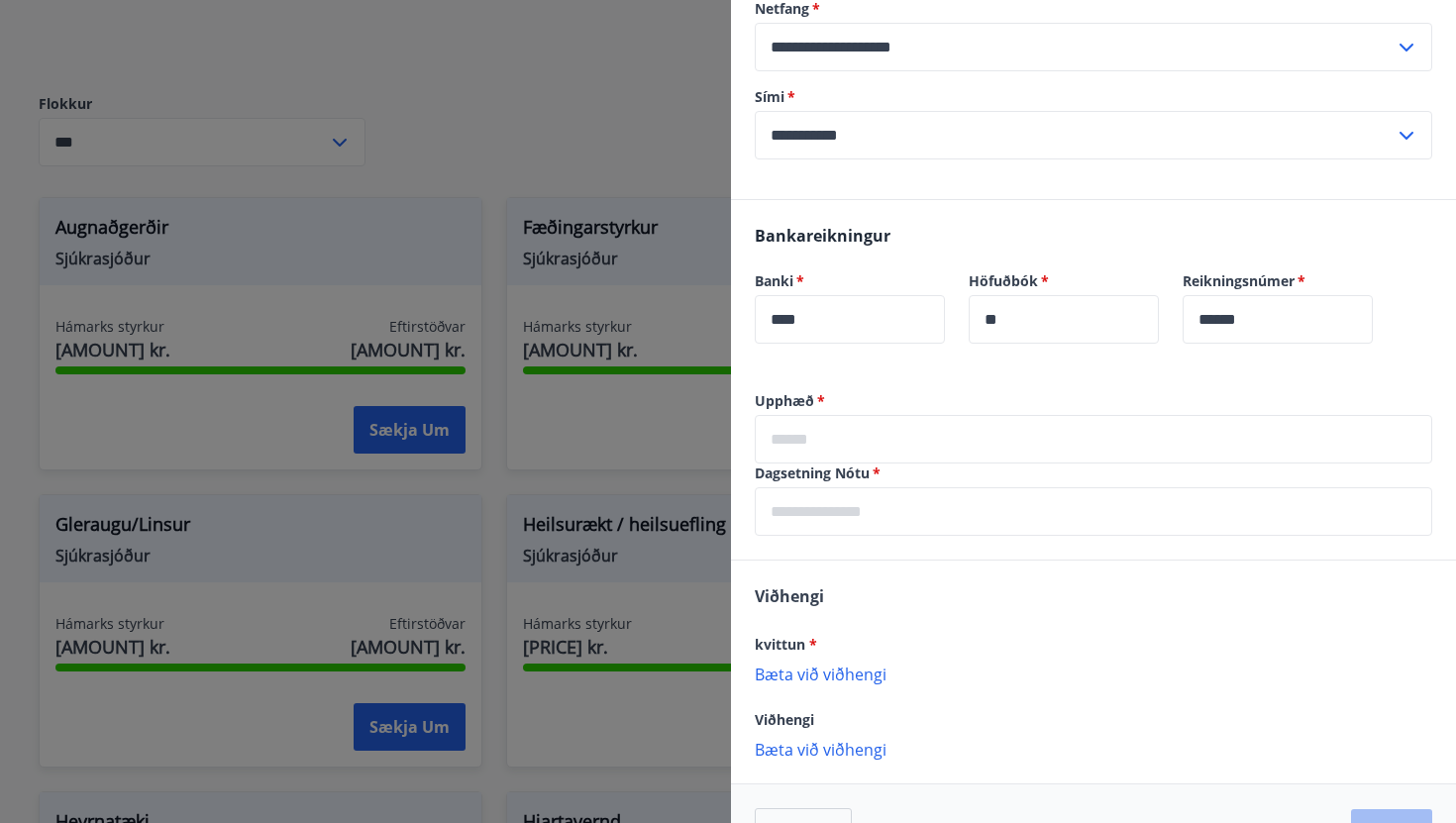 click at bounding box center (1093, 439) 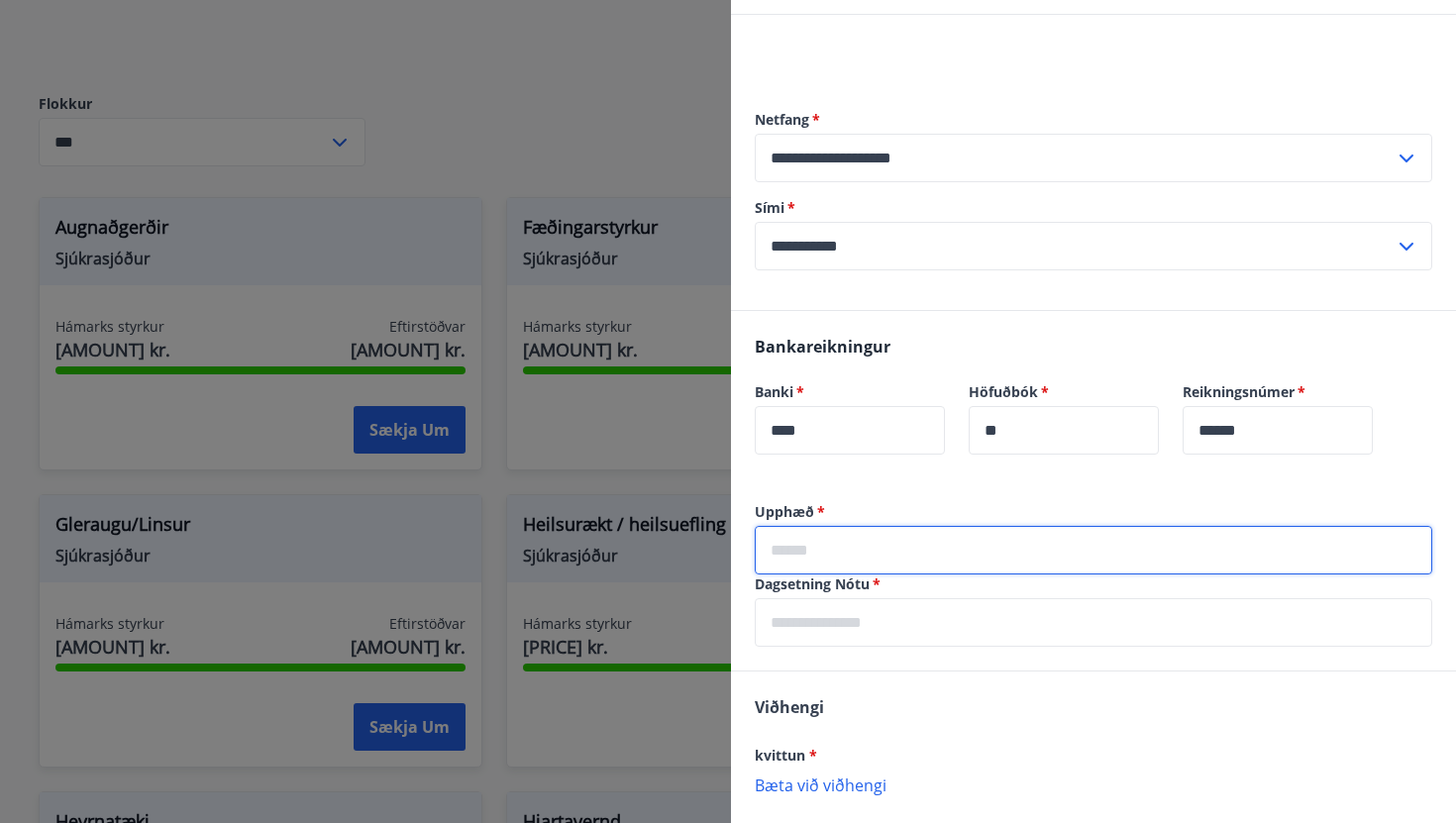 scroll, scrollTop: 163, scrollLeft: 0, axis: vertical 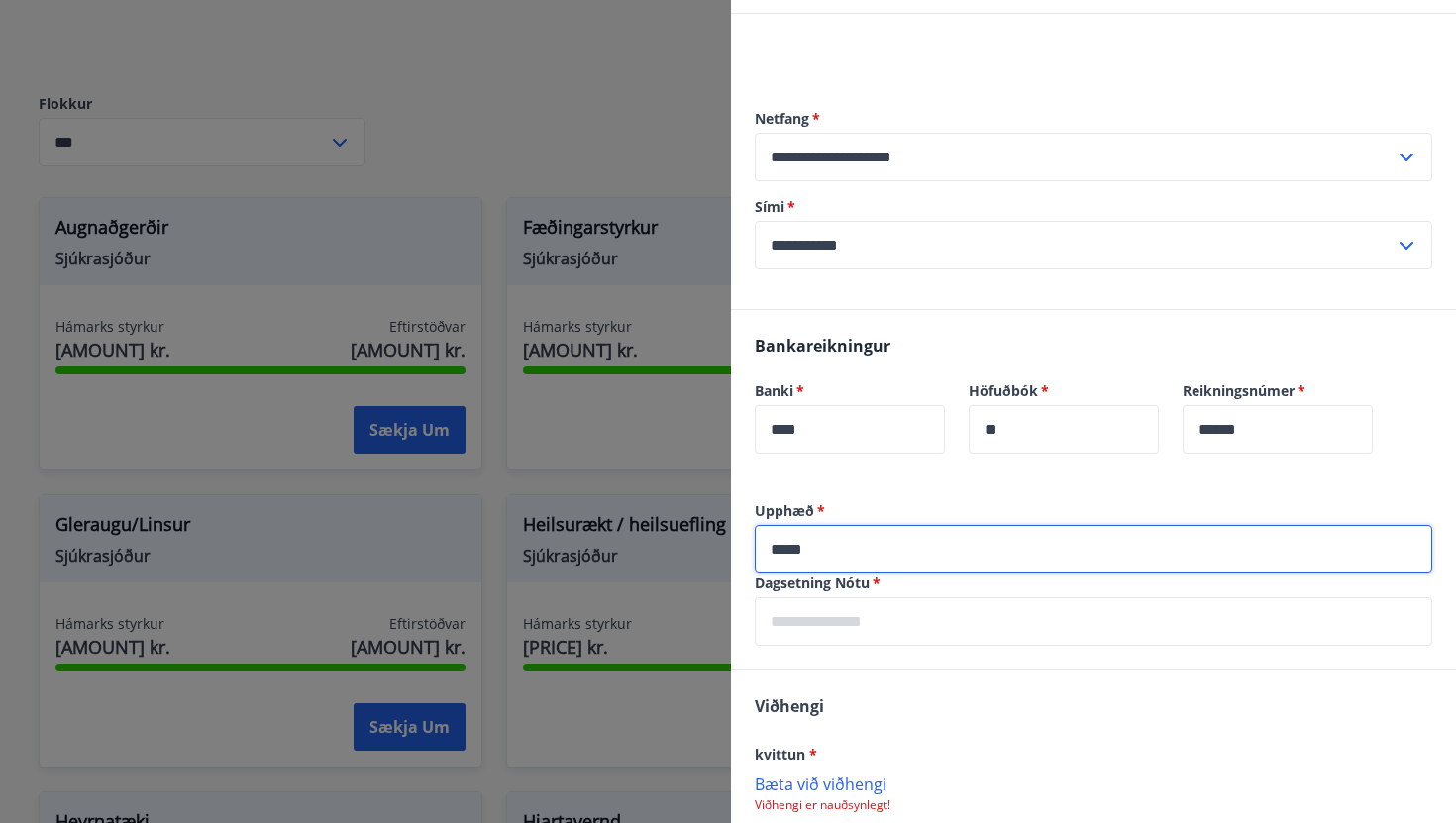 type on "*****" 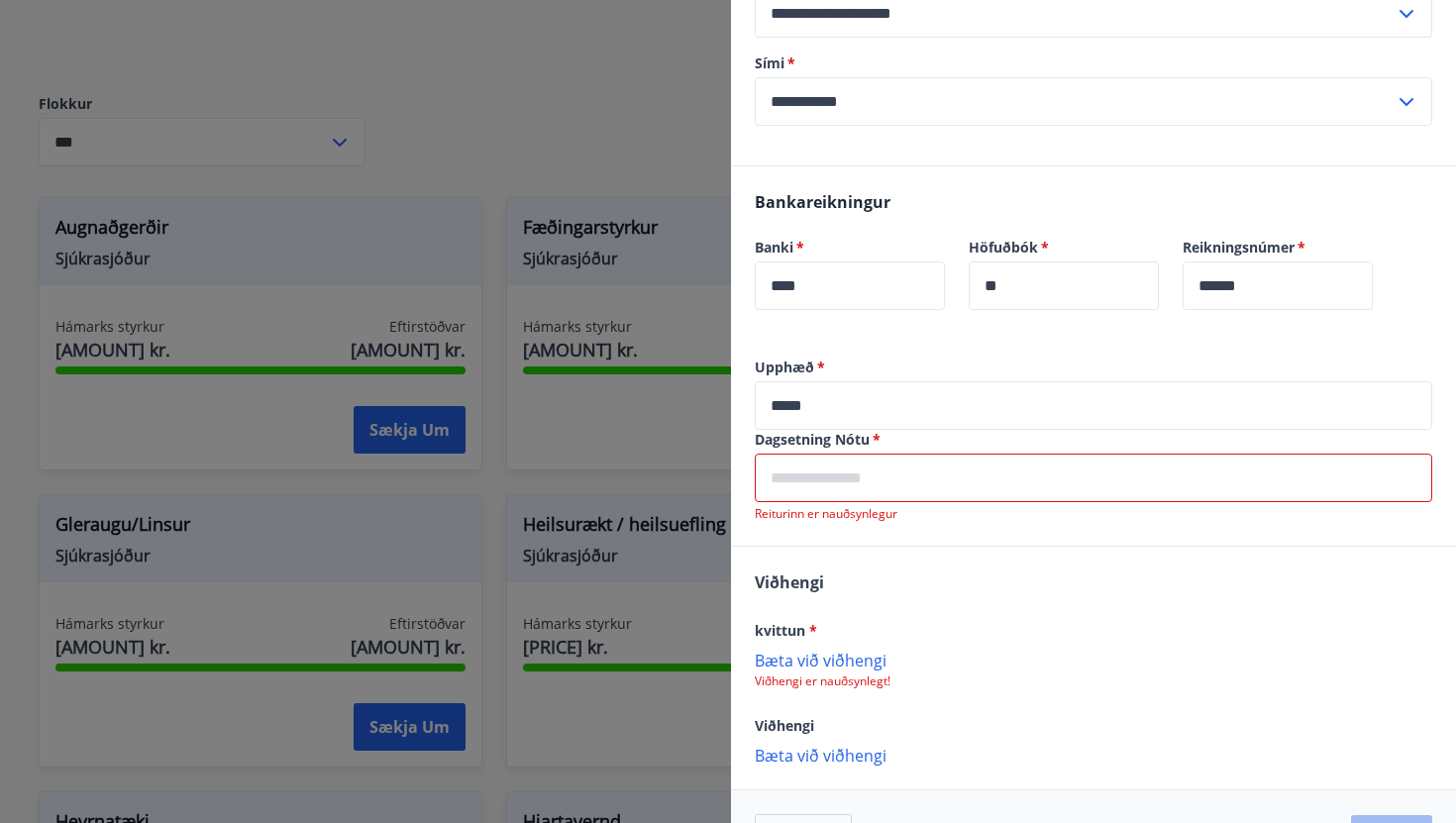 scroll, scrollTop: 306, scrollLeft: 0, axis: vertical 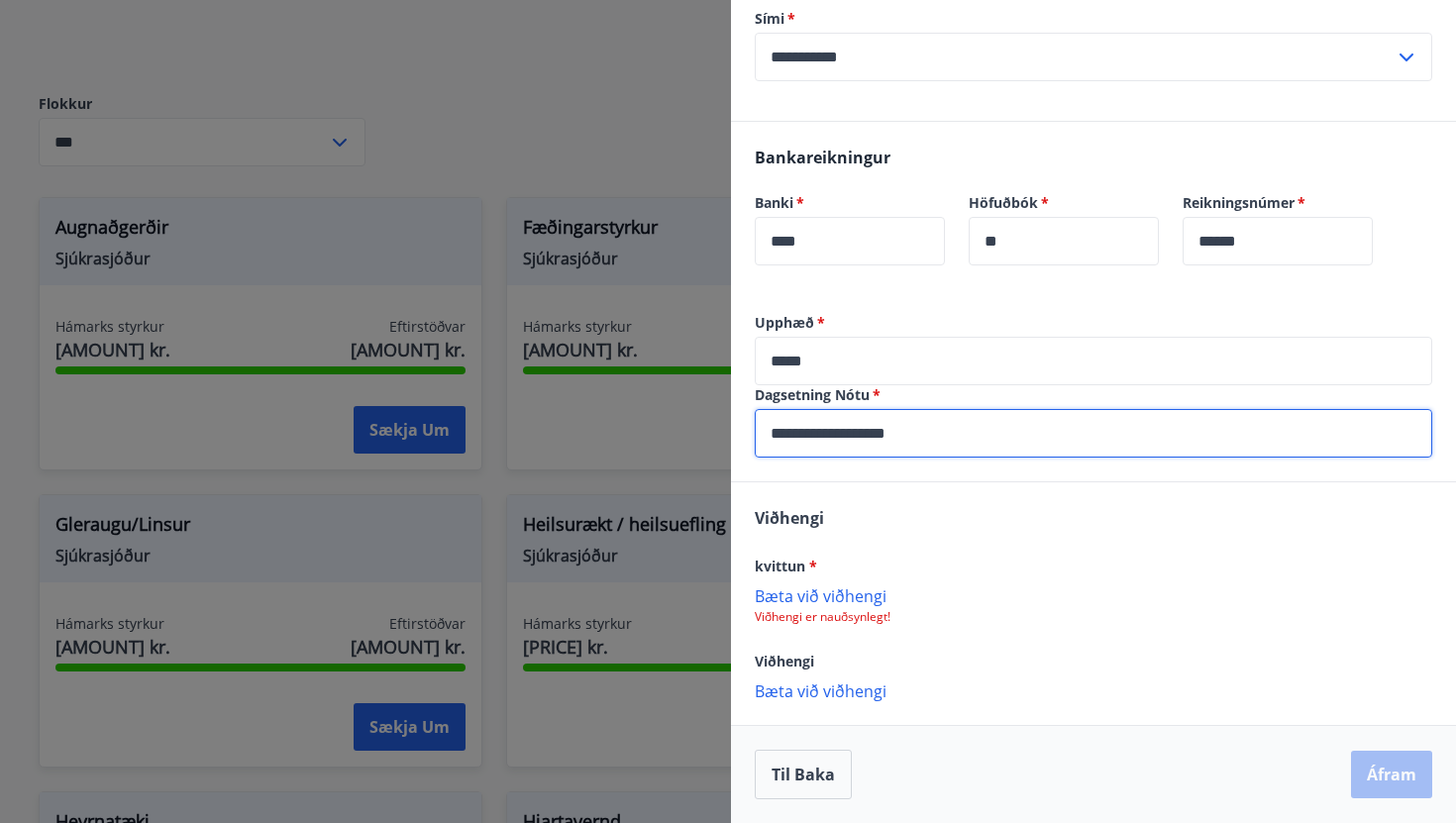 type on "**********" 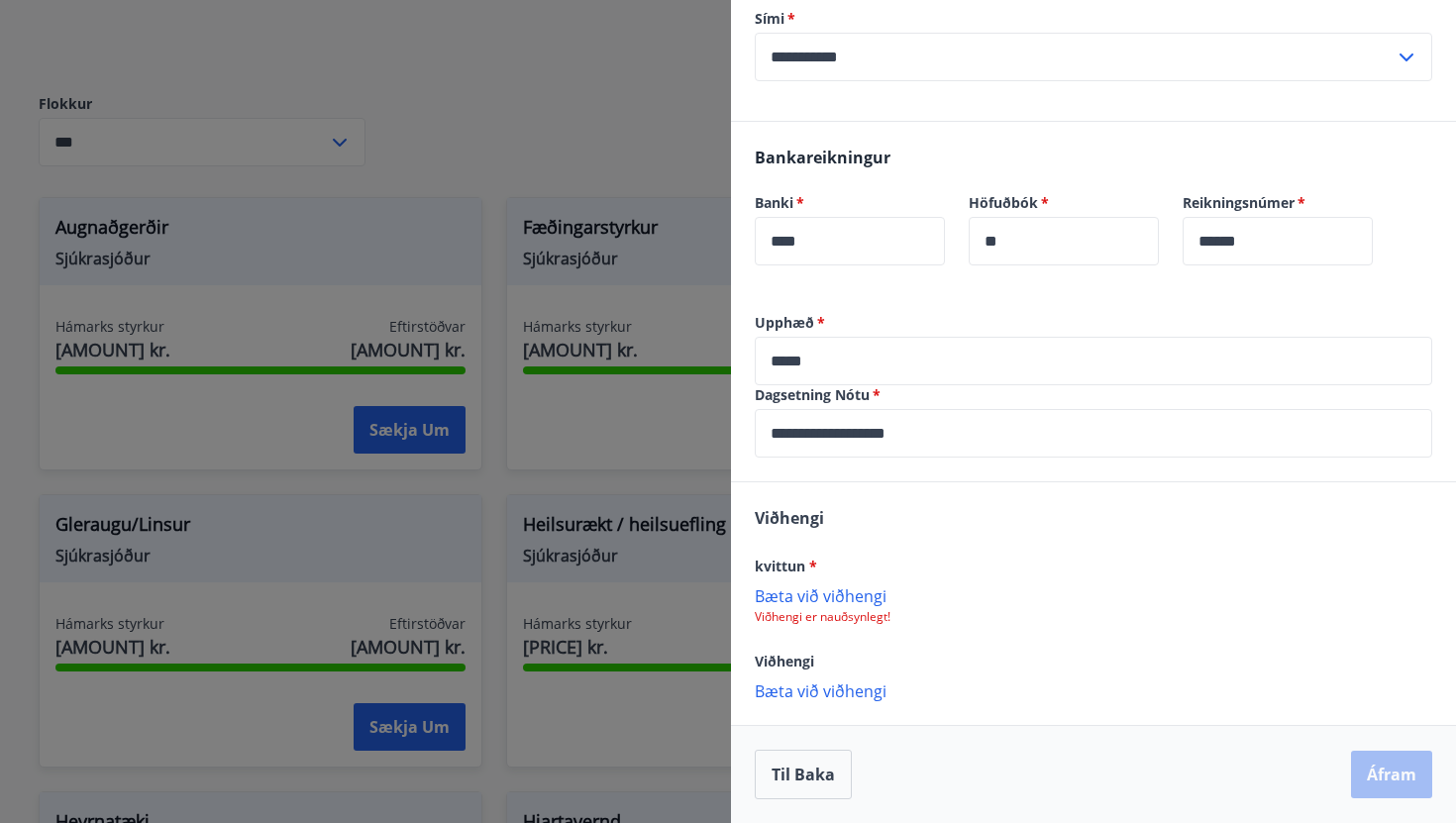 click on "Viðhengi er nauðsynlegt!" at bounding box center [1093, 617] 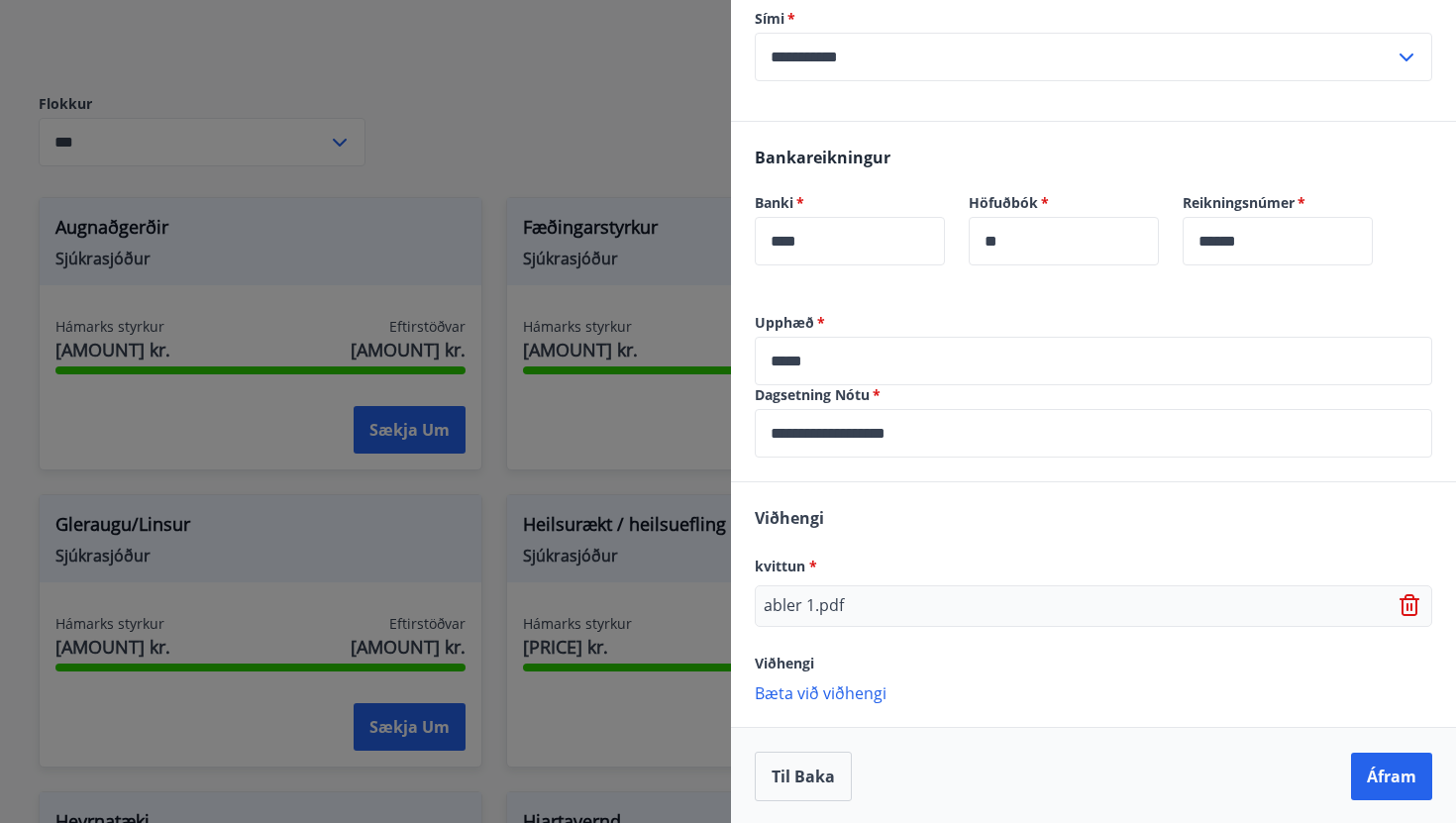 scroll, scrollTop: 354, scrollLeft: 0, axis: vertical 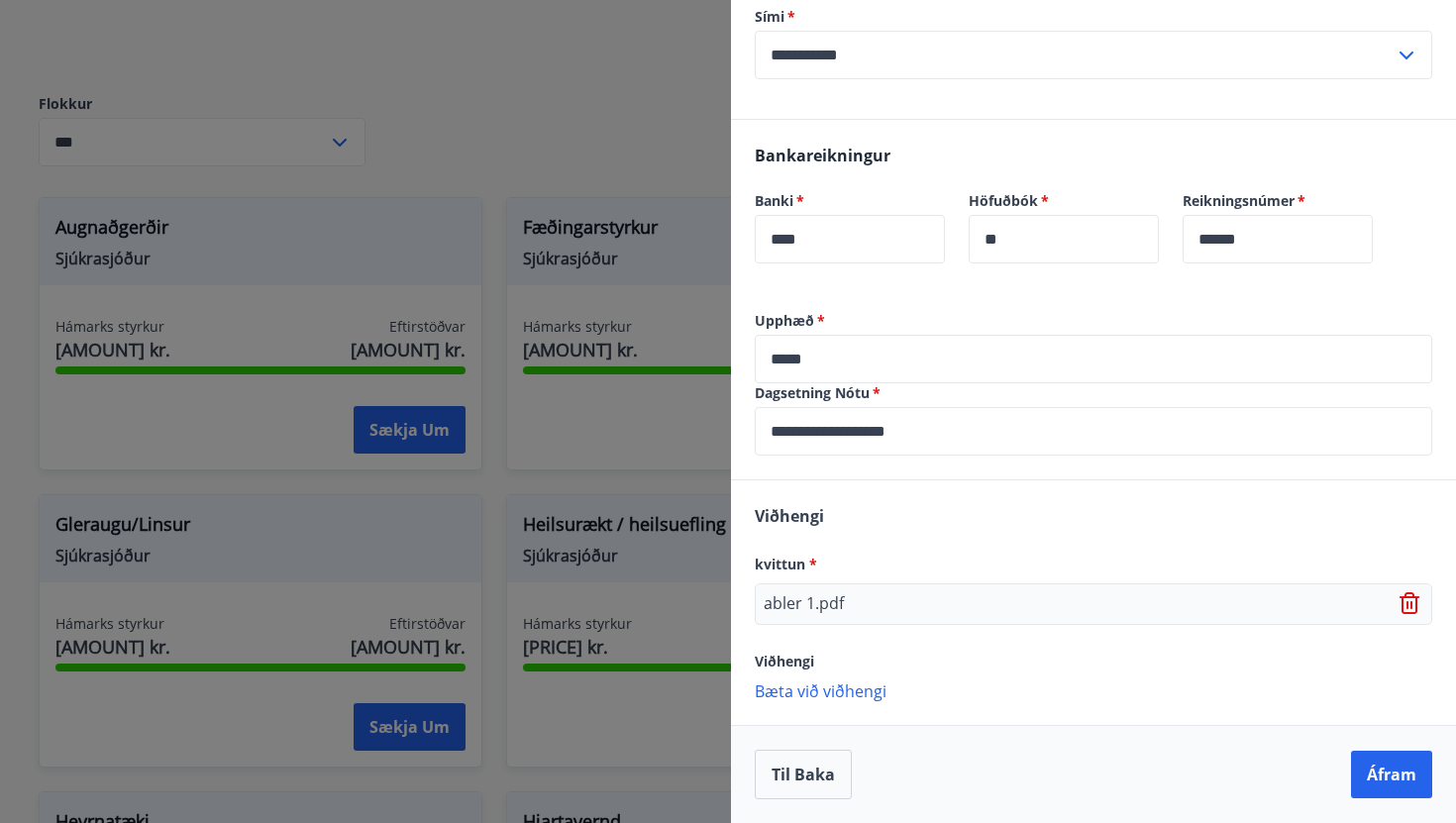 click on "Bæta við viðhengi" at bounding box center [1093, 690] 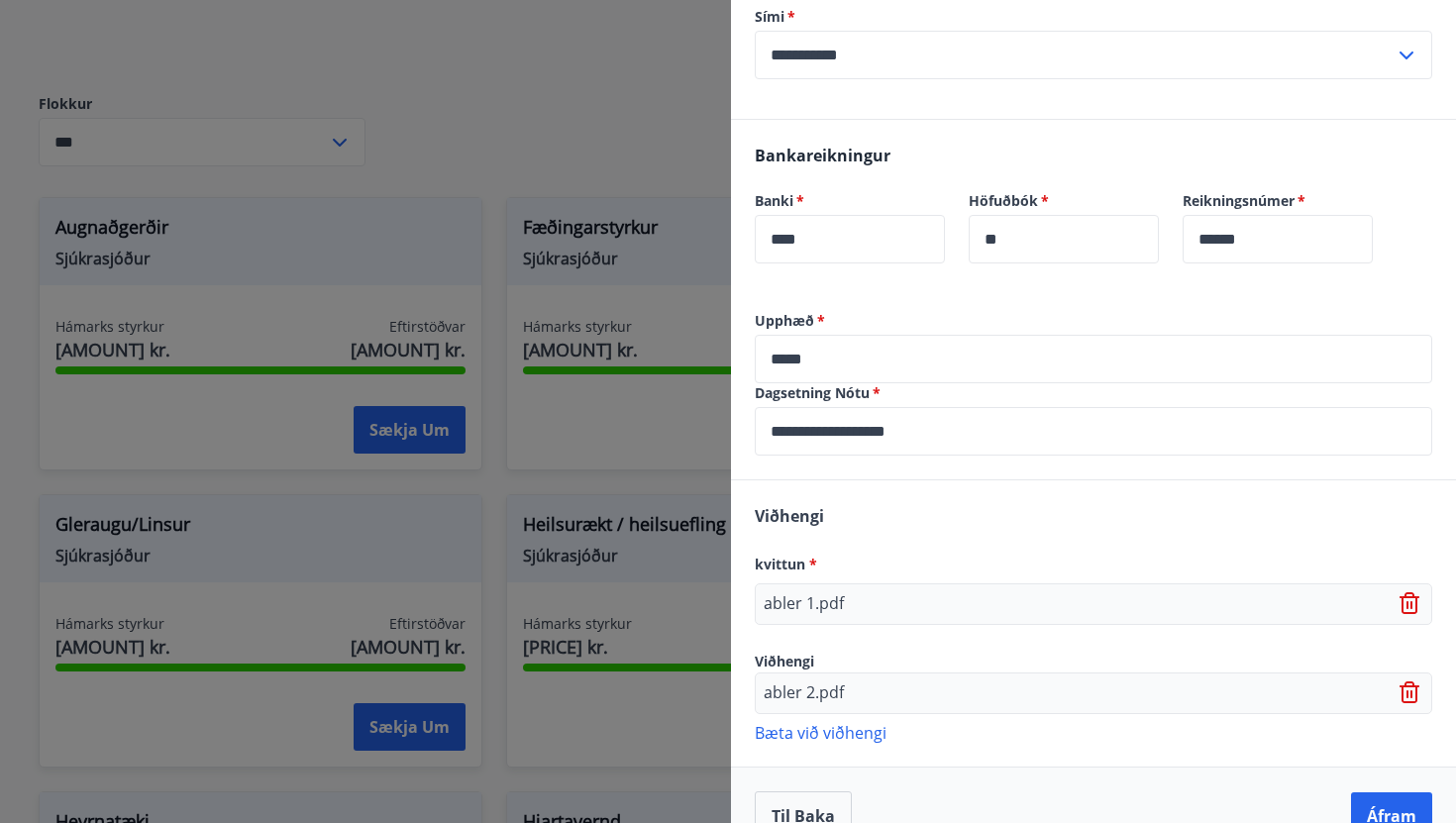 scroll, scrollTop: 395, scrollLeft: 0, axis: vertical 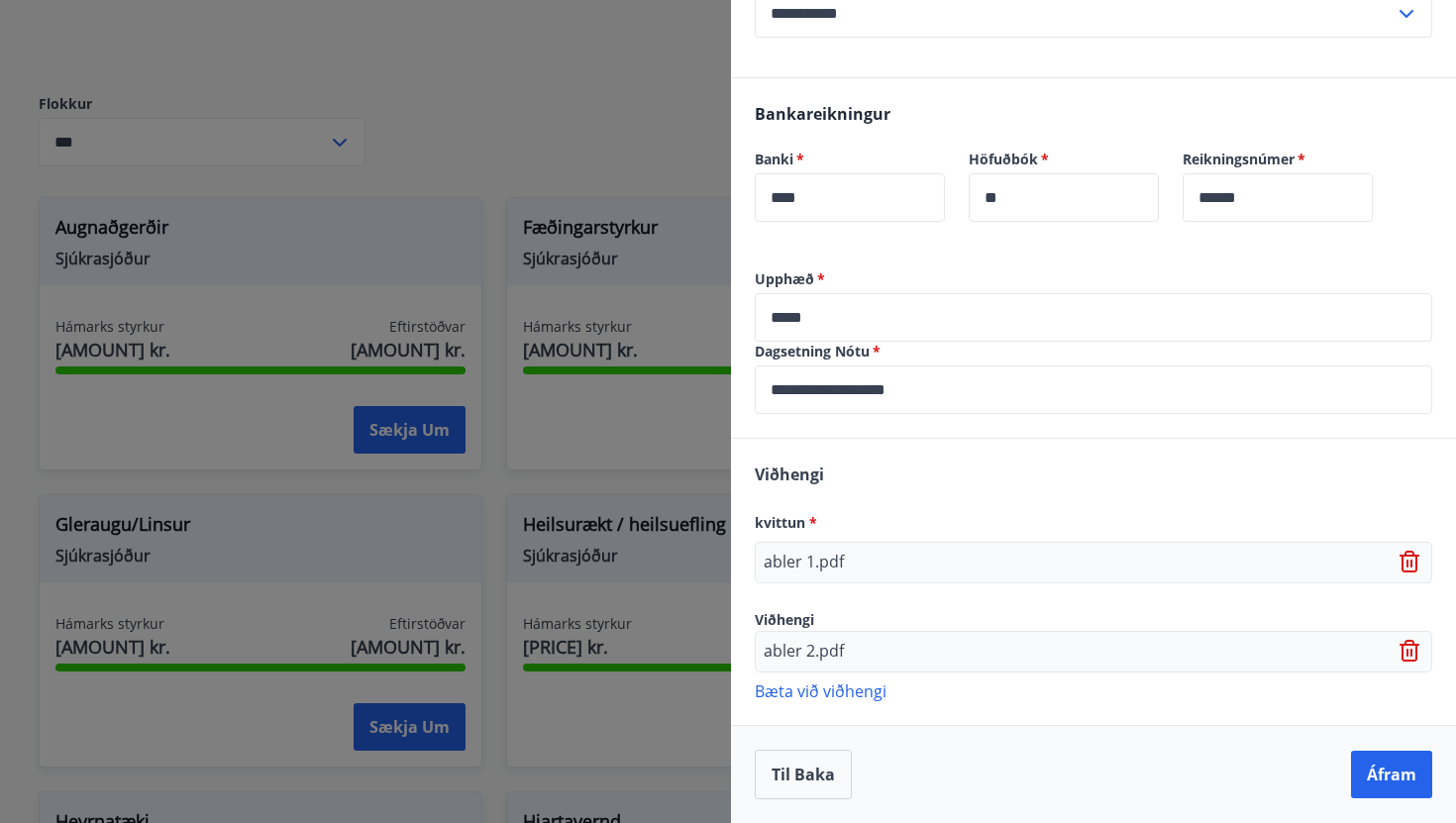 click on "Bæta við viðhengi" at bounding box center (1093, 690) 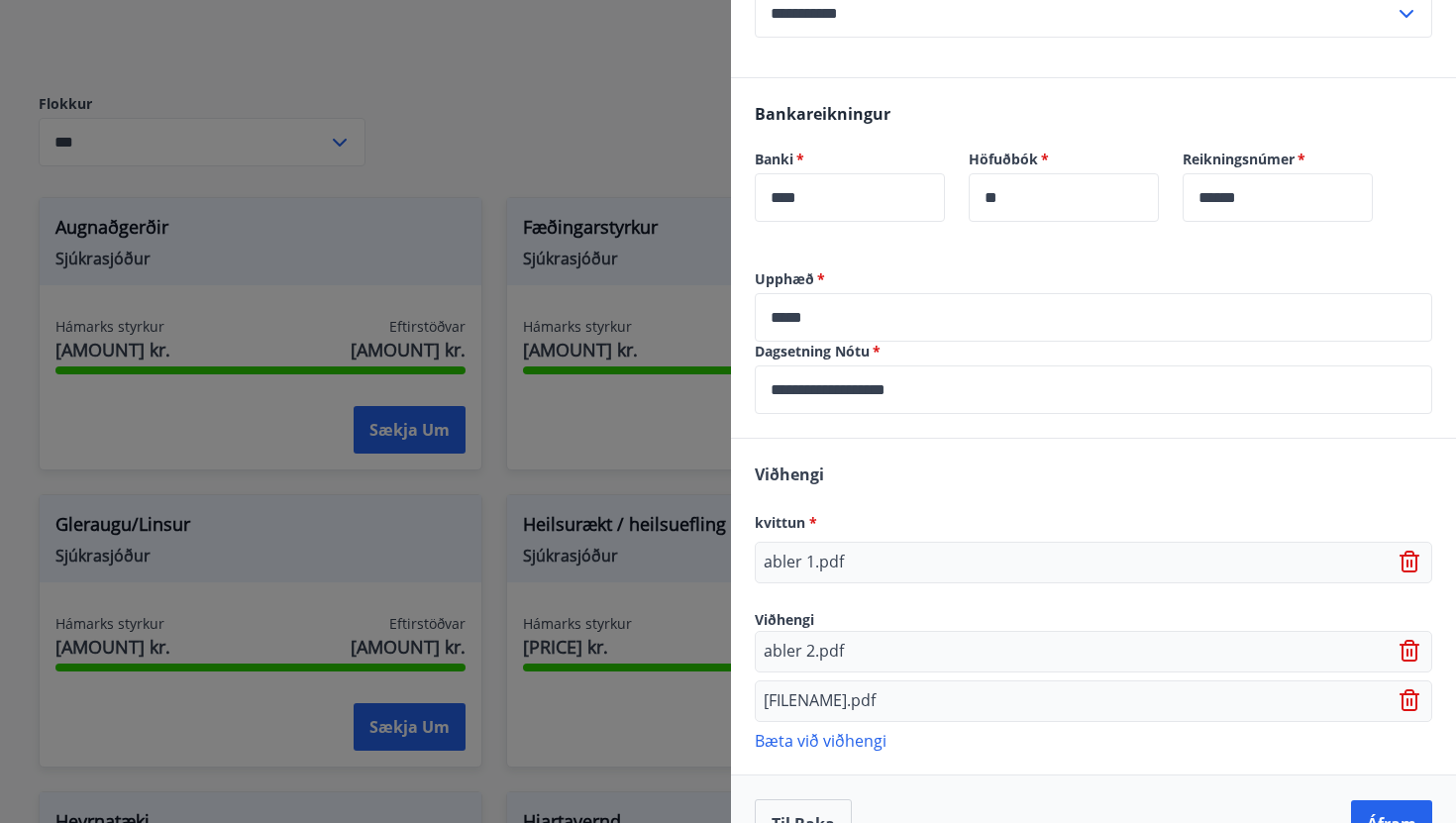 click on "Bæta við viðhengi" at bounding box center [1093, 740] 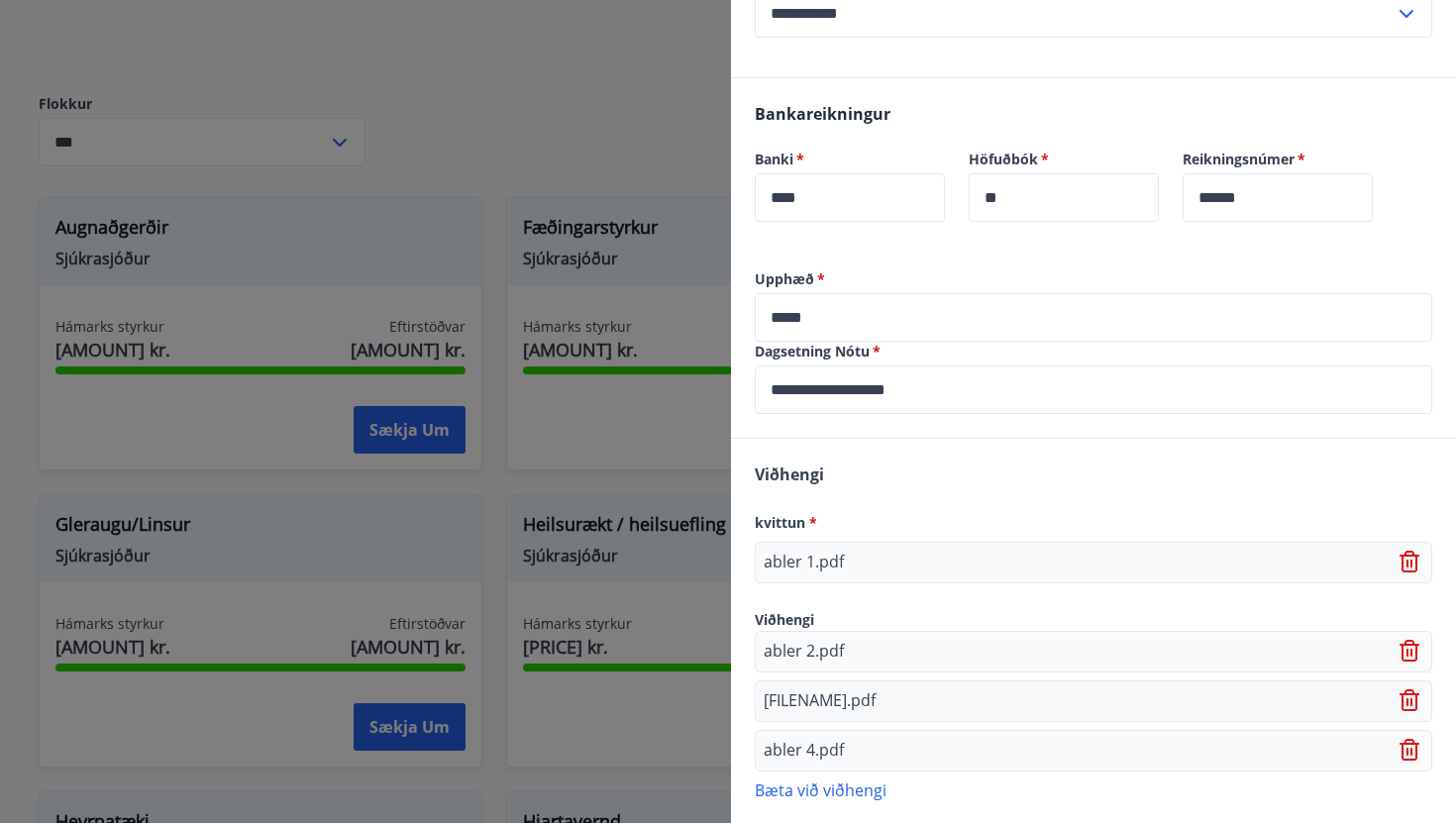 click on "Bæta við viðhengi" at bounding box center (1093, 789) 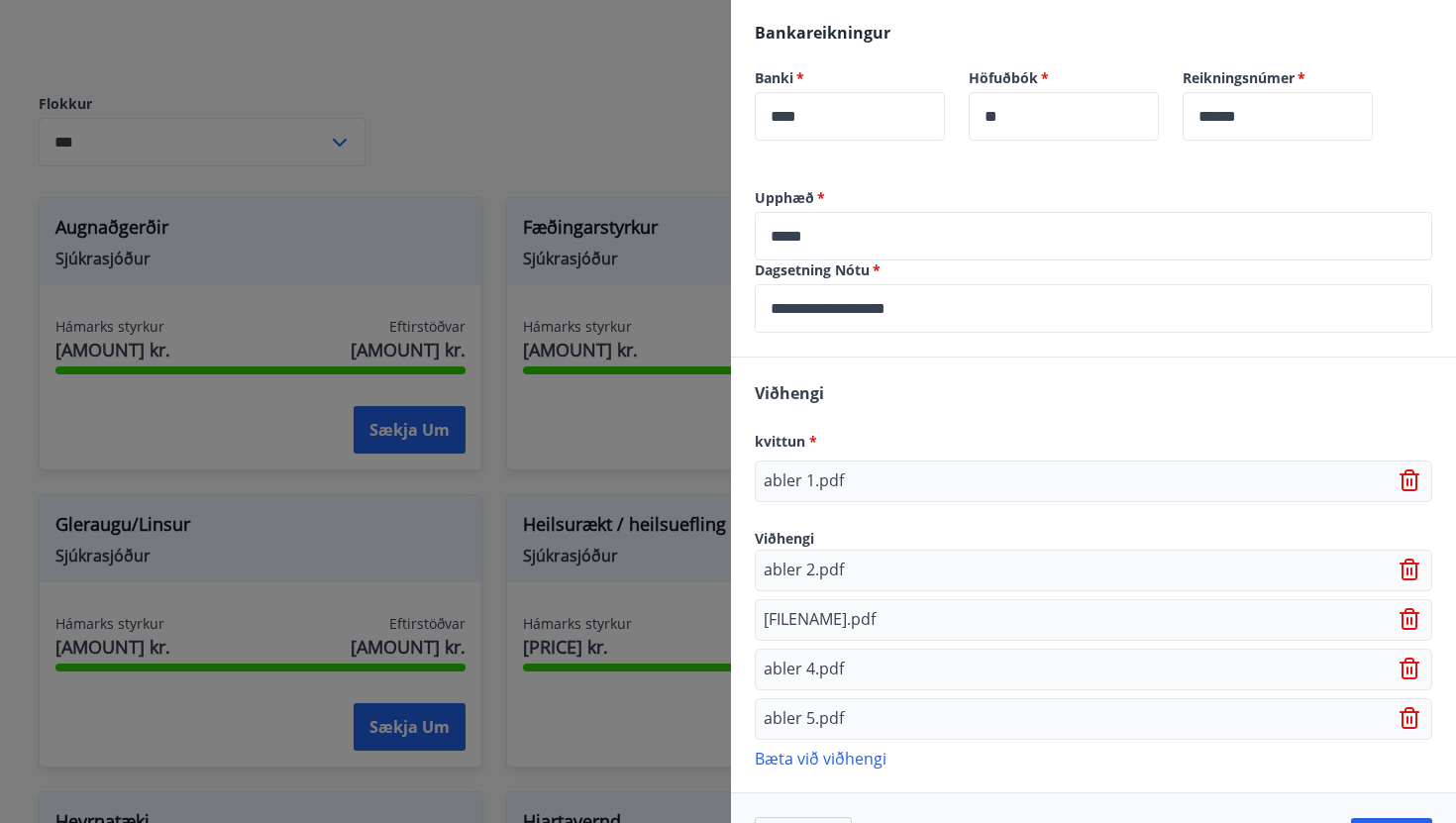 scroll, scrollTop: 544, scrollLeft: 0, axis: vertical 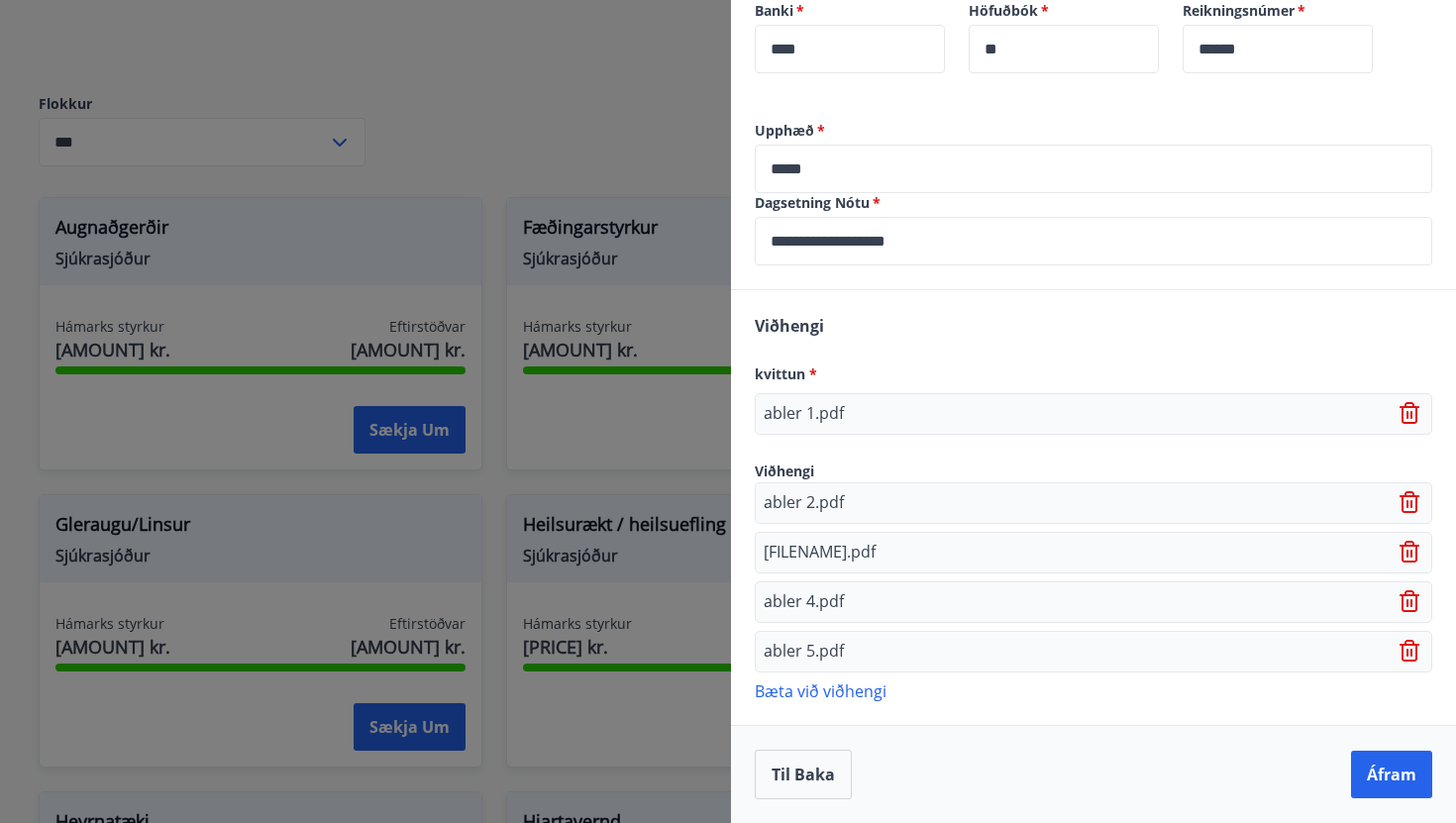 click on "Bæta við viðhengi" at bounding box center [1093, 690] 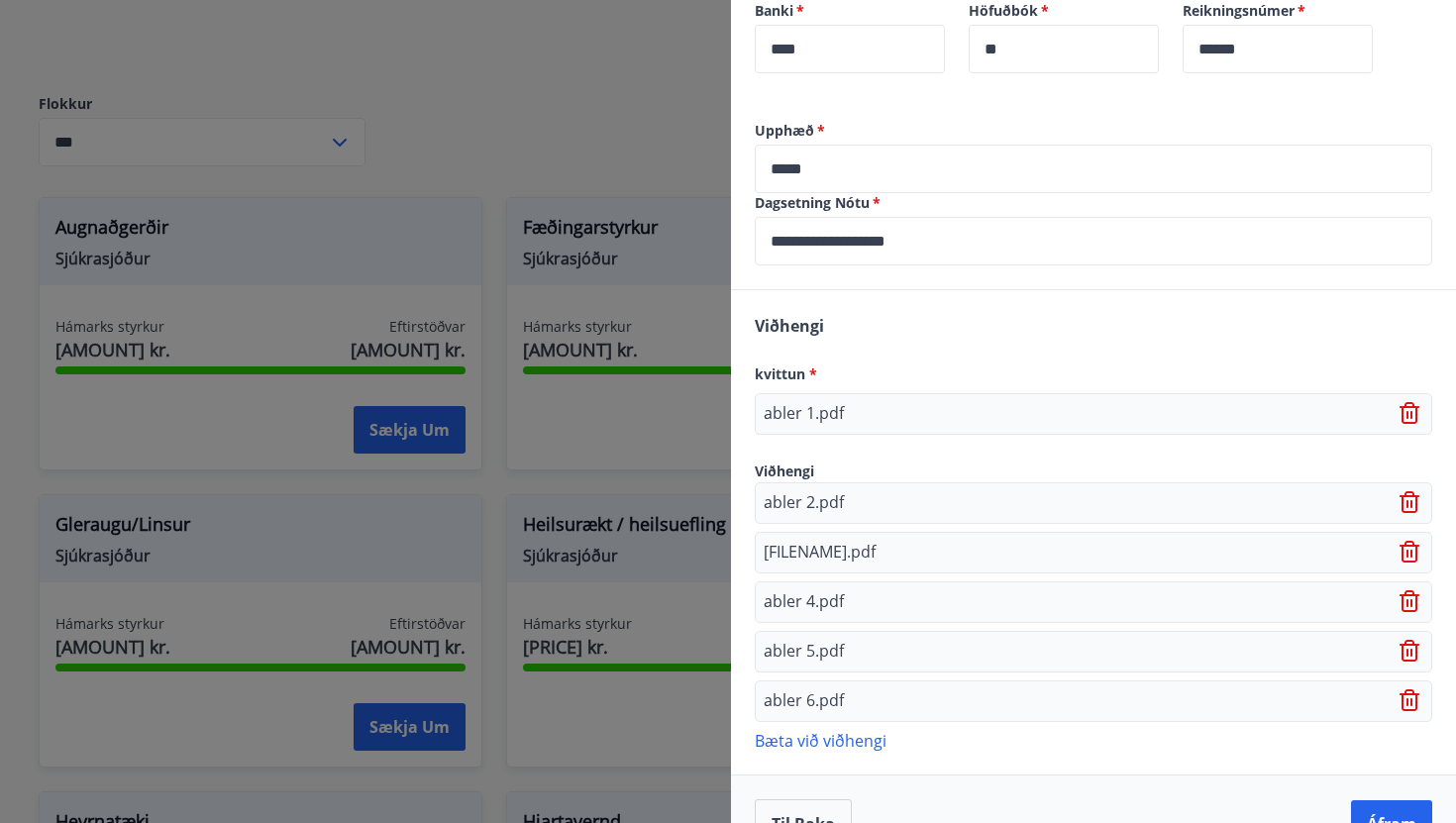 click on "Bæta við viðhengi" at bounding box center (1093, 740) 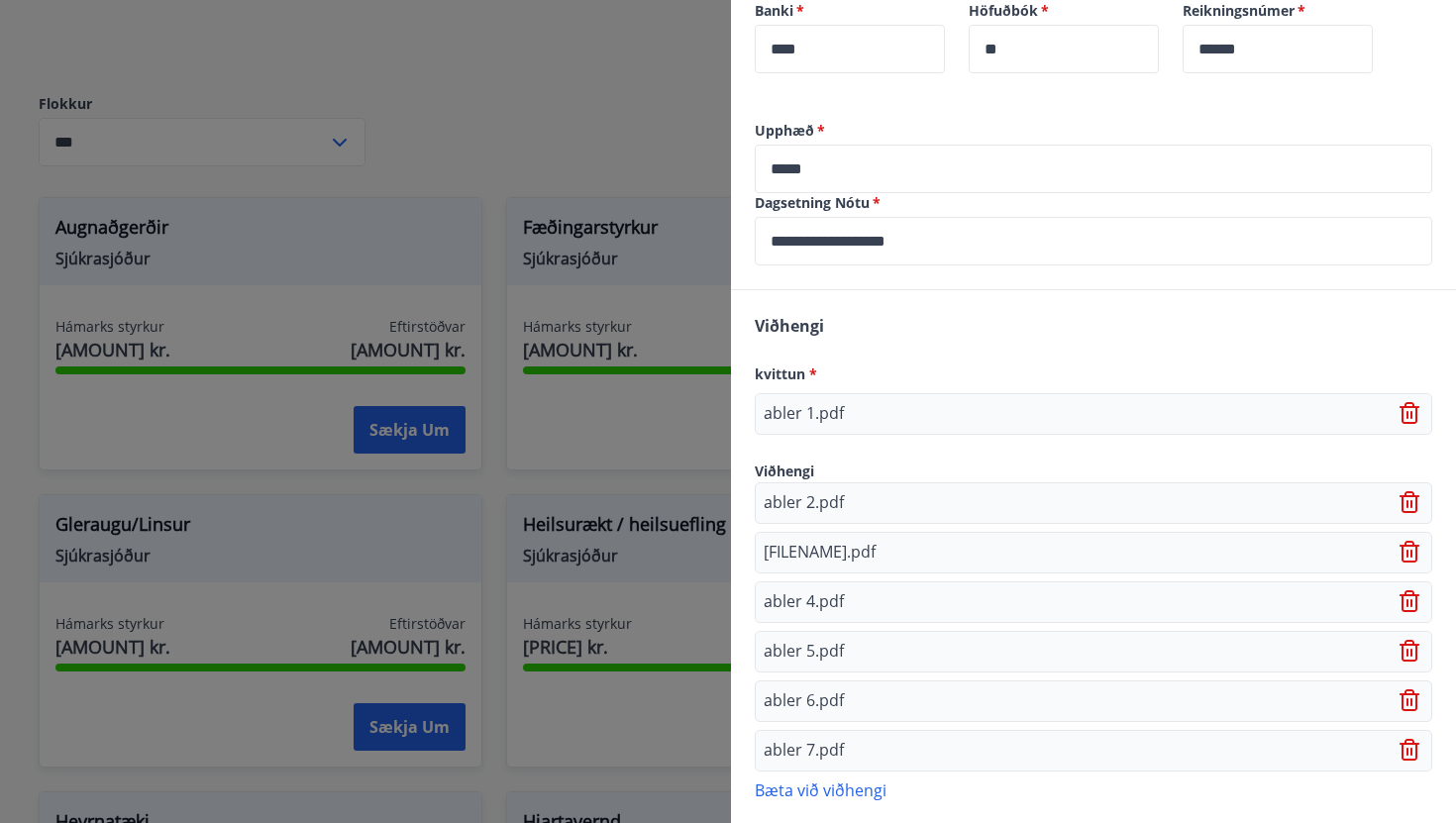 scroll, scrollTop: 643, scrollLeft: 0, axis: vertical 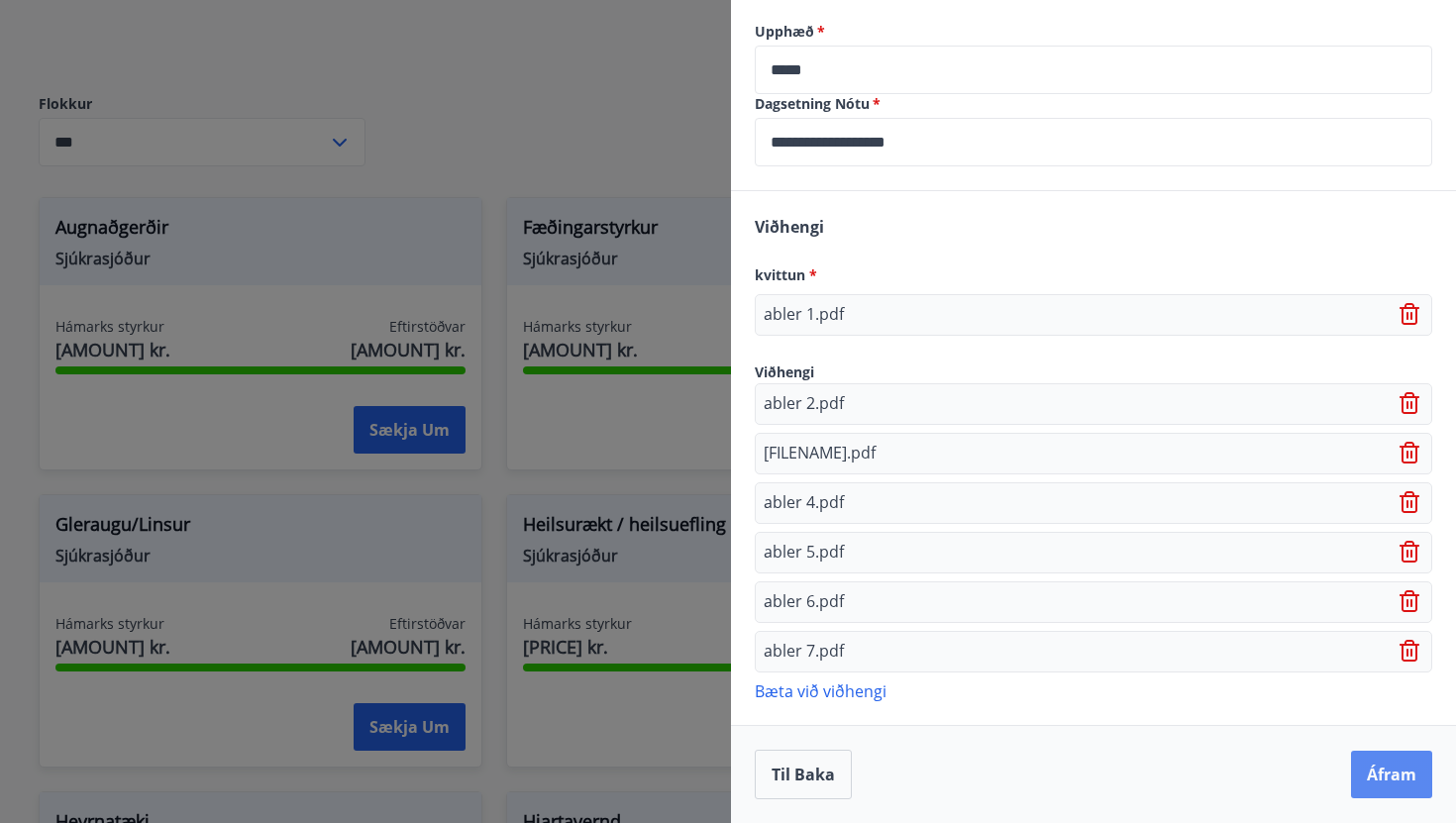 click on "Áfram" at bounding box center (1392, 774) 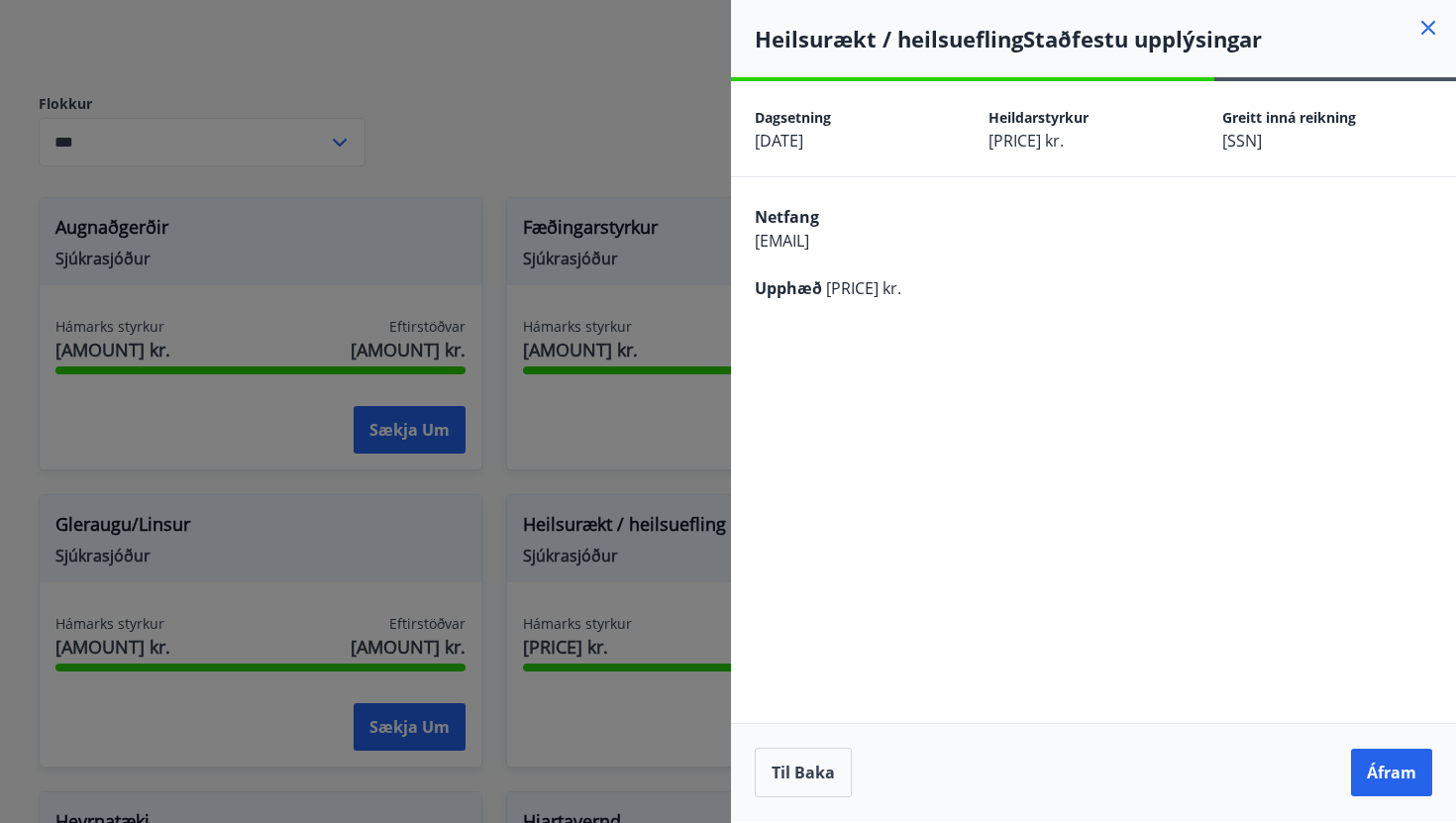 scroll, scrollTop: 0, scrollLeft: 0, axis: both 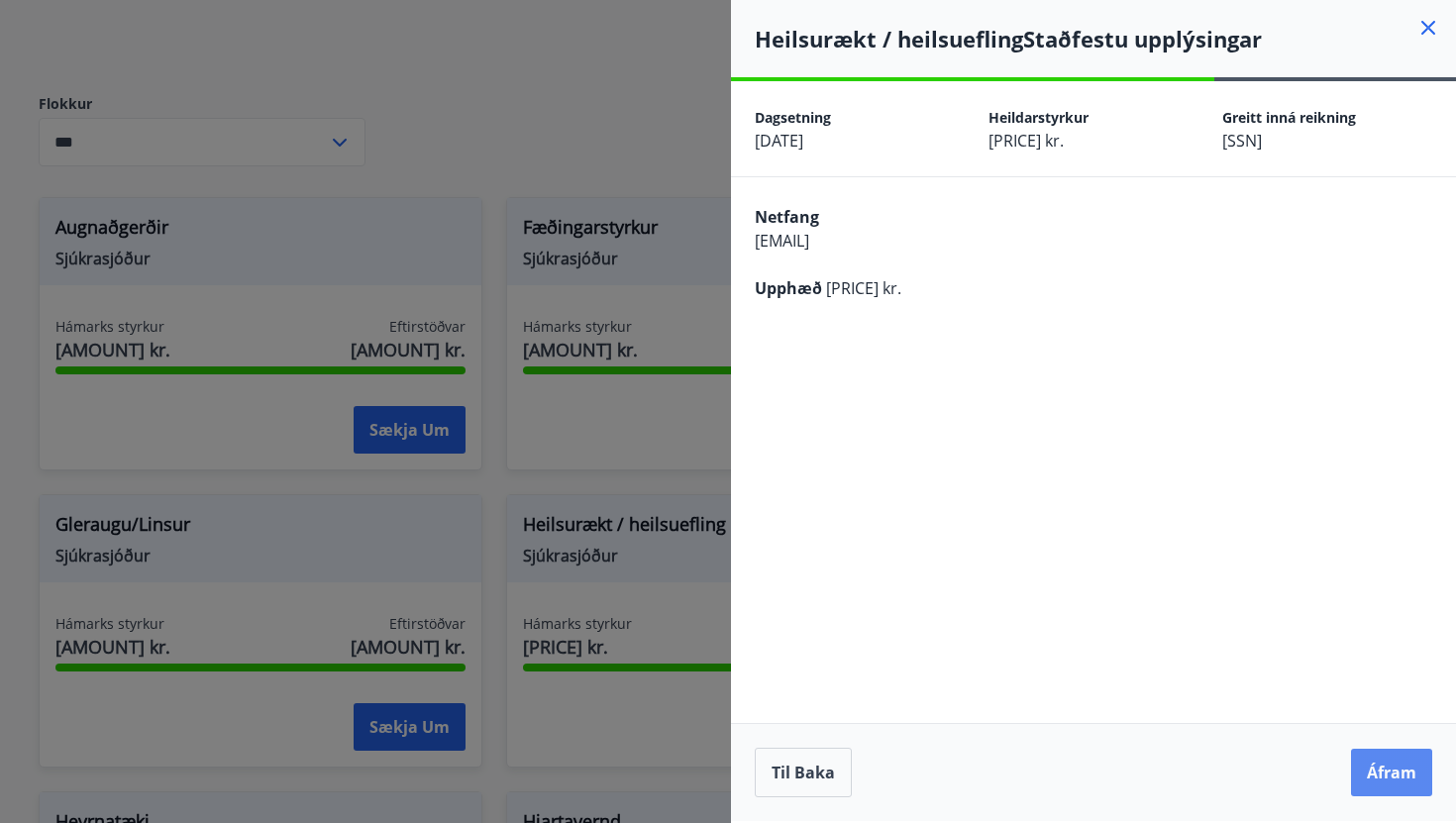 click on "Áfram" at bounding box center [1392, 772] 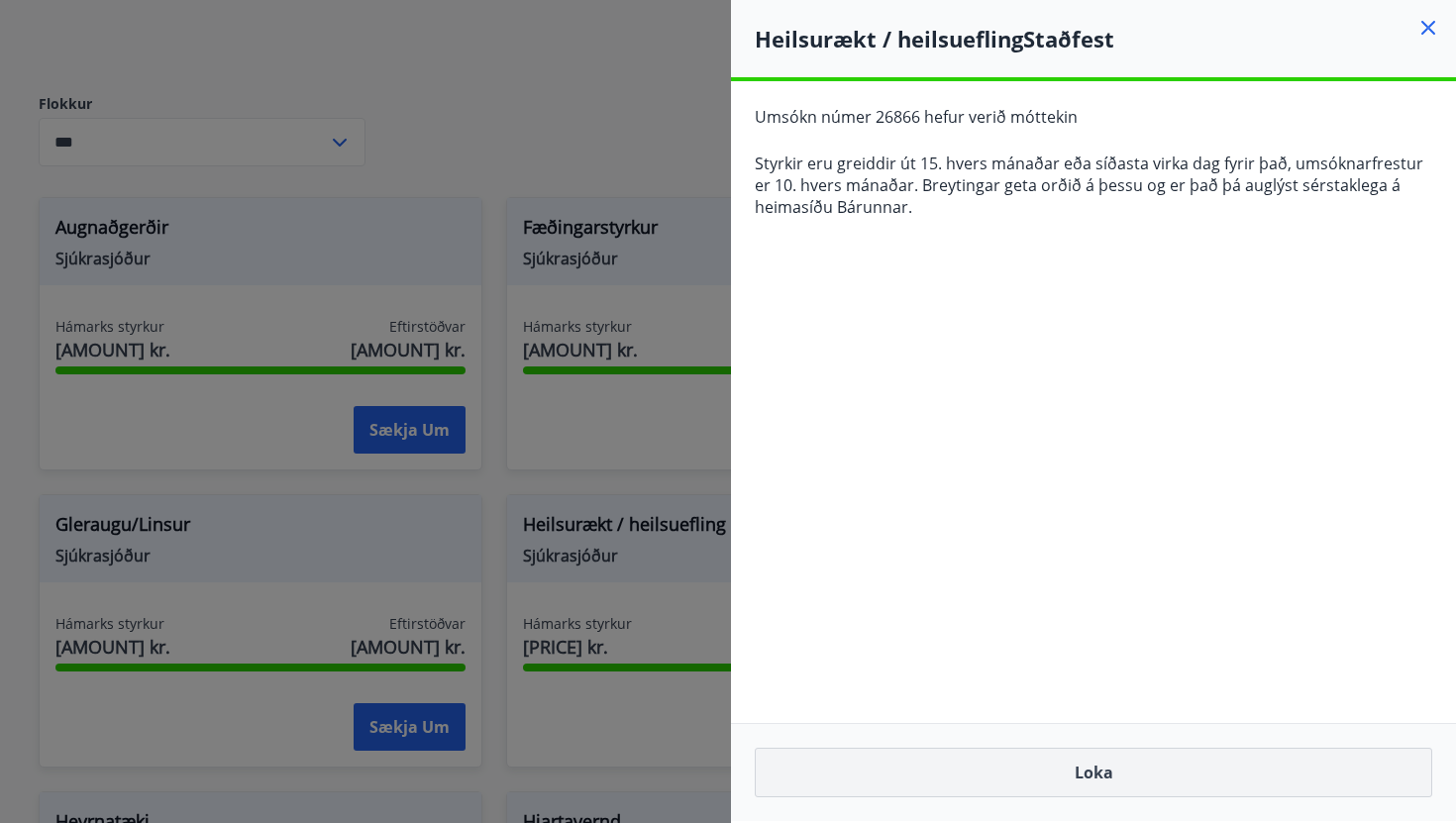 click on "Loka" at bounding box center (1093, 772) 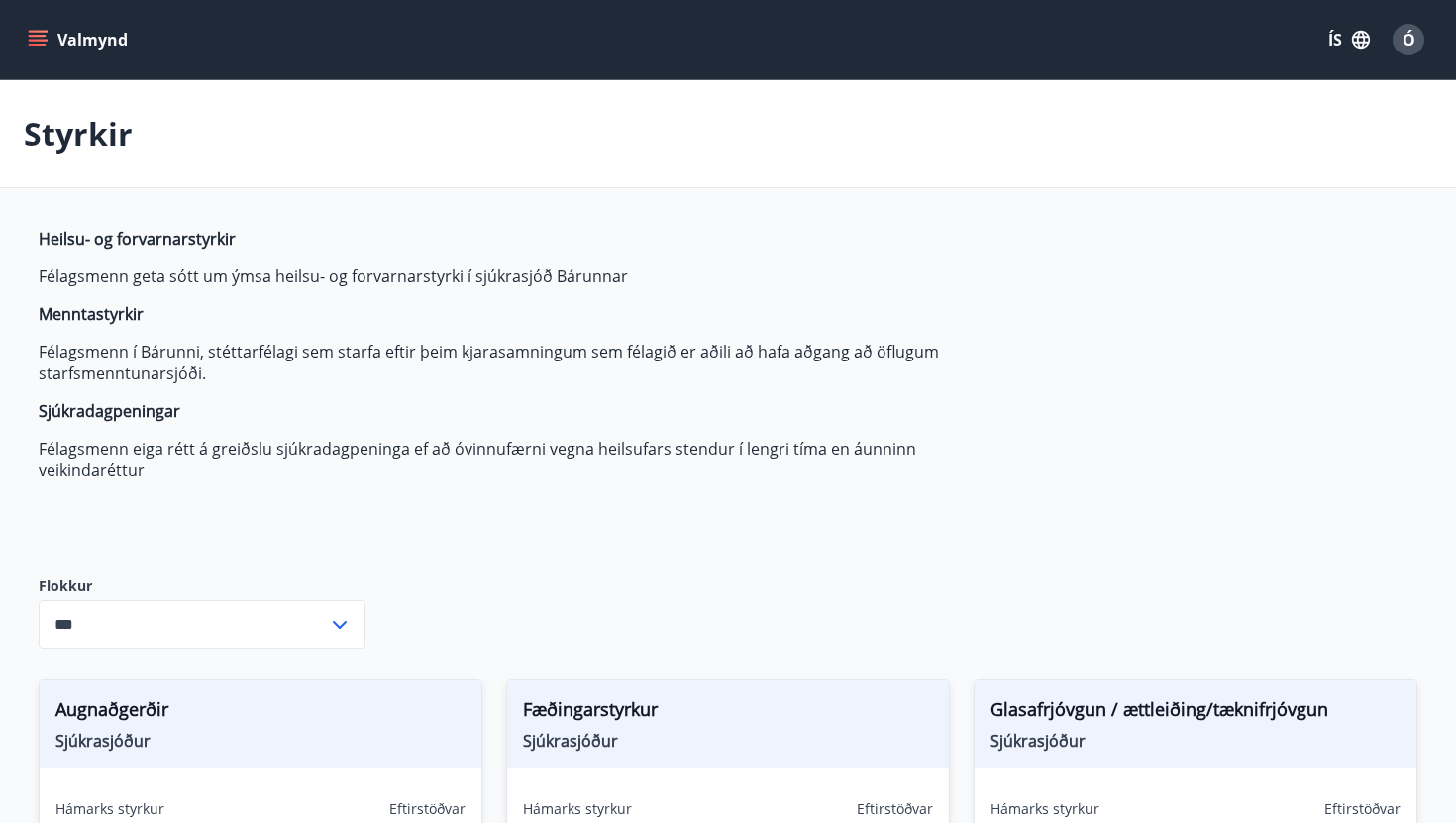 scroll, scrollTop: 25, scrollLeft: 0, axis: vertical 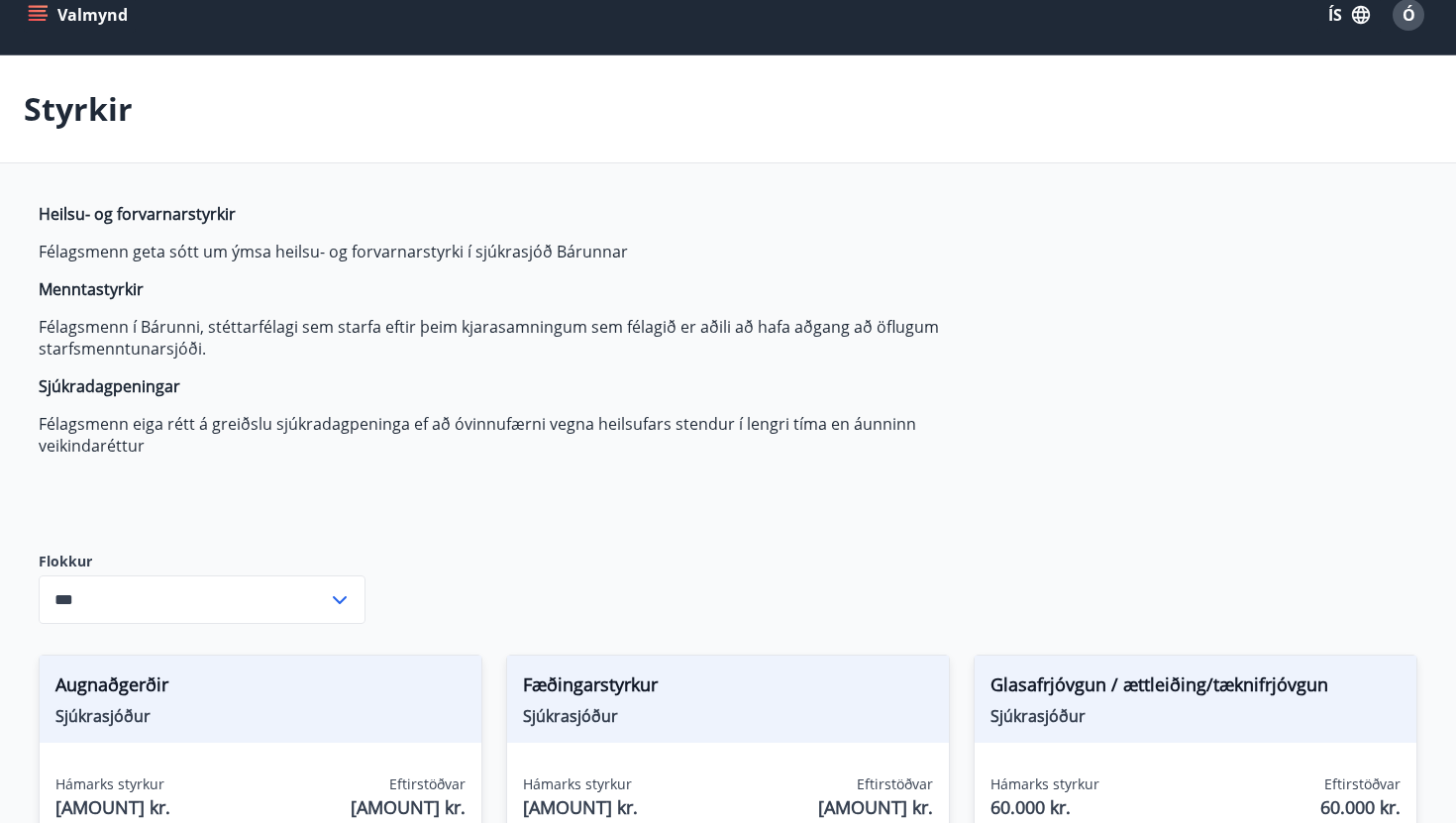 type 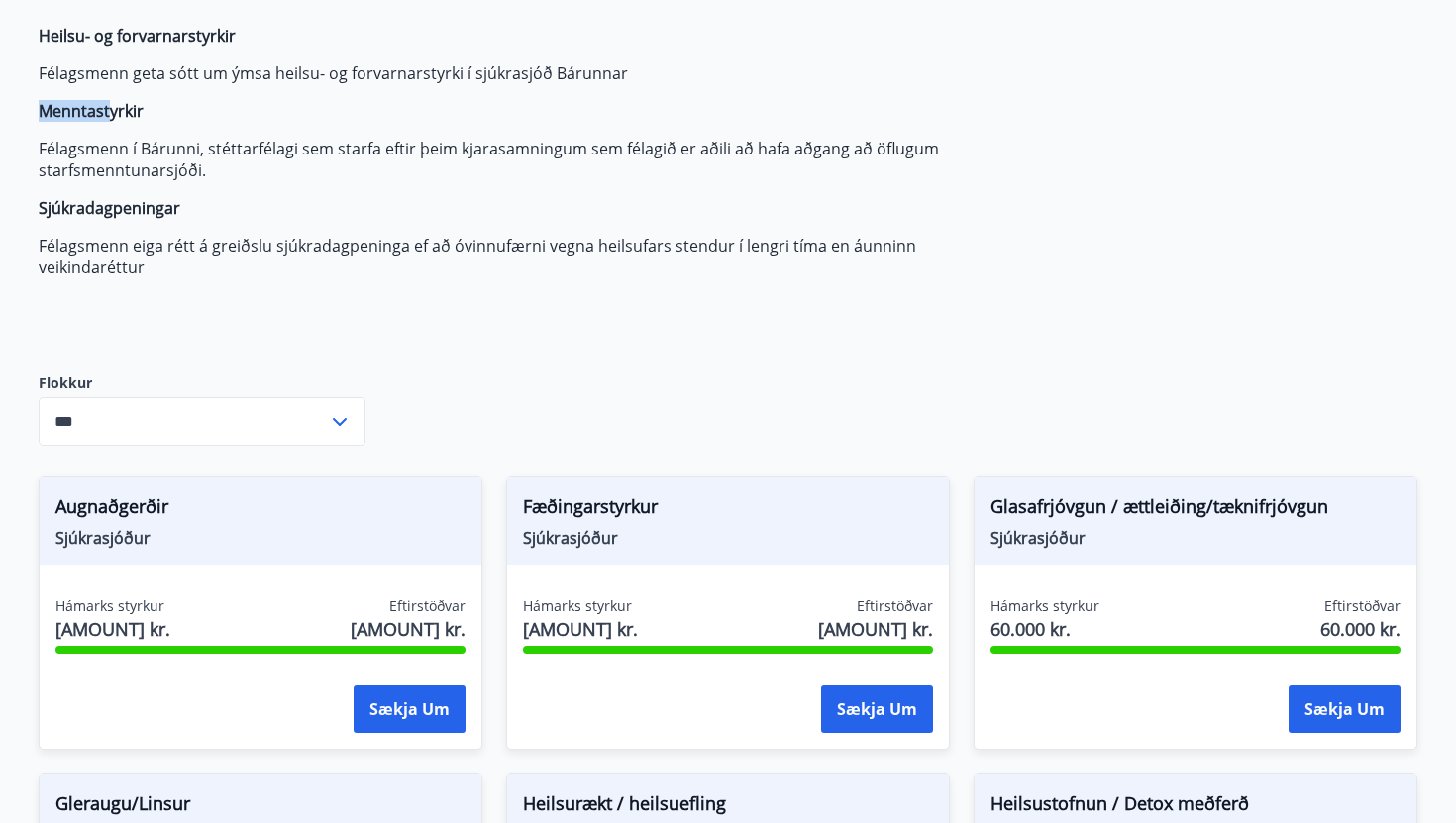 scroll, scrollTop: 206, scrollLeft: 0, axis: vertical 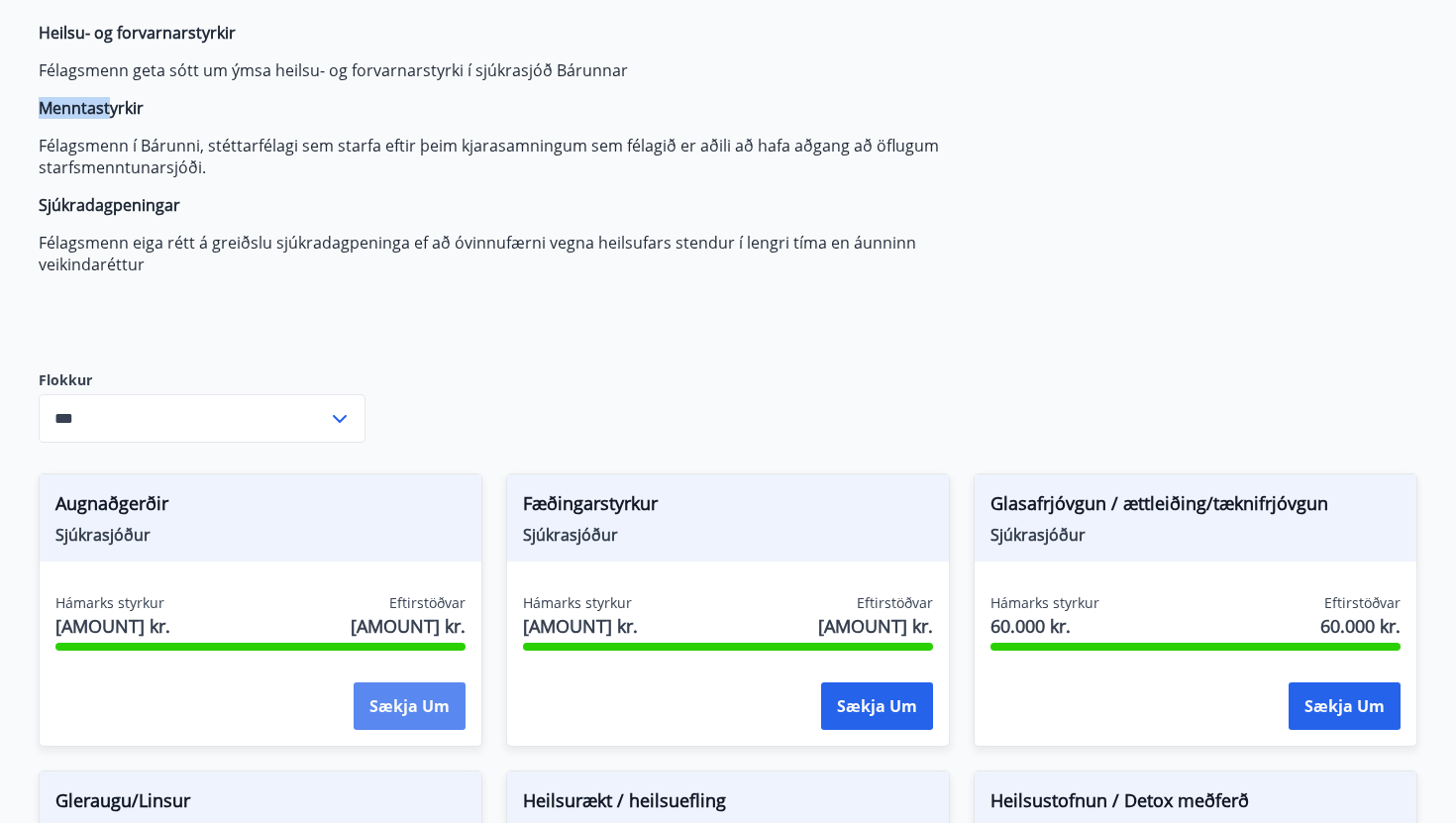 click on "Sækja um" at bounding box center (409, 706) 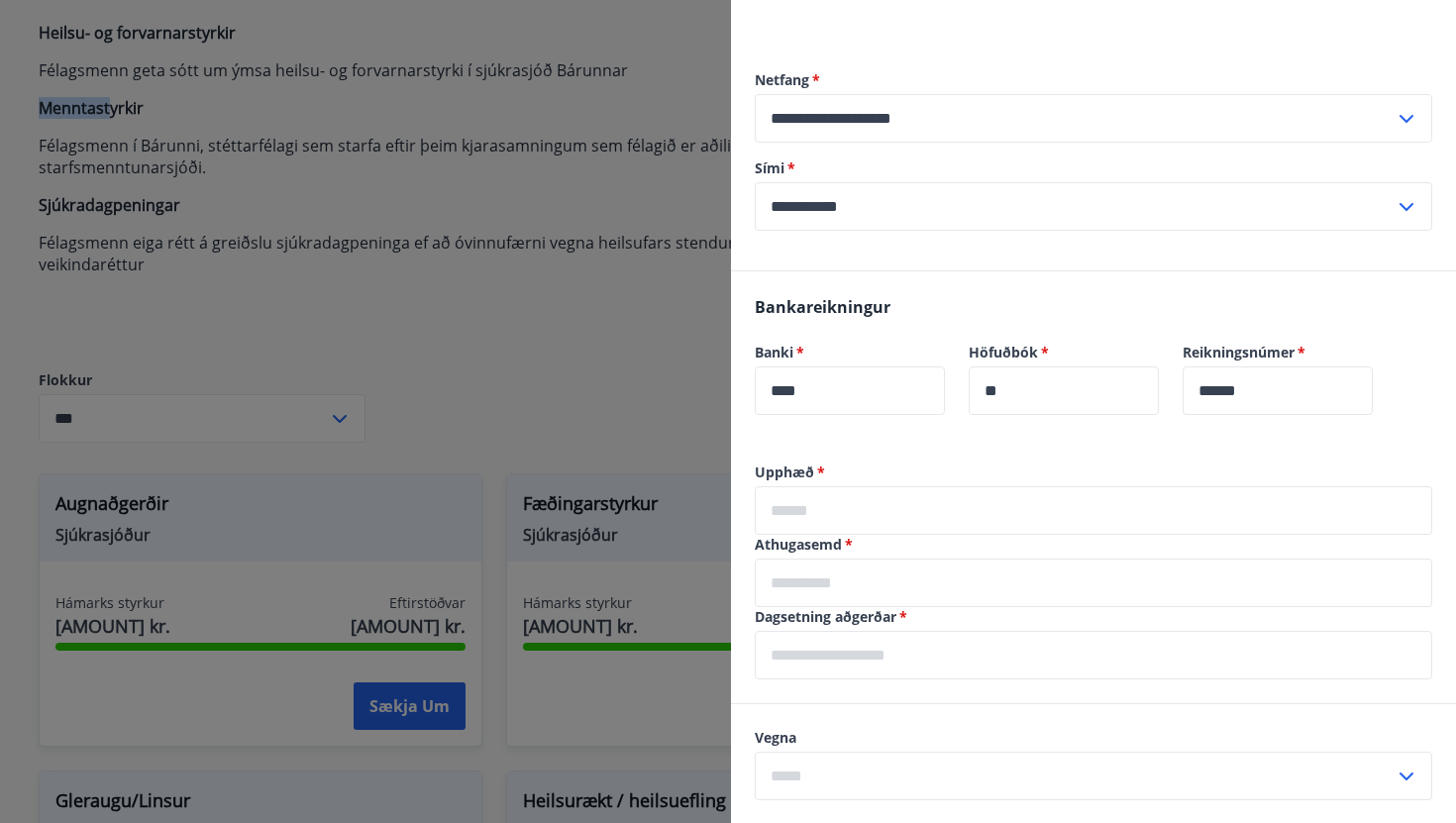 scroll, scrollTop: 204, scrollLeft: 0, axis: vertical 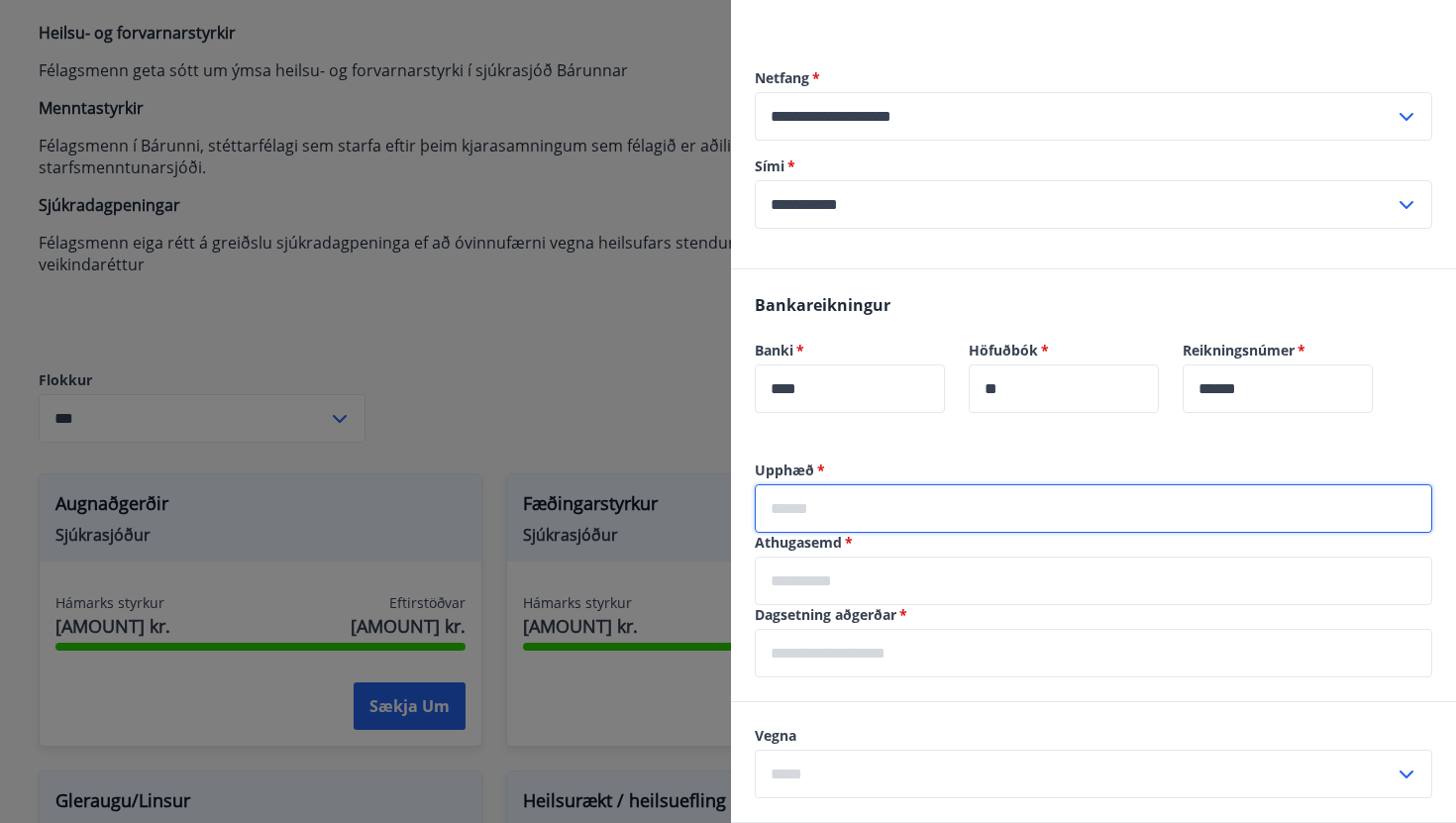click at bounding box center [1093, 508] 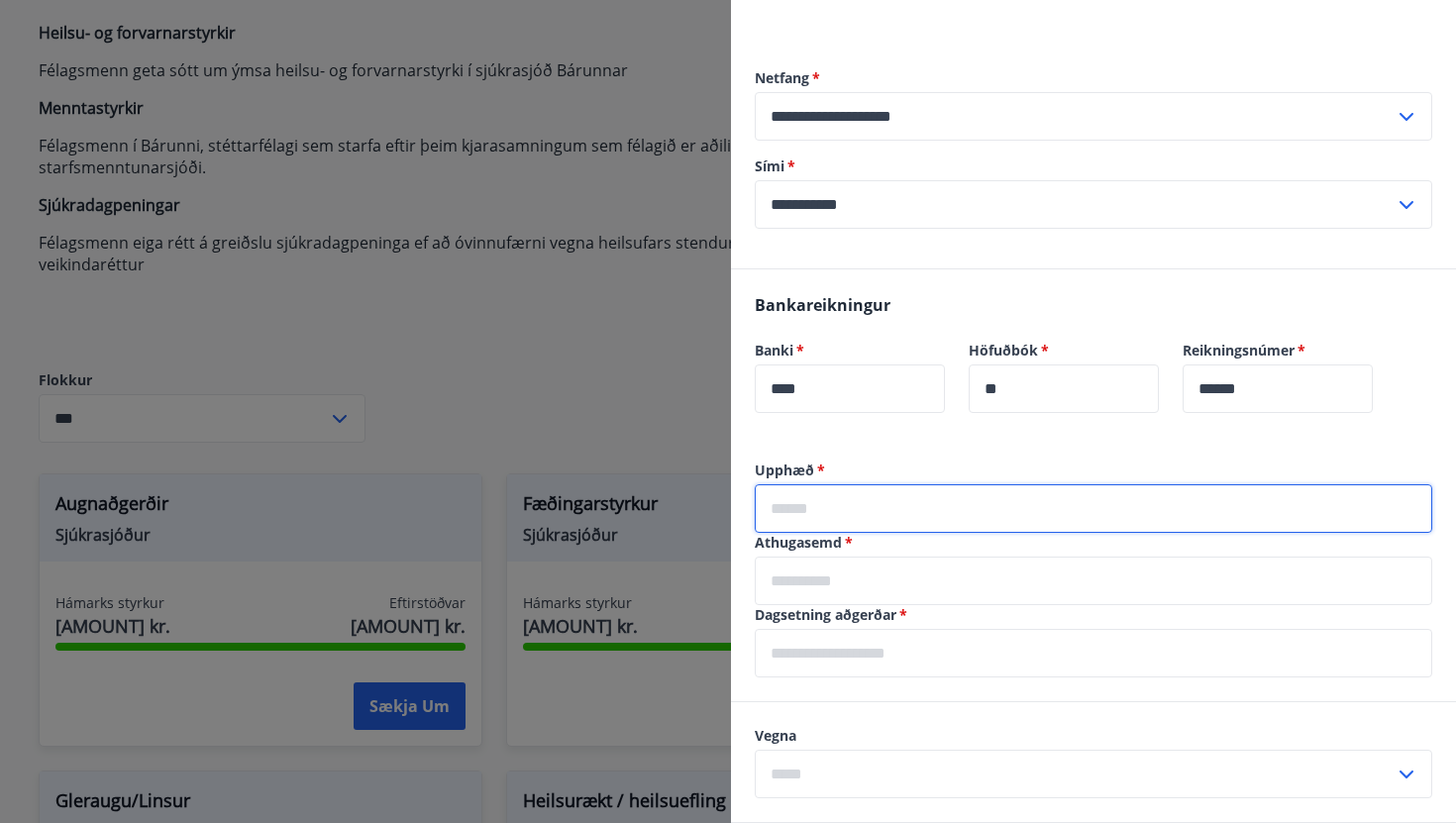 type on "******" 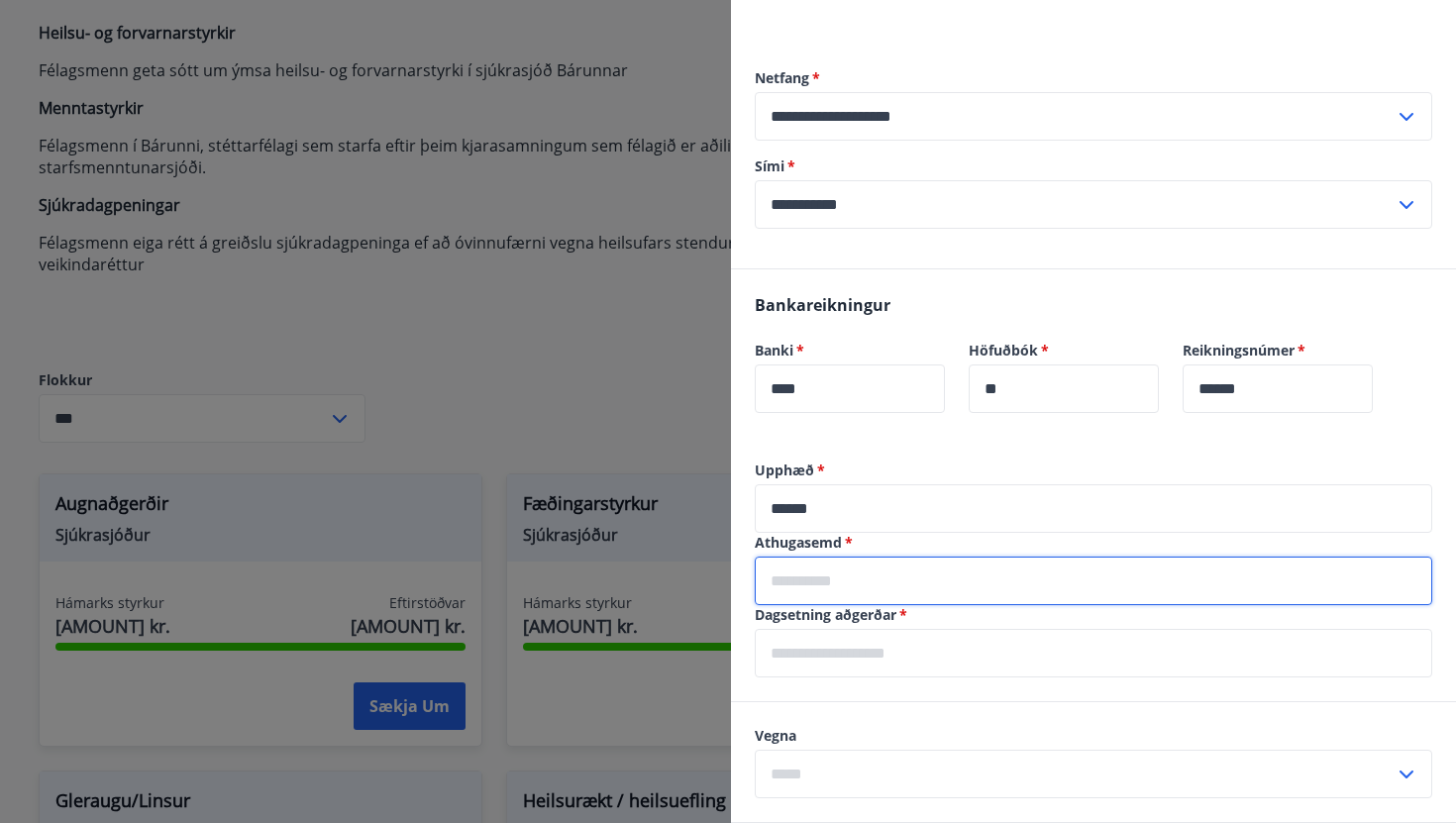 click at bounding box center [1093, 580] 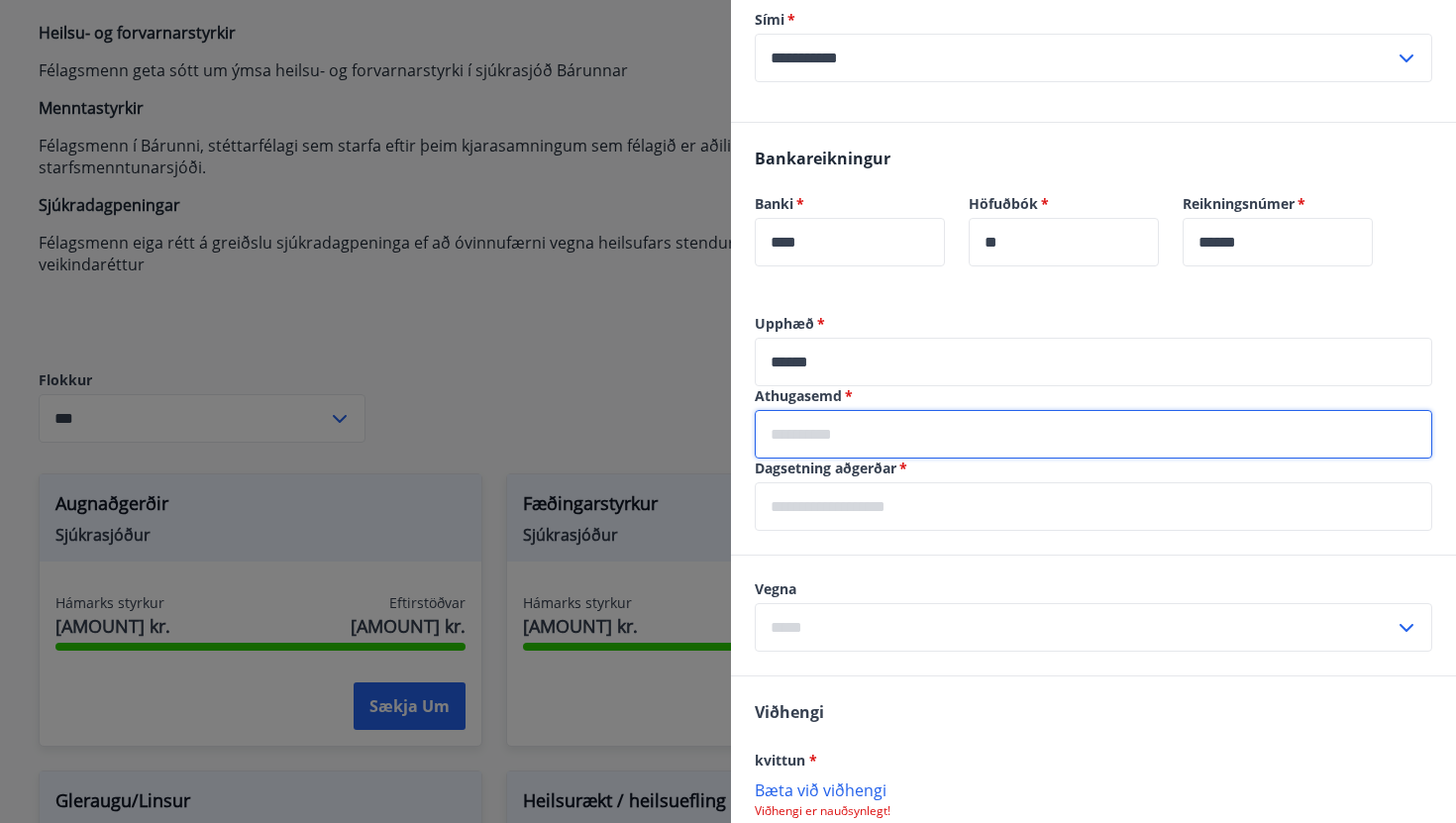 scroll, scrollTop: 368, scrollLeft: 0, axis: vertical 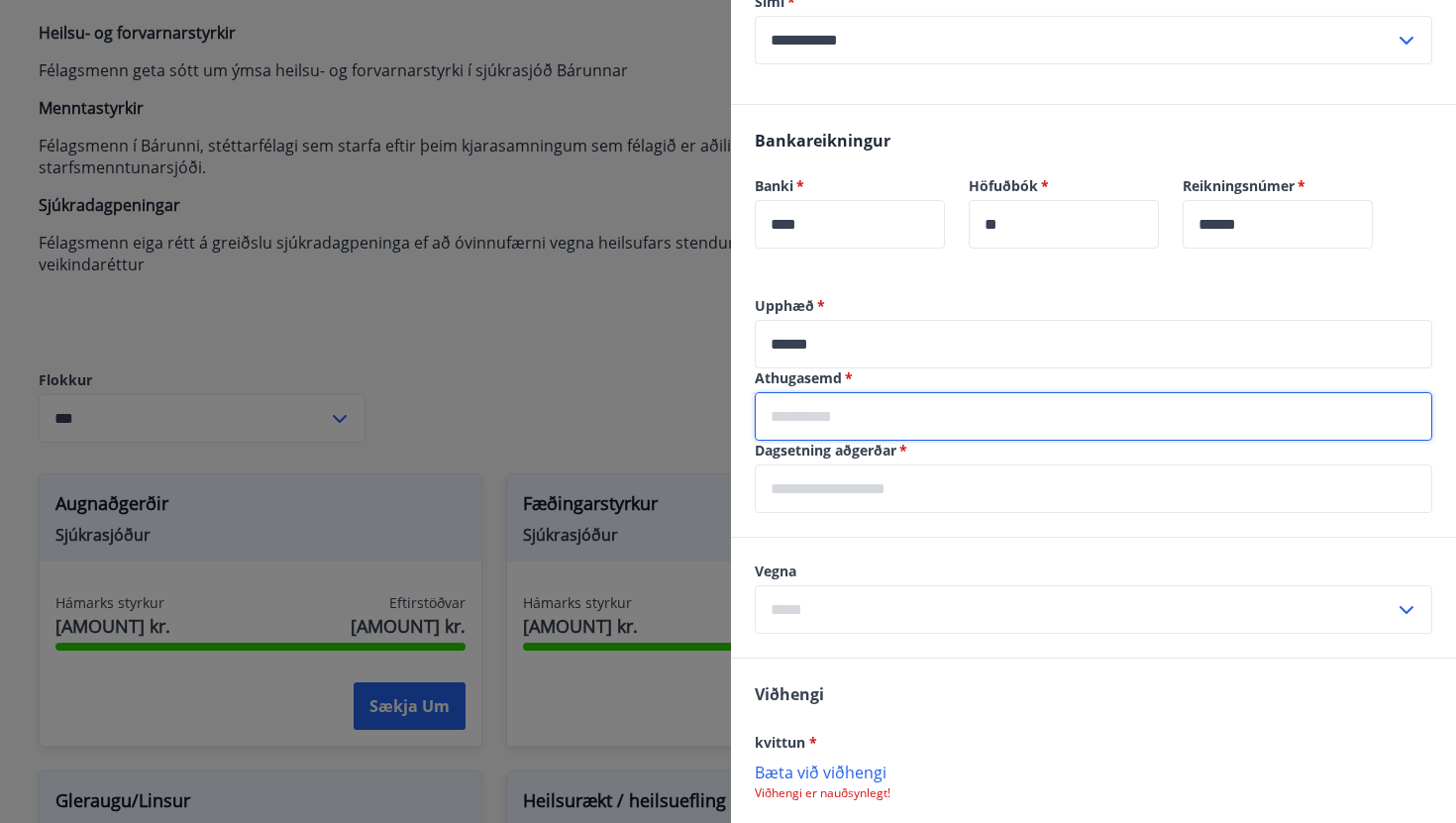 type on "**********" 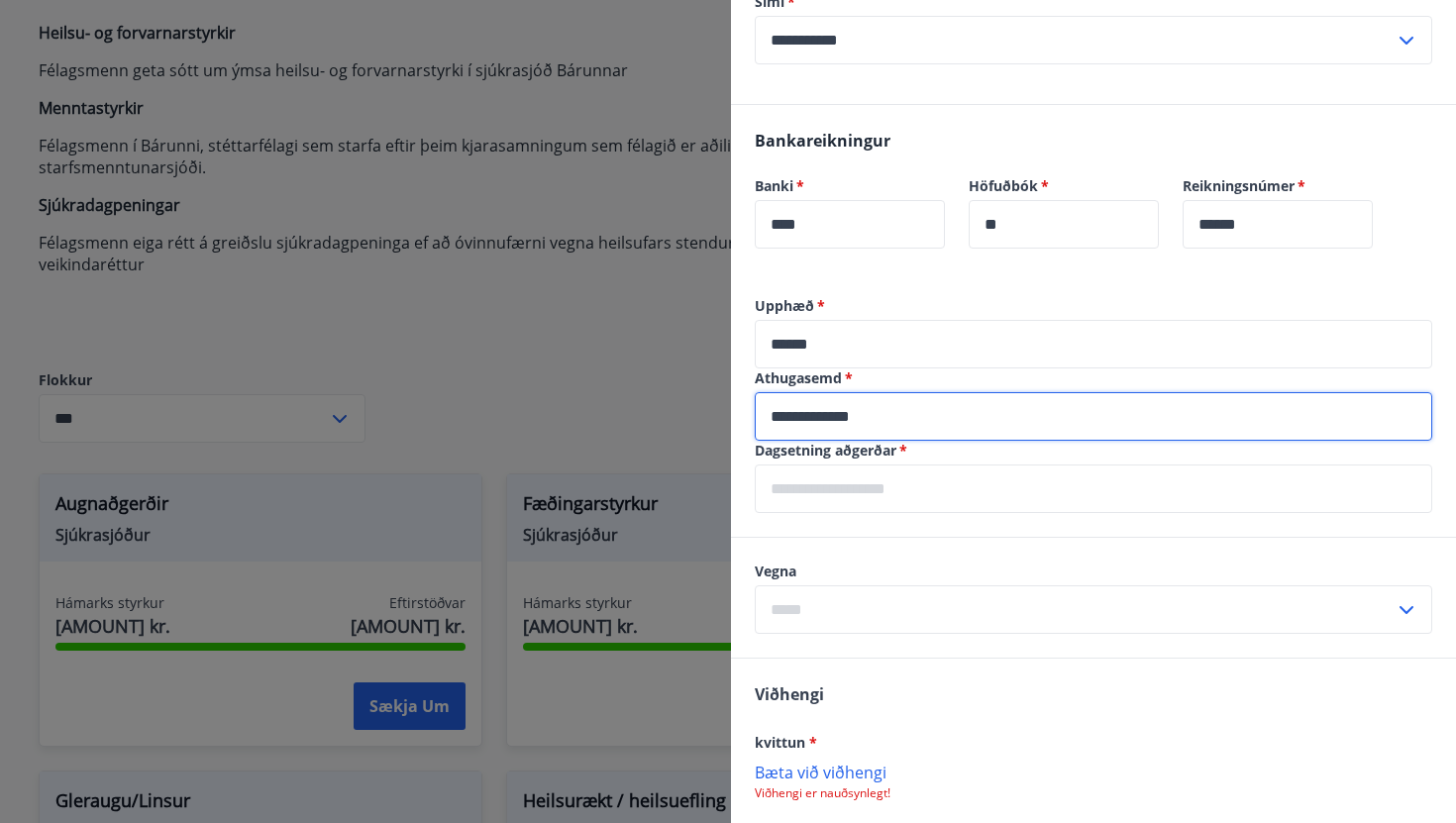 click at bounding box center (1093, 488) 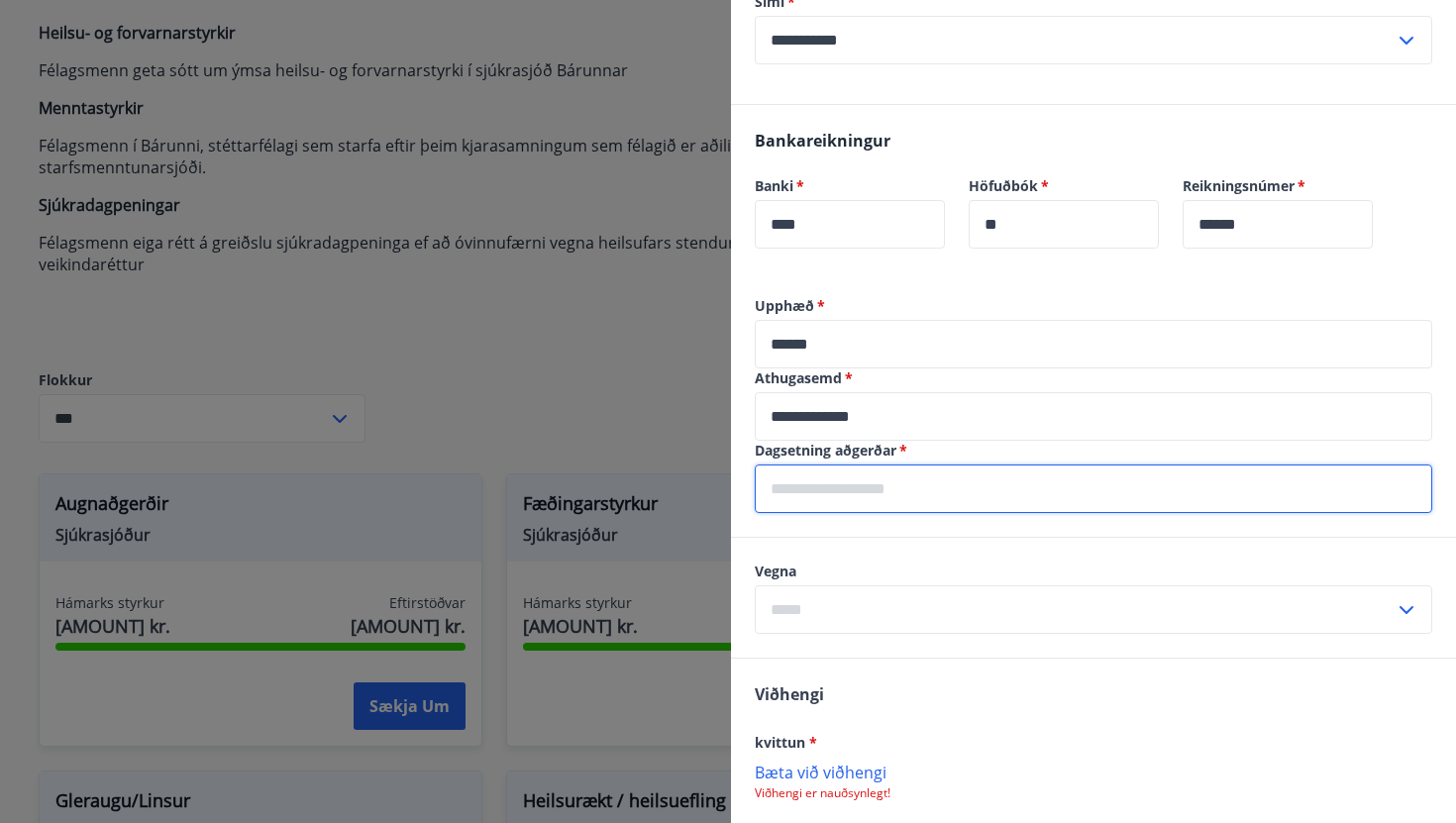 type on "*********" 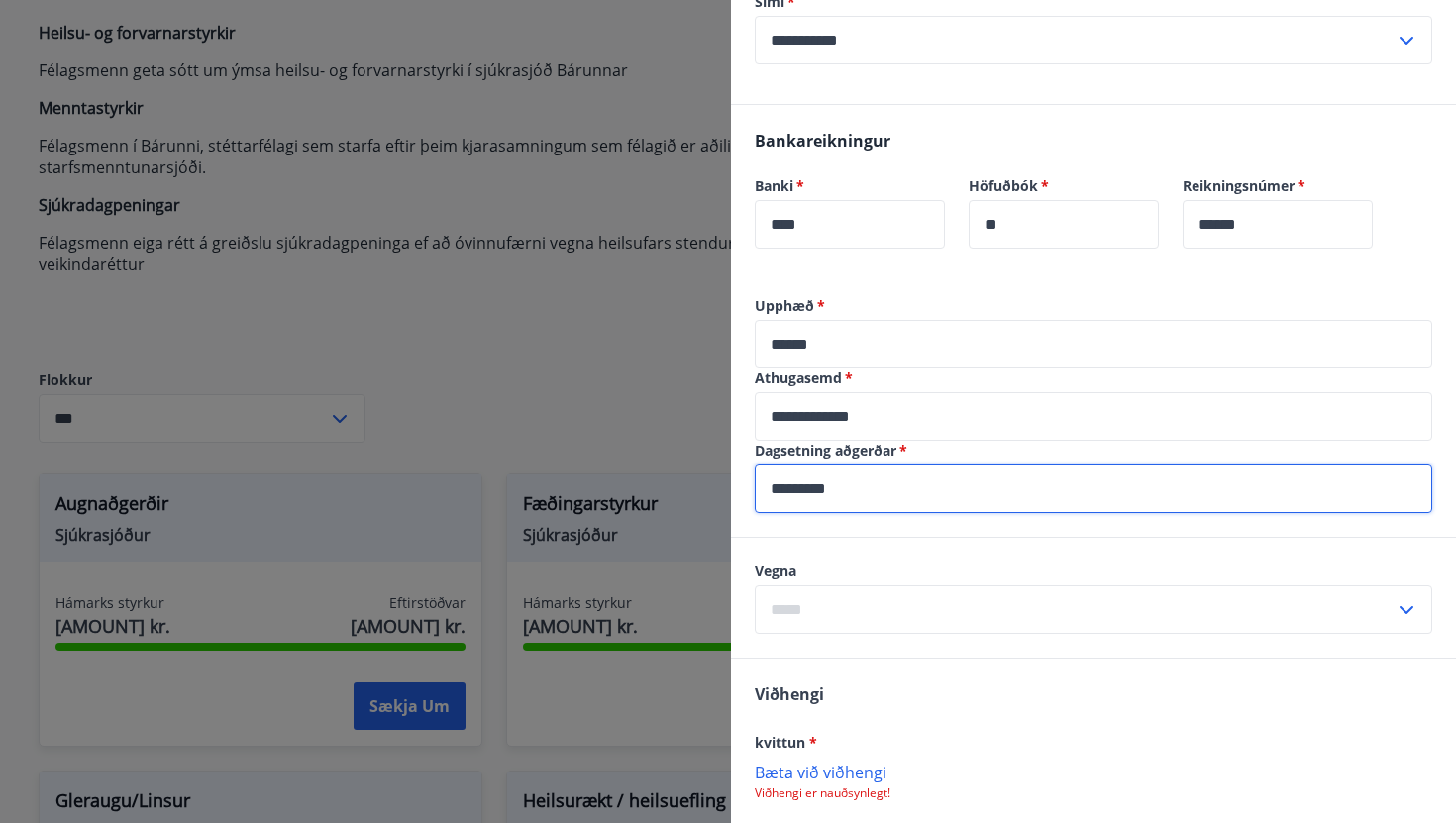 scroll, scrollTop: 456, scrollLeft: 0, axis: vertical 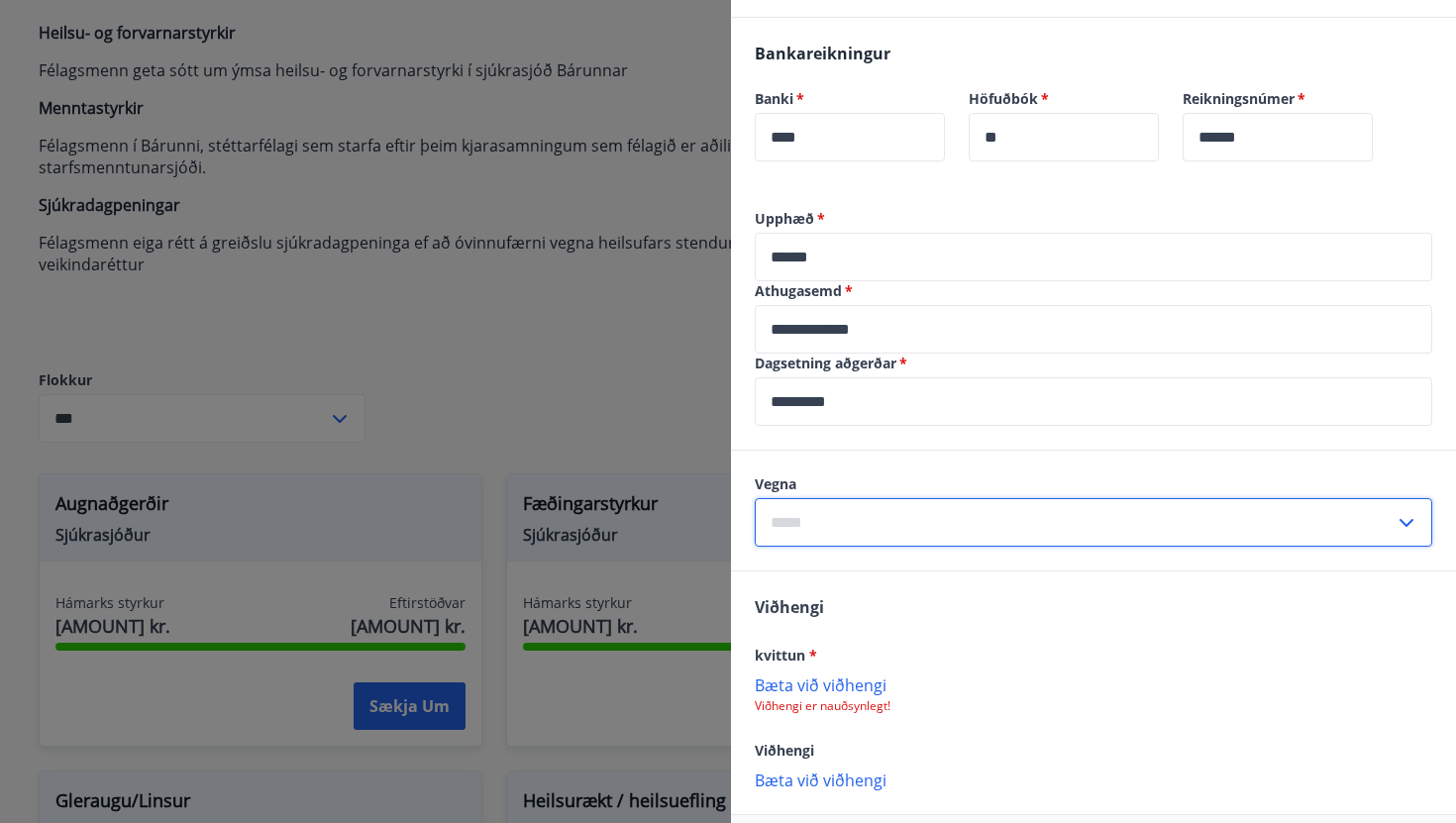 click at bounding box center (1075, 522) 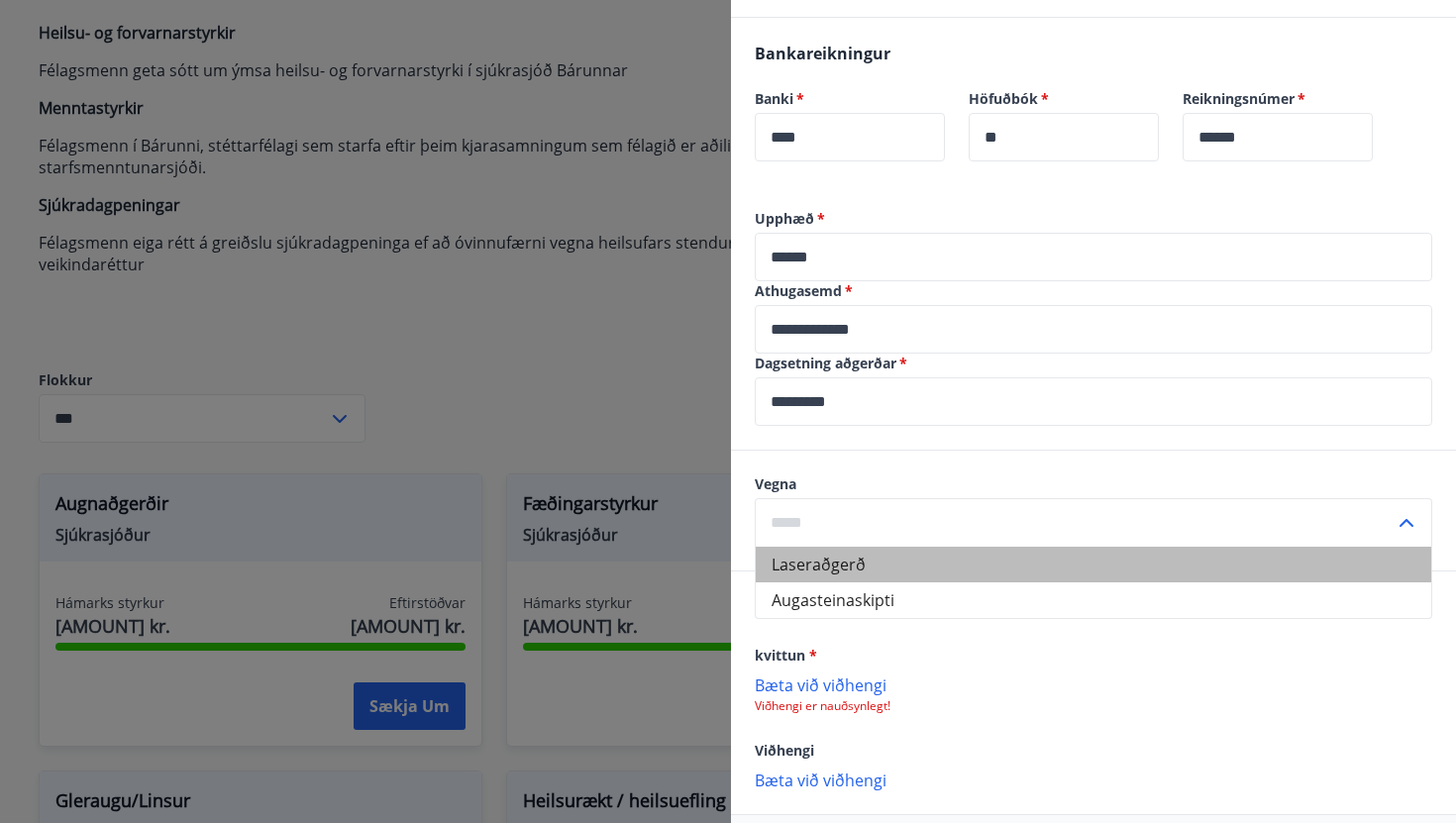 click on "Laseraðgerð" at bounding box center (1093, 565) 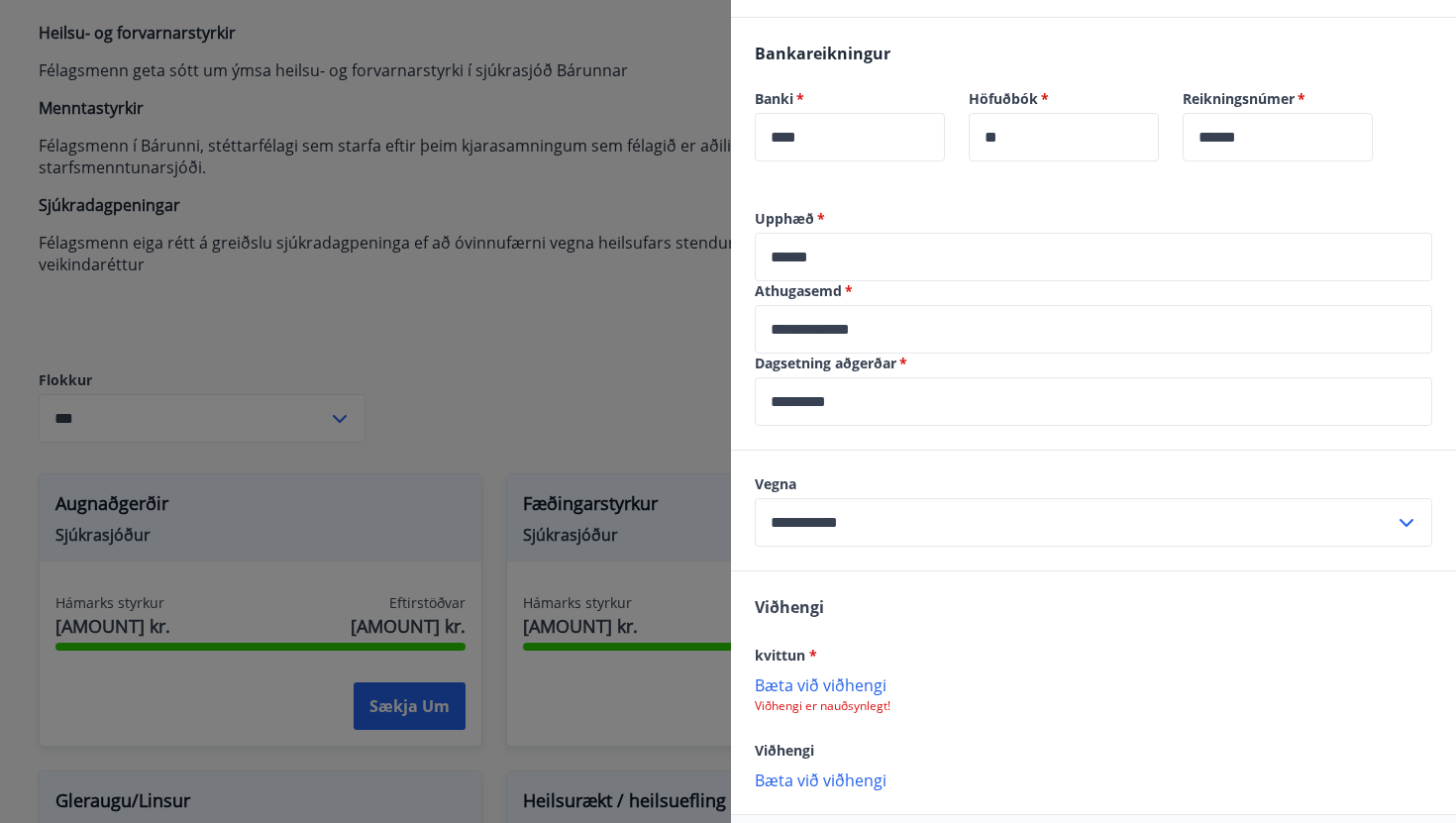 scroll, scrollTop: 545, scrollLeft: 0, axis: vertical 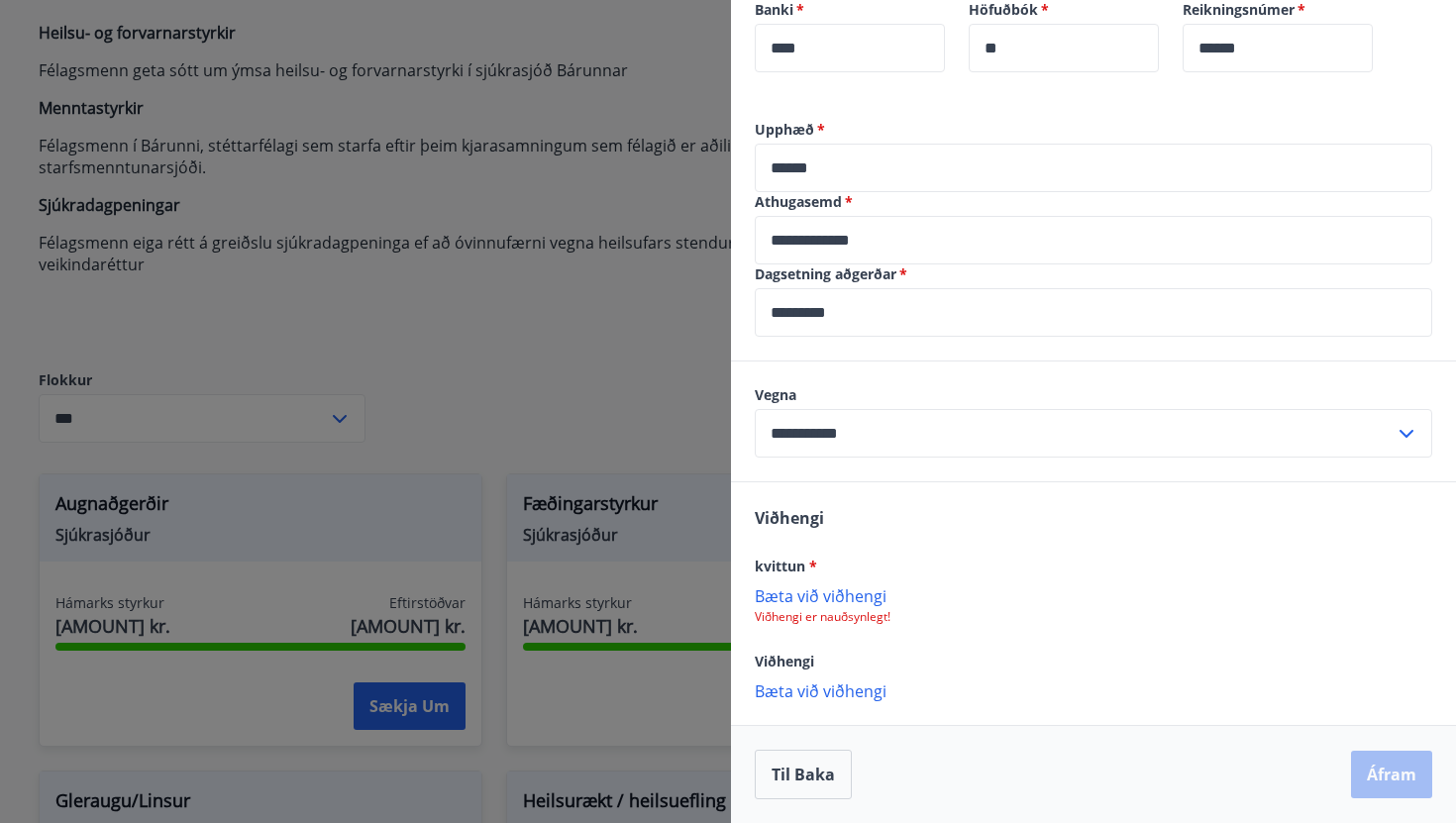 click on "Bæta við viðhengi" at bounding box center (1093, 595) 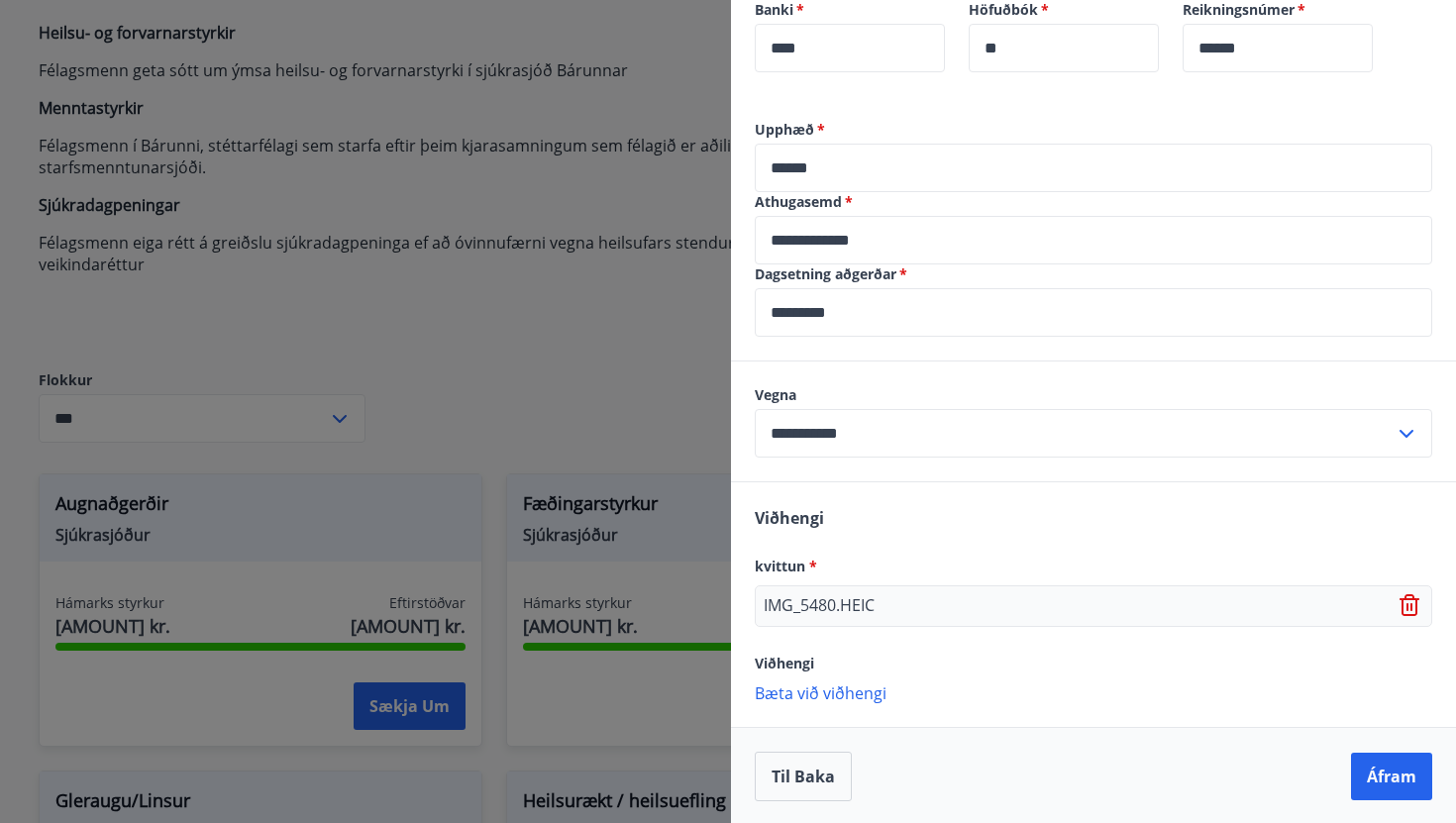 scroll, scrollTop: 547, scrollLeft: 0, axis: vertical 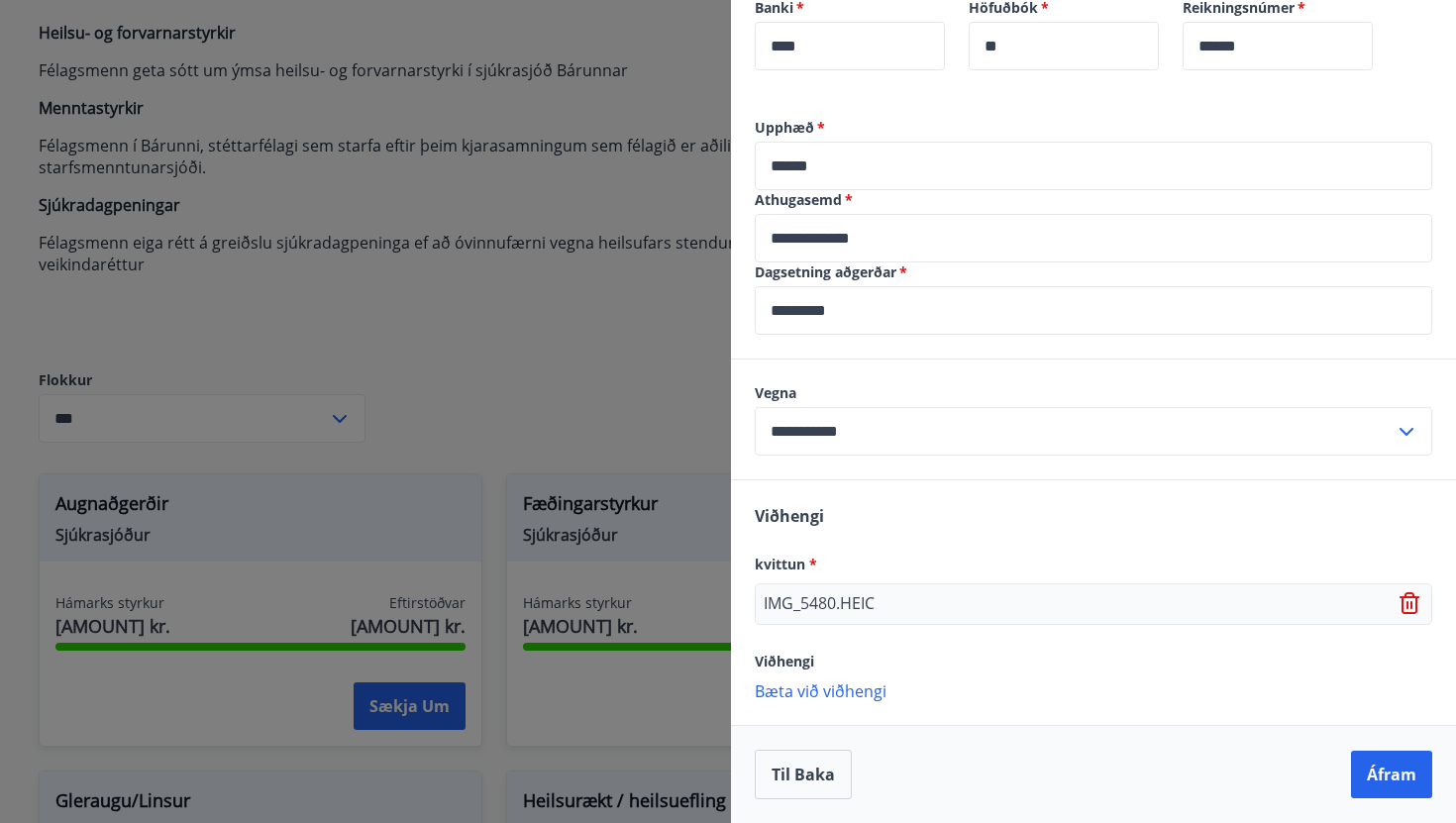 click on "Bæta við viðhengi" at bounding box center (1093, 690) 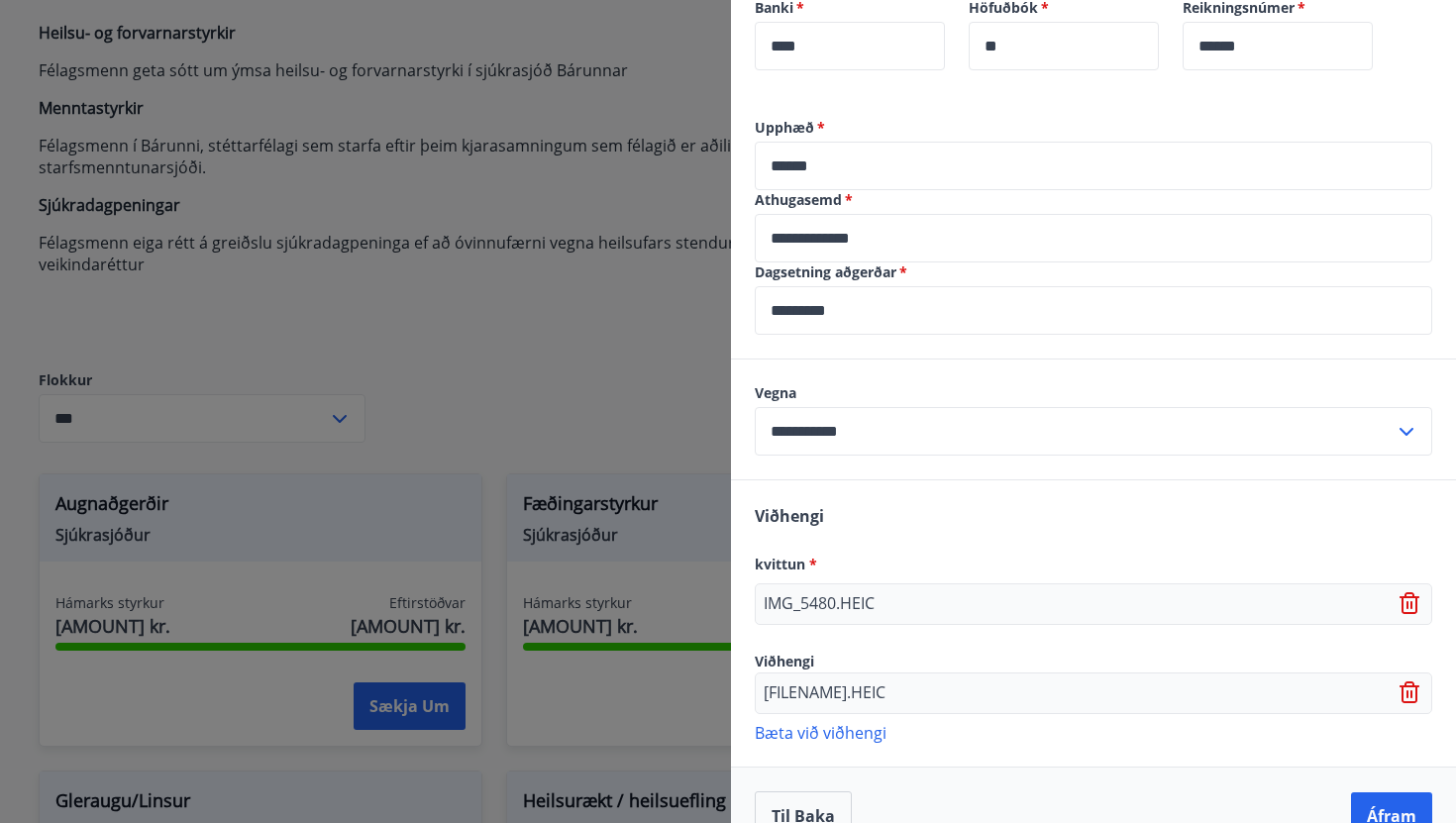 scroll, scrollTop: 588, scrollLeft: 0, axis: vertical 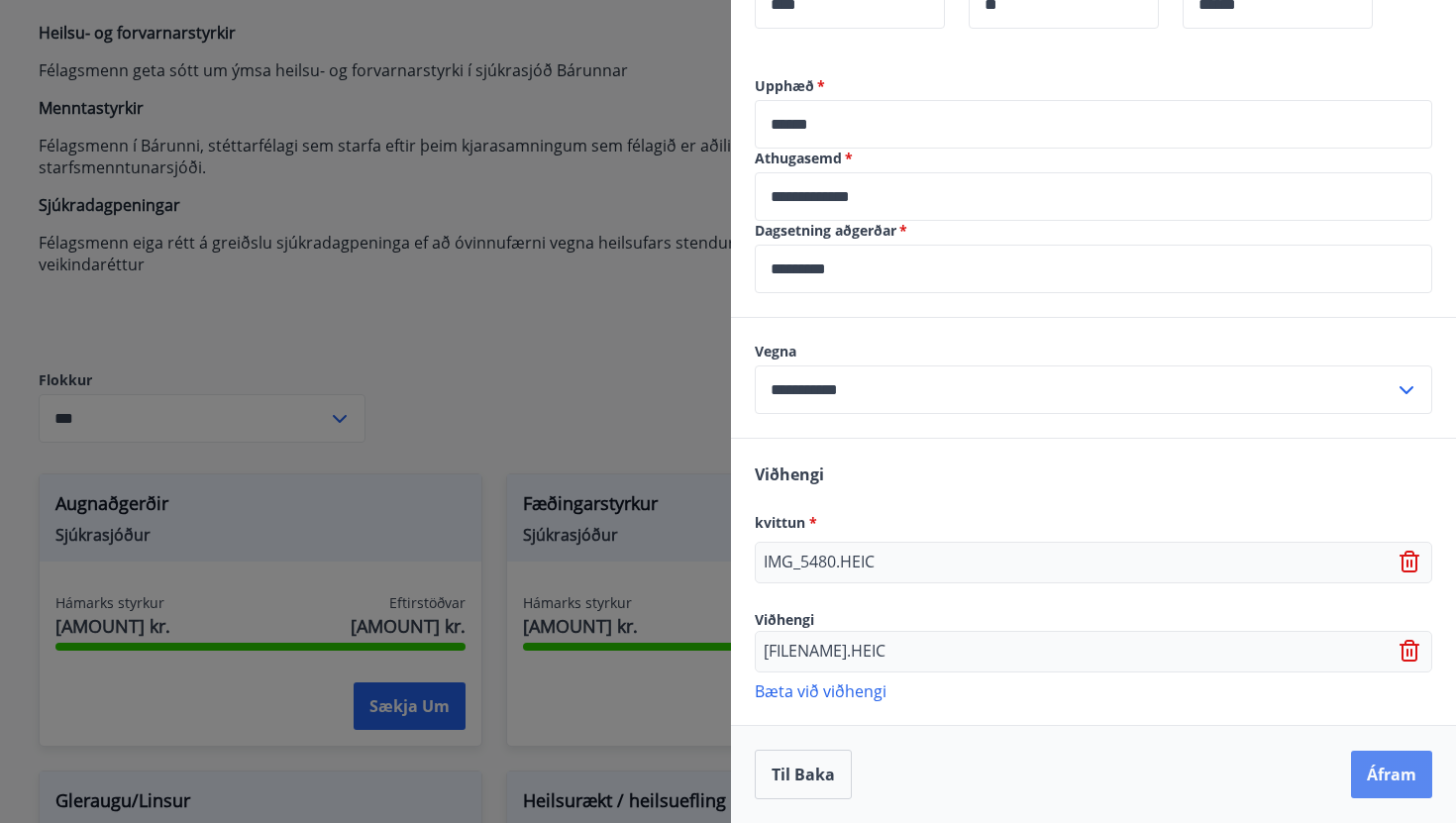 click on "Áfram" at bounding box center (1392, 774) 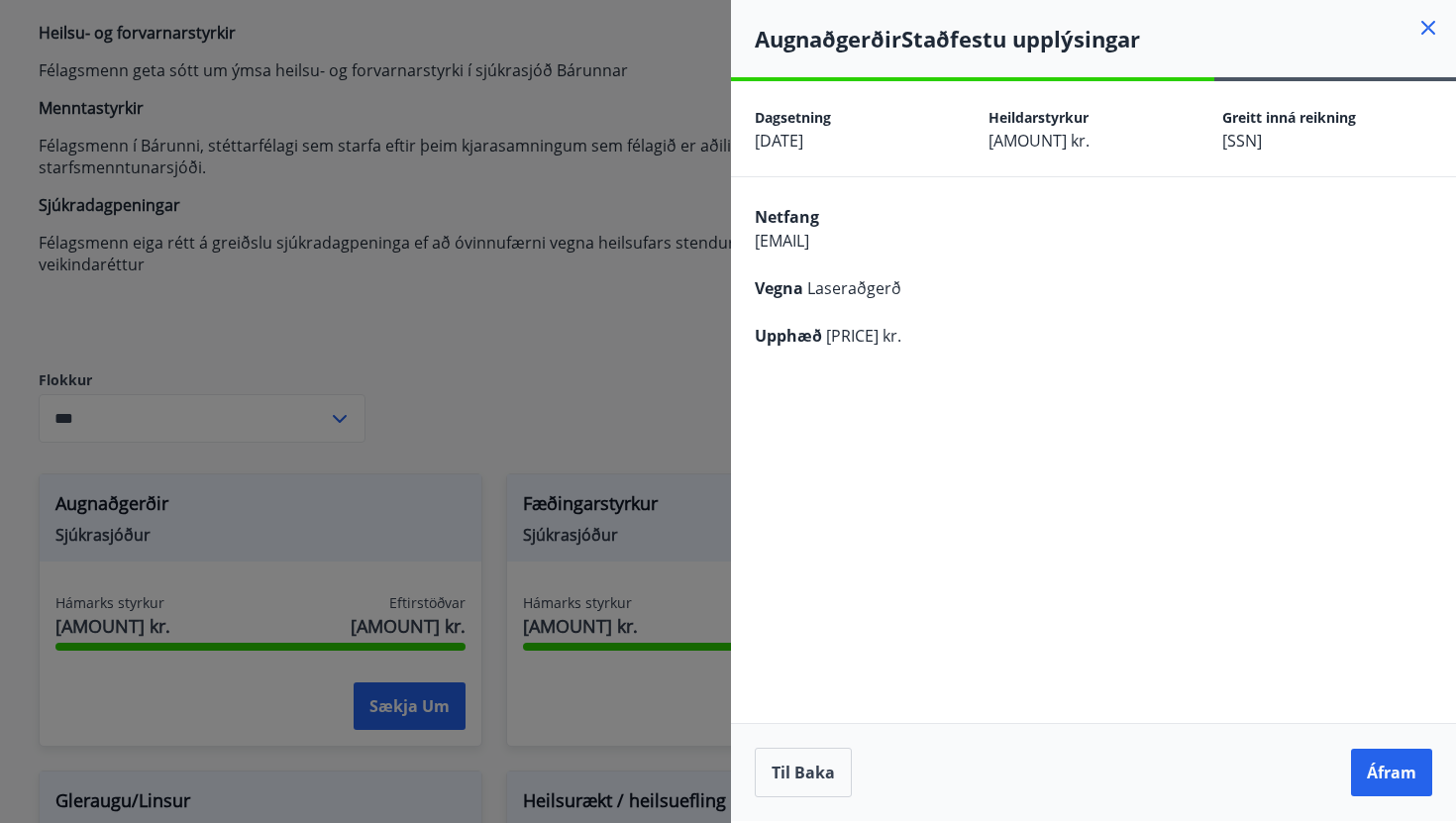 scroll, scrollTop: 0, scrollLeft: 0, axis: both 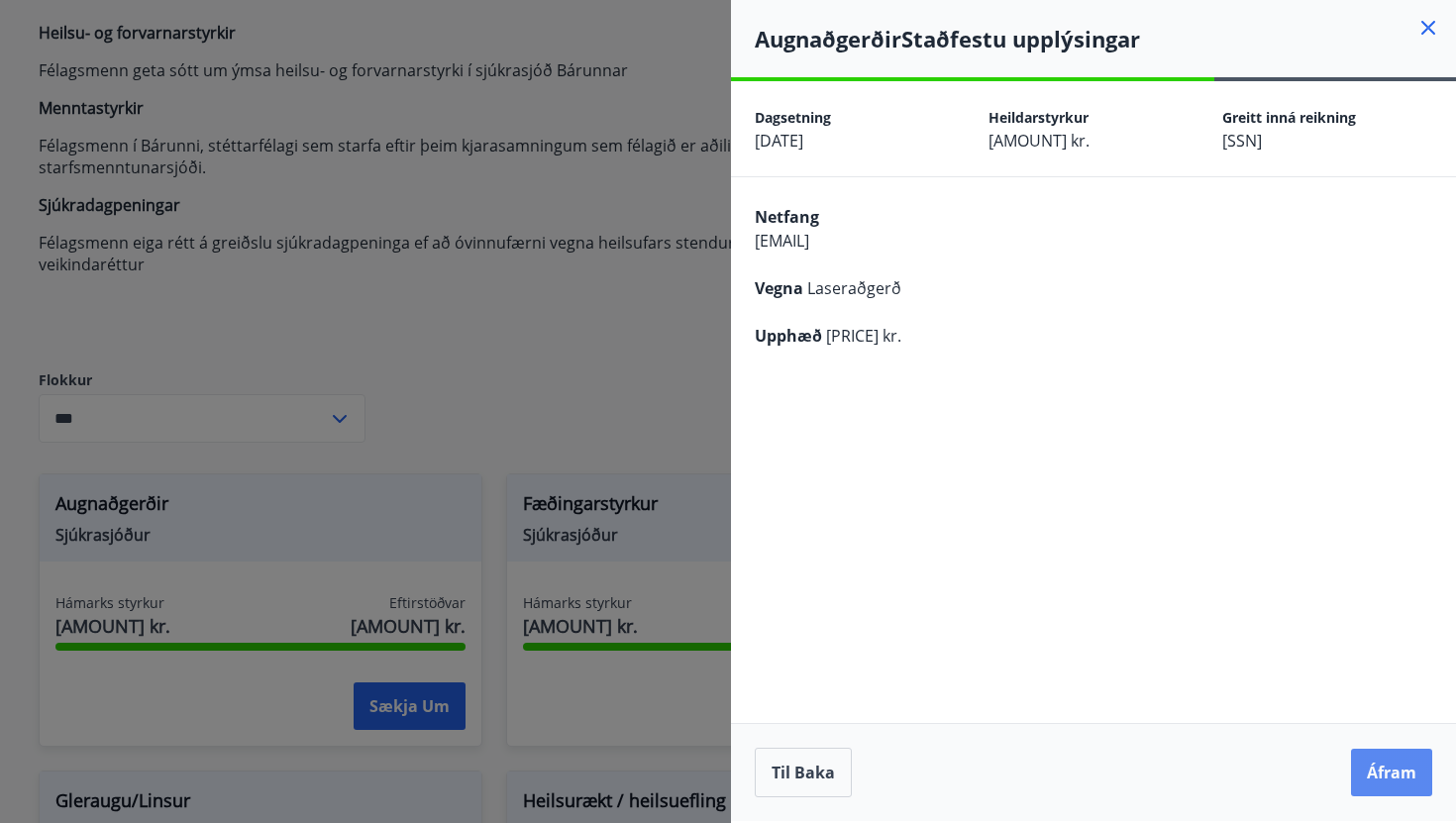 click on "Áfram" at bounding box center [1392, 772] 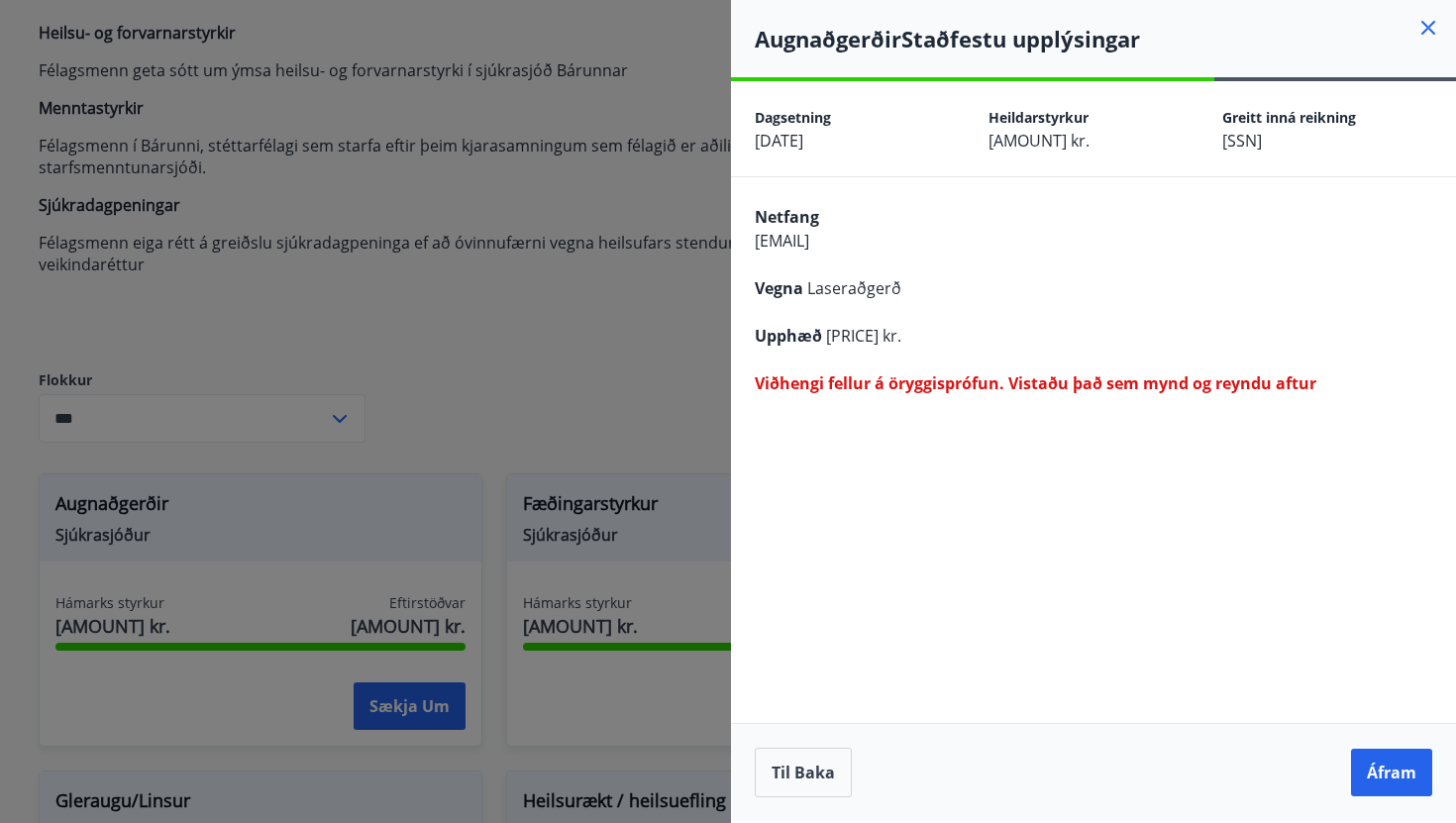 click on "**********" at bounding box center [1093, 451] 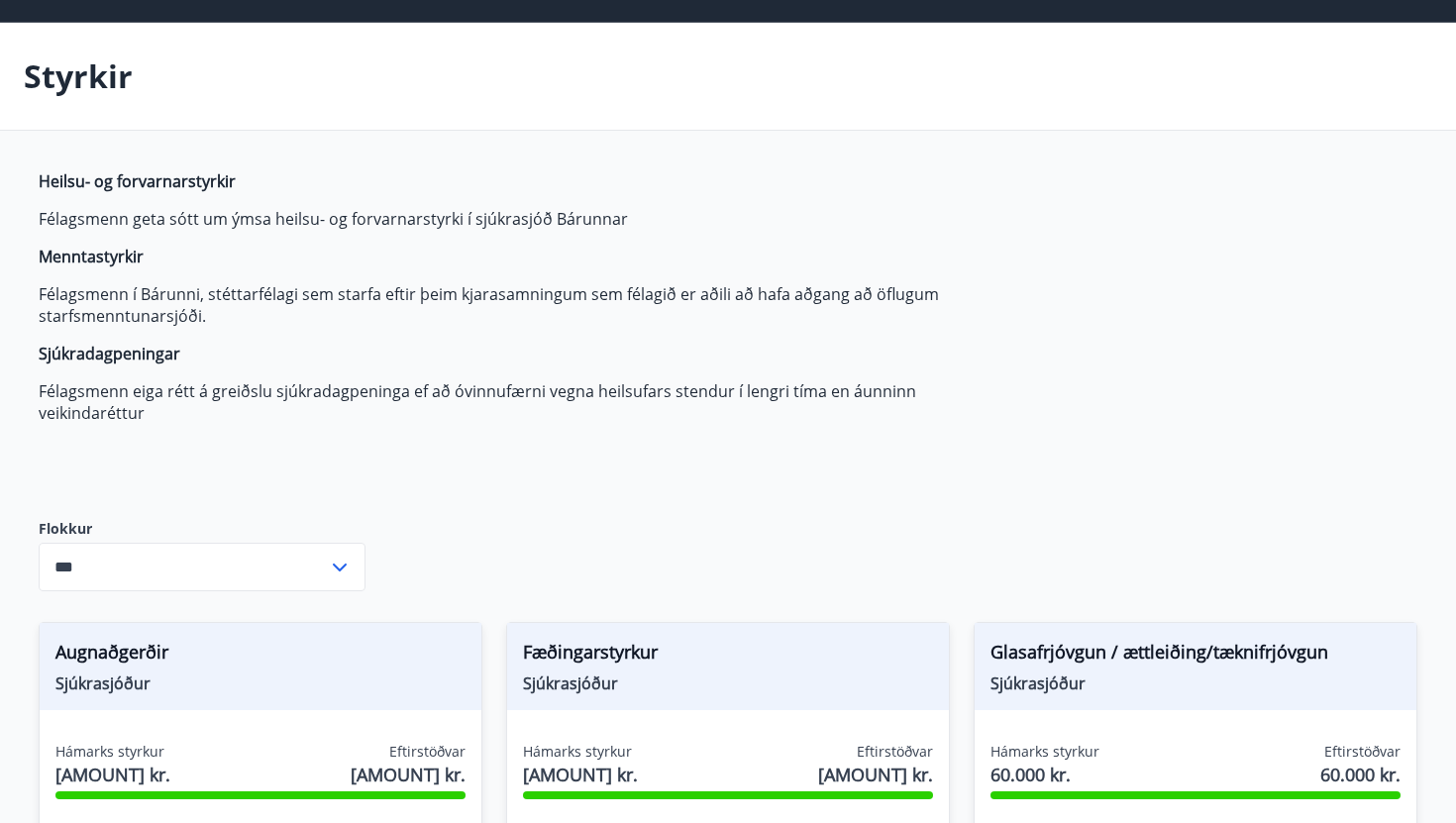 scroll, scrollTop: 45, scrollLeft: 0, axis: vertical 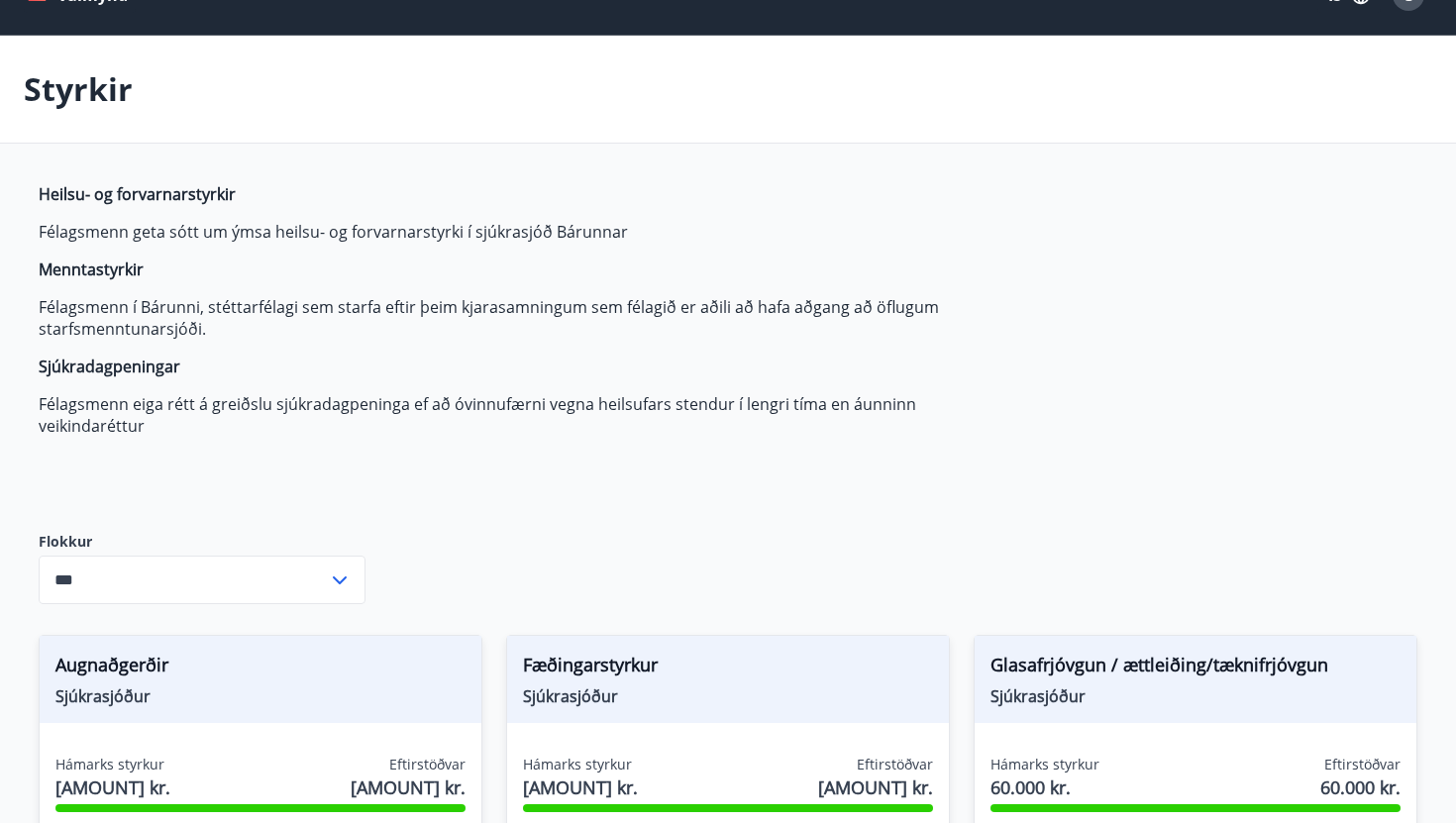 click on "***" at bounding box center [183, 579] 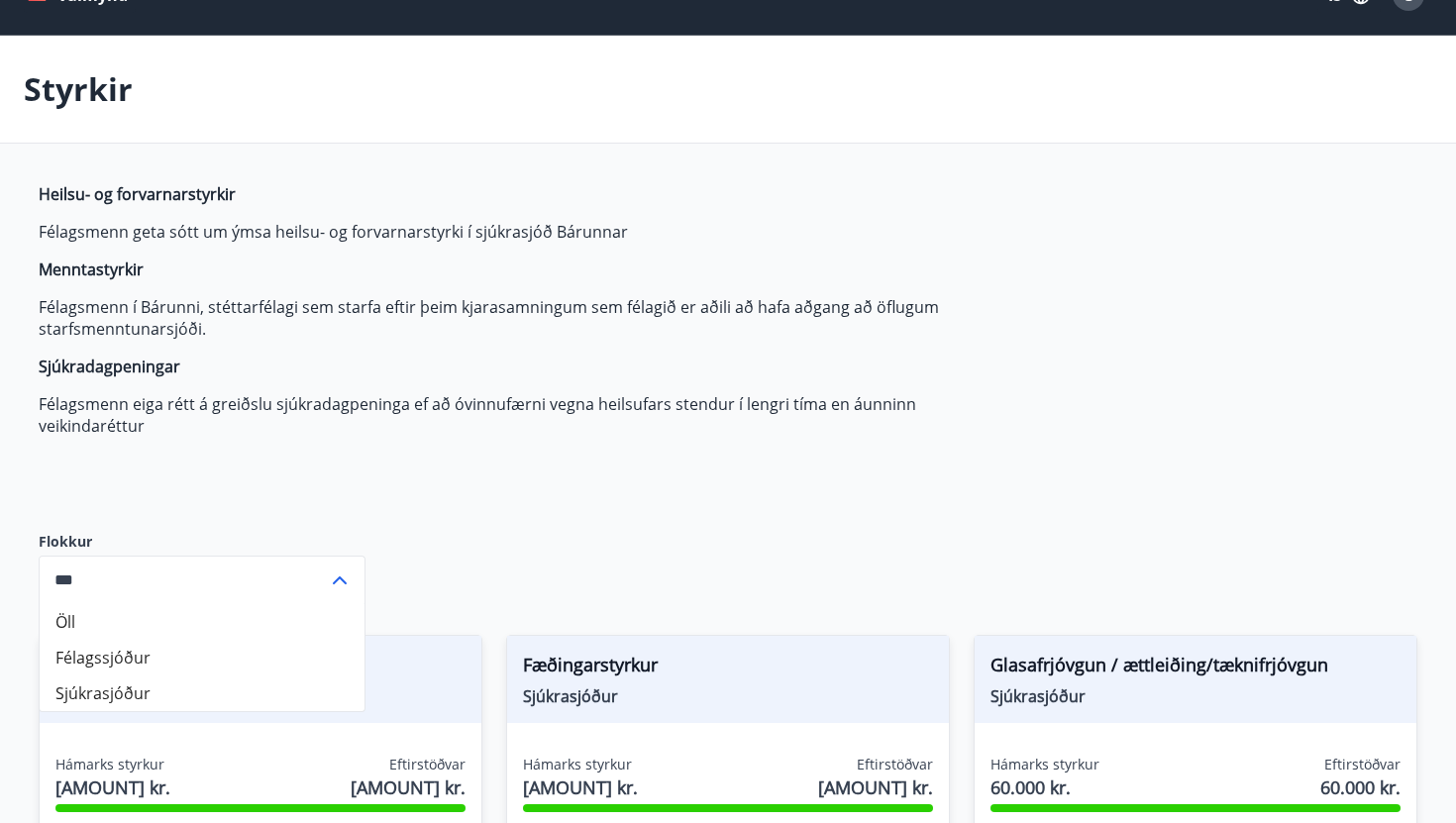 click on "Félagssjóður" at bounding box center [202, 658] 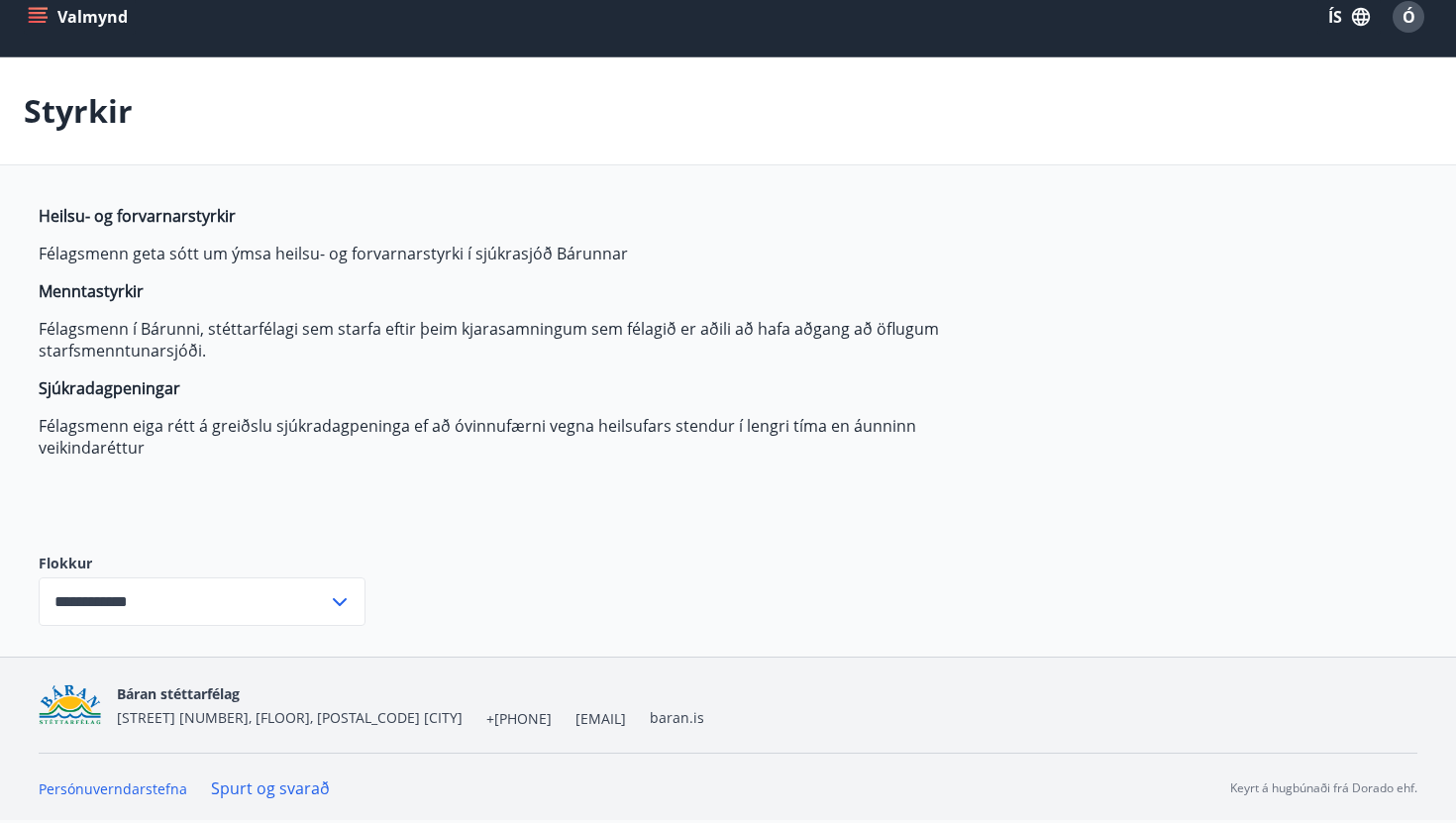 scroll, scrollTop: 0, scrollLeft: 0, axis: both 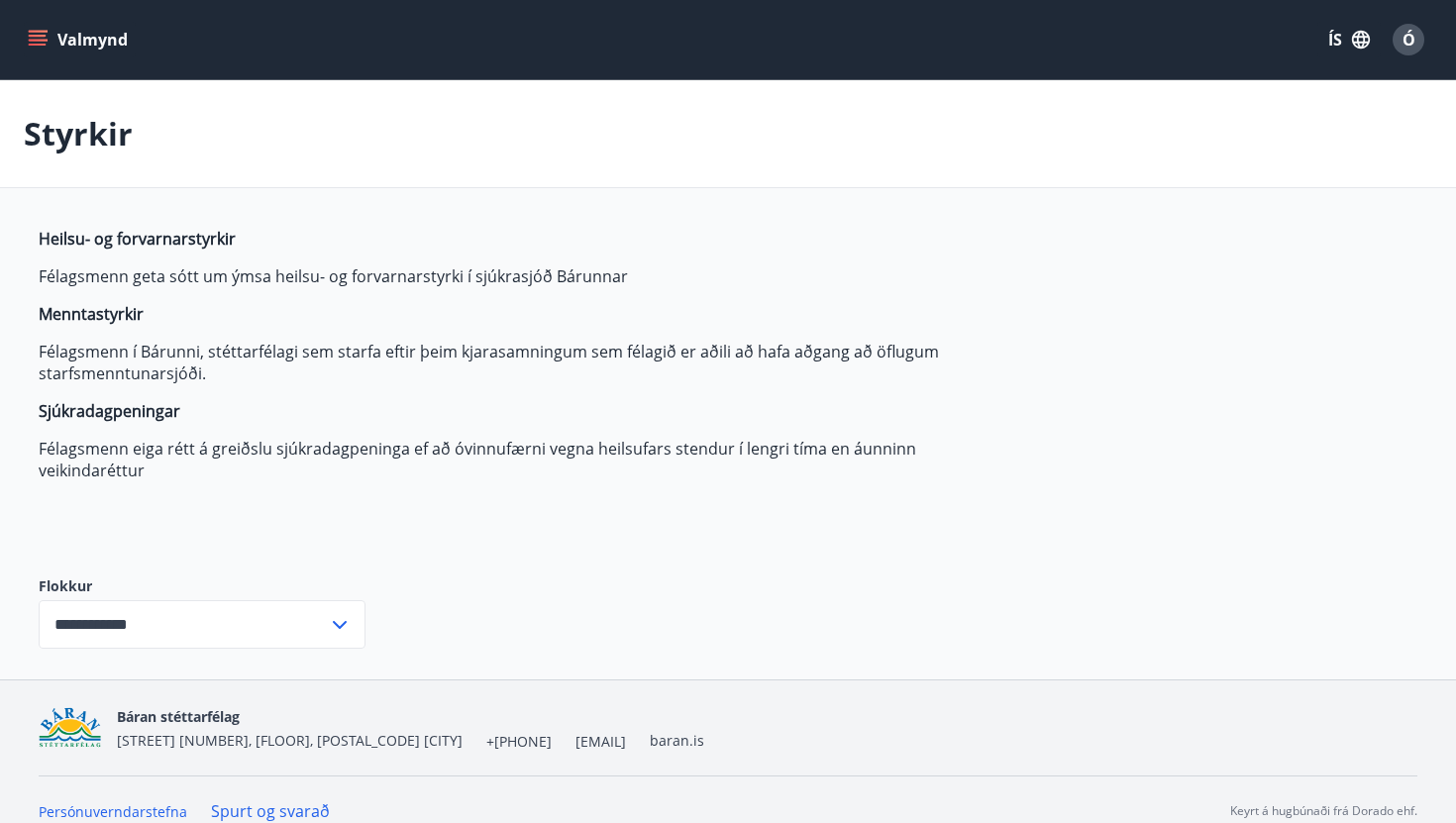 click on "**********" at bounding box center [183, 624] 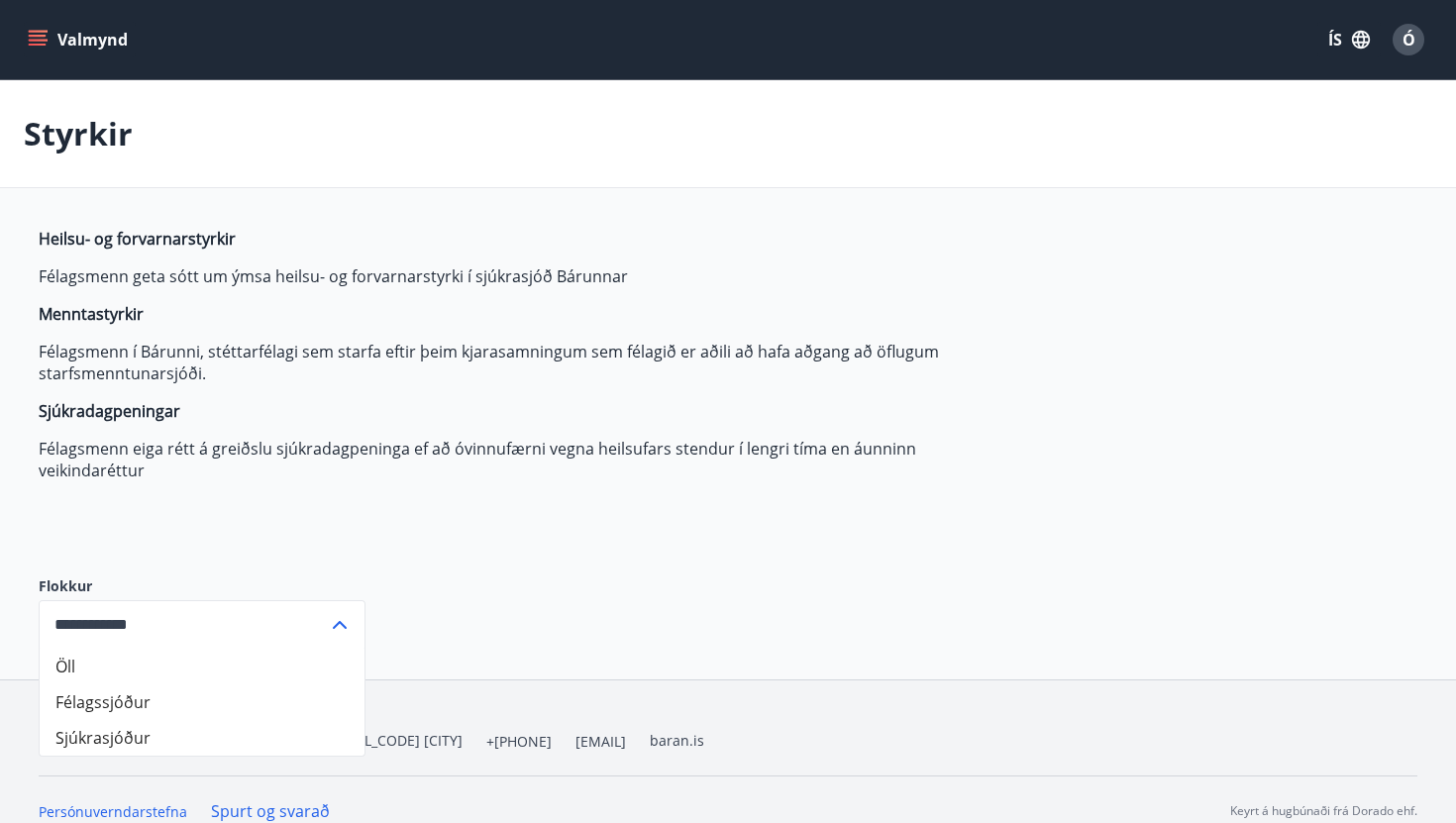 click on "Sjúkrasjóður" at bounding box center (202, 738) 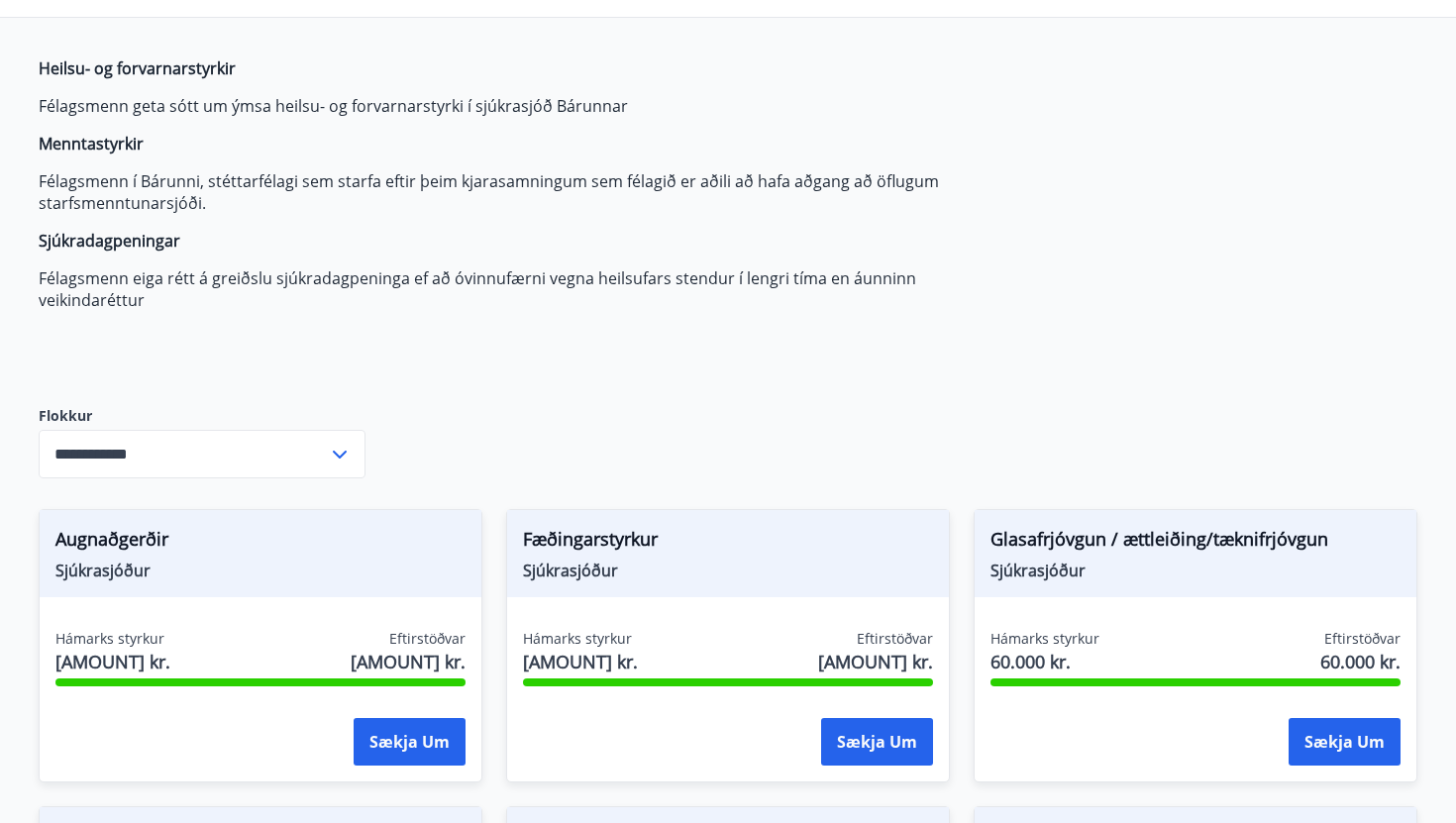 scroll, scrollTop: 174, scrollLeft: 0, axis: vertical 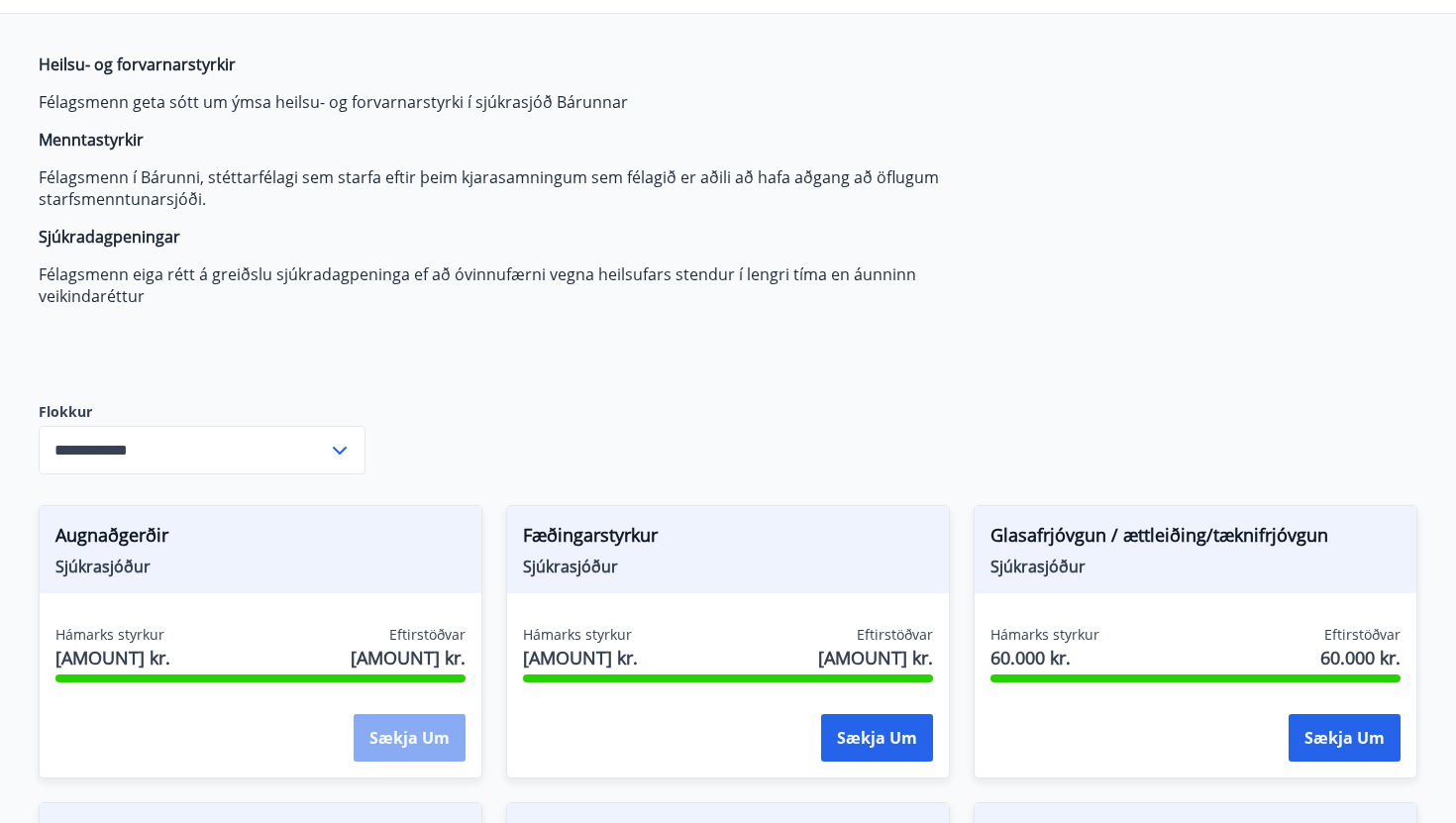 click on "Sækja um" at bounding box center (409, 738) 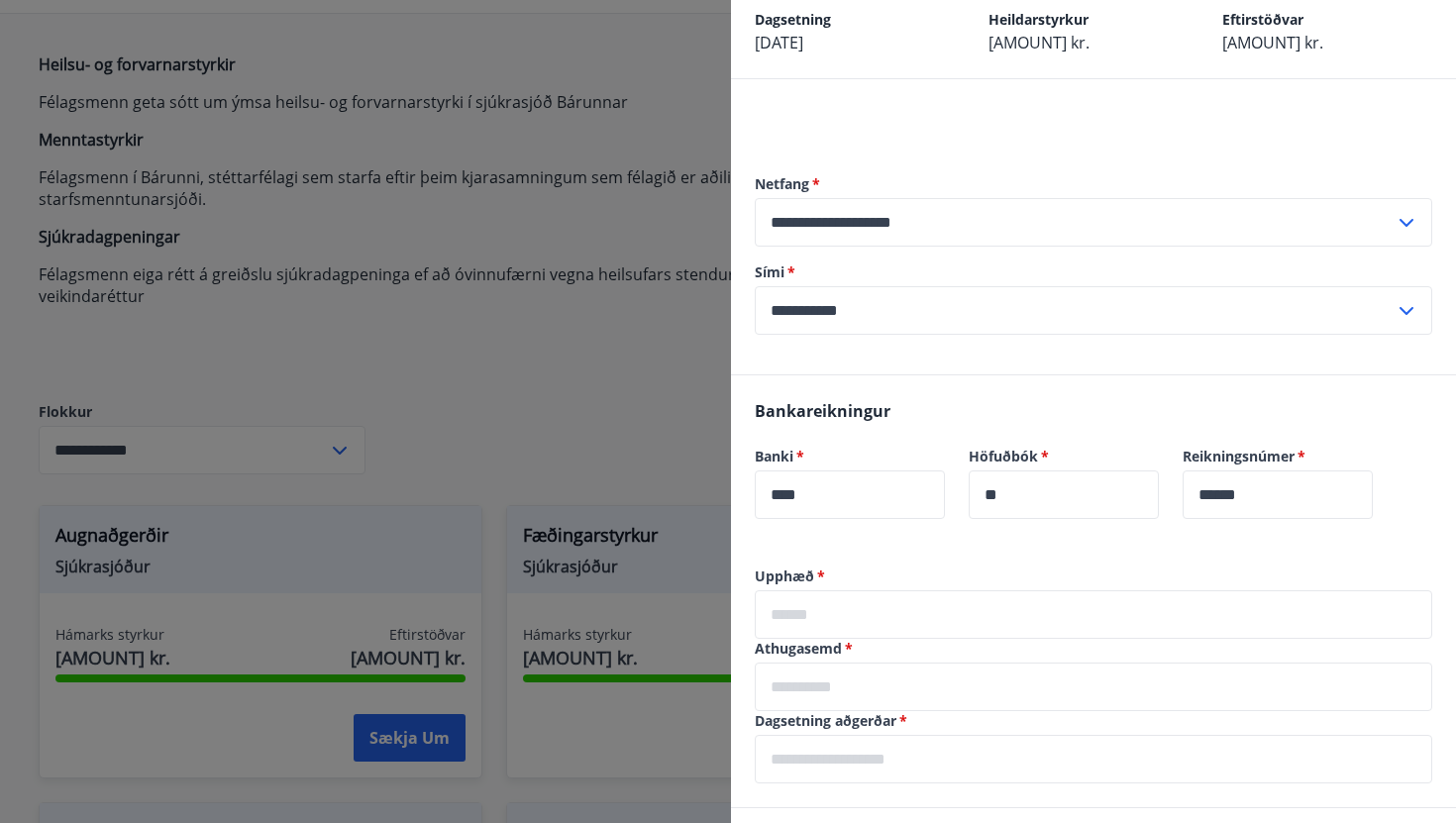 scroll, scrollTop: 155, scrollLeft: 0, axis: vertical 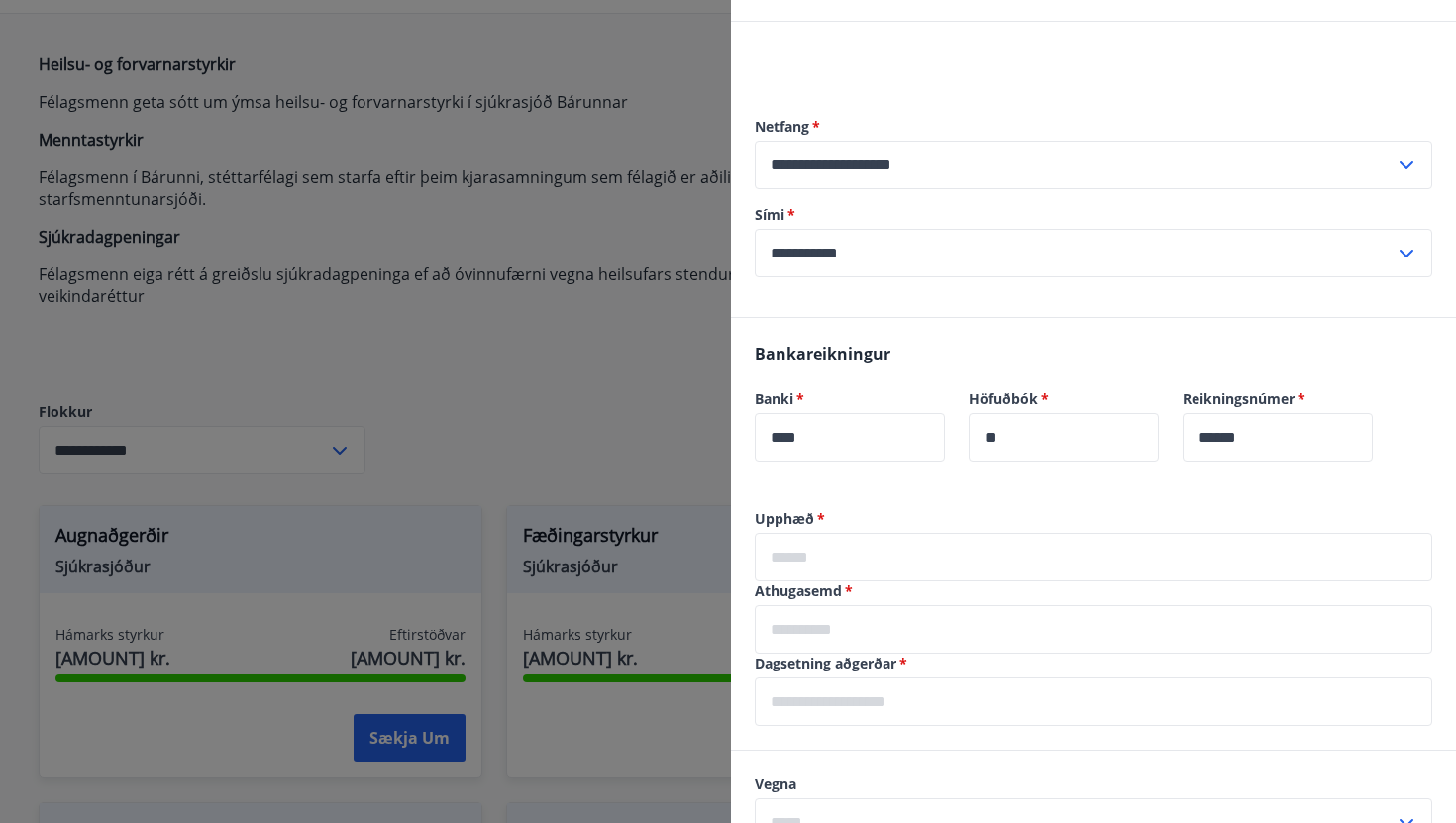 click at bounding box center (1093, 557) 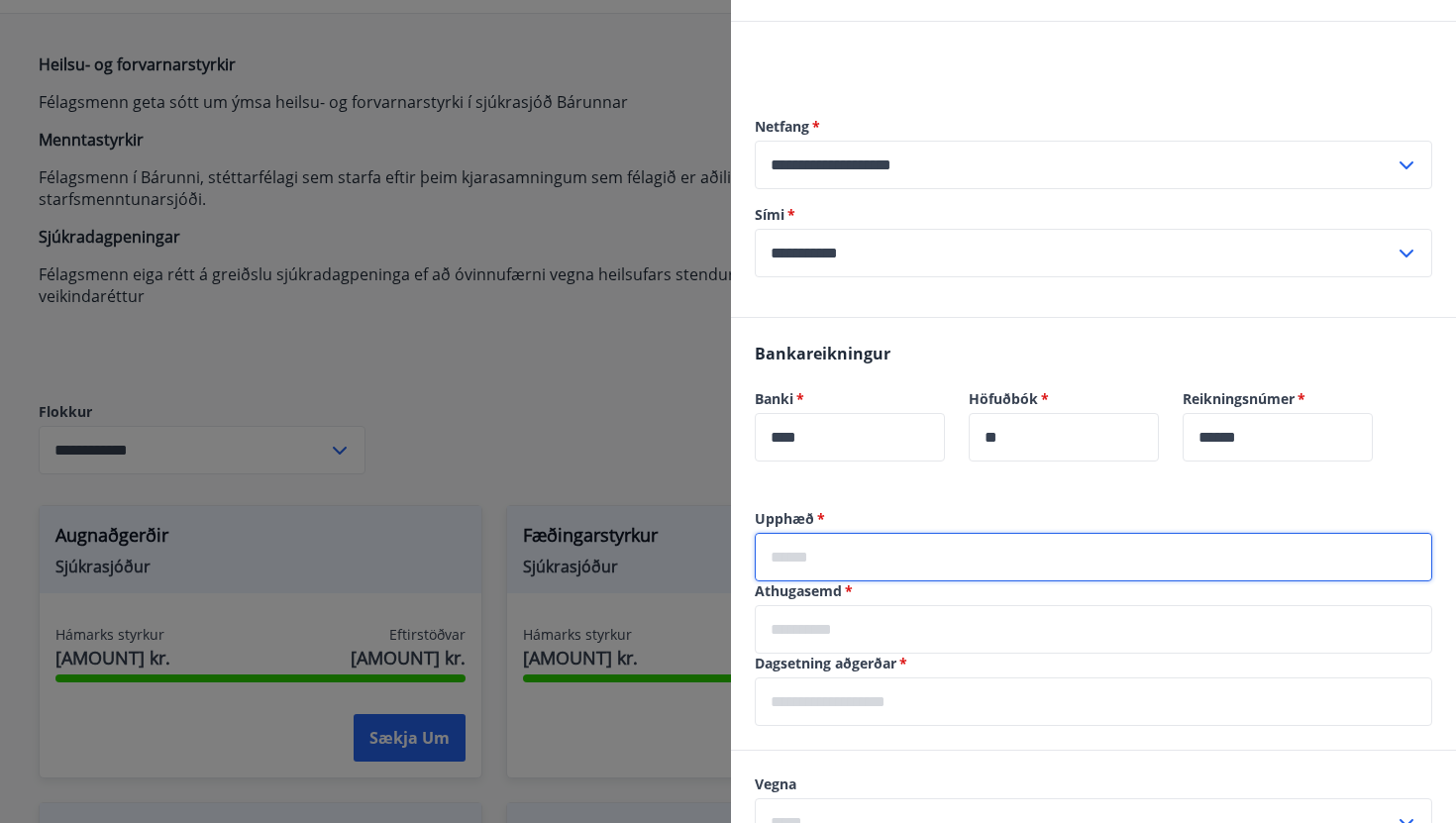 type on "******" 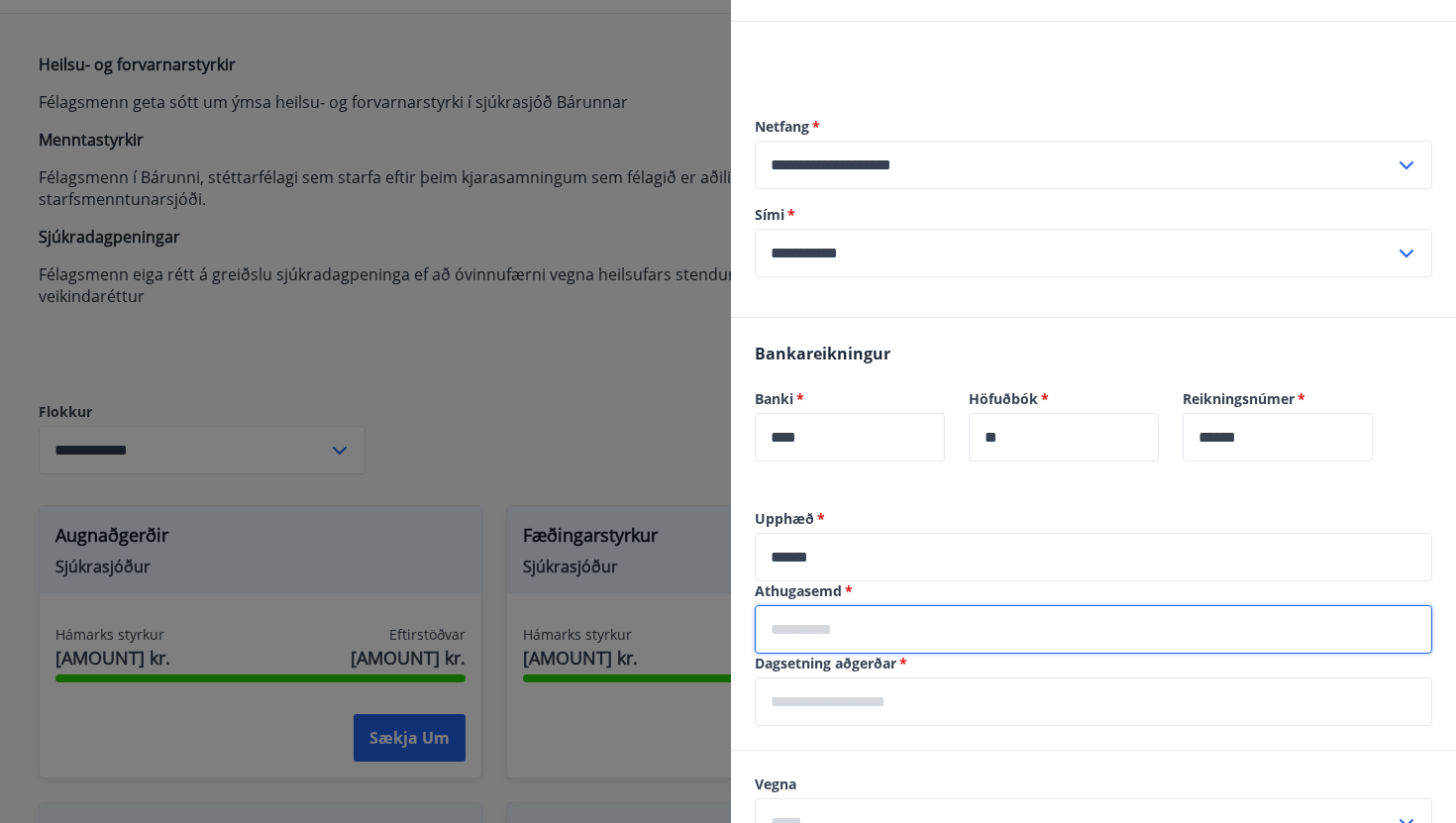 click at bounding box center [1093, 629] 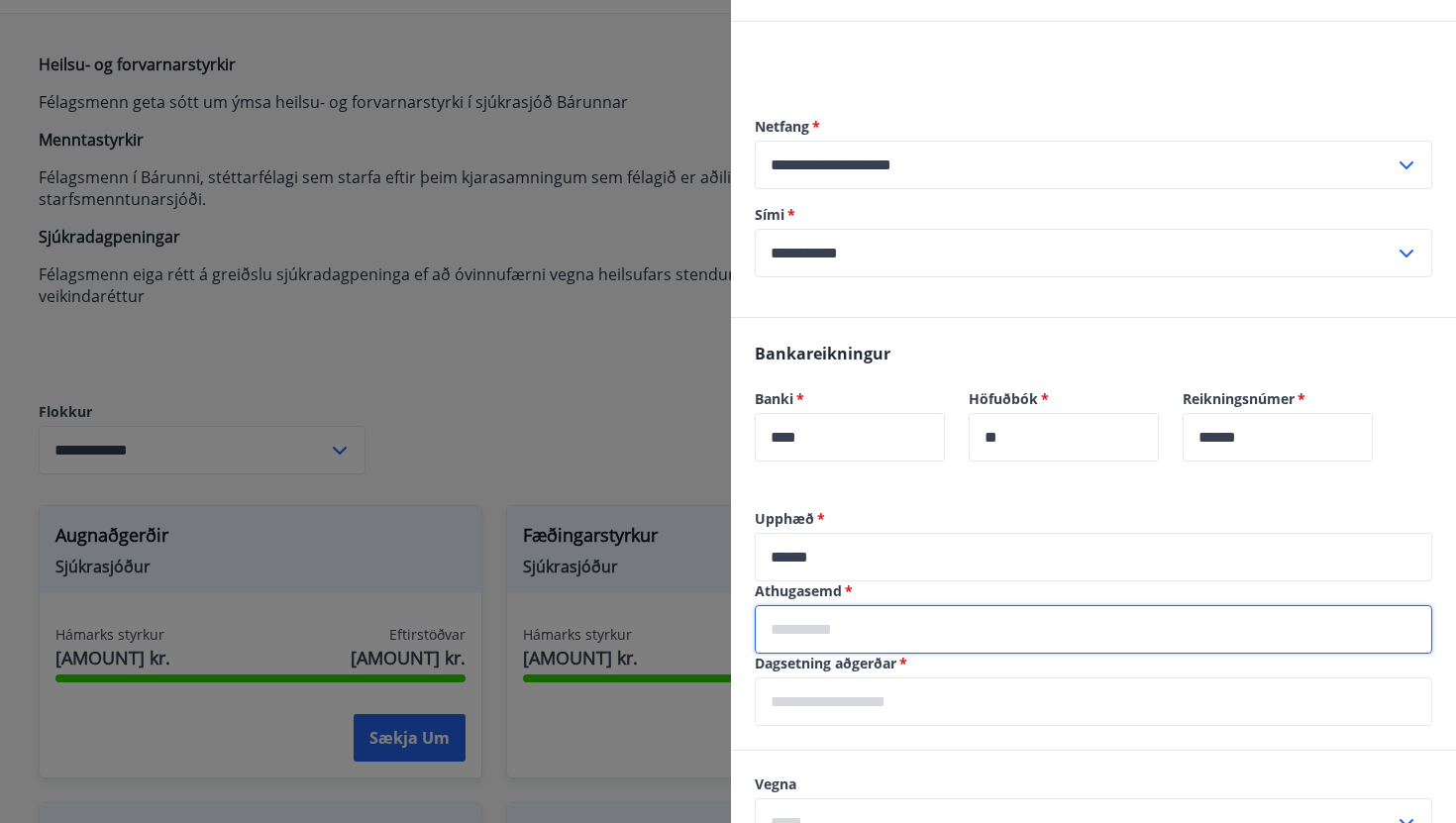 type on "**********" 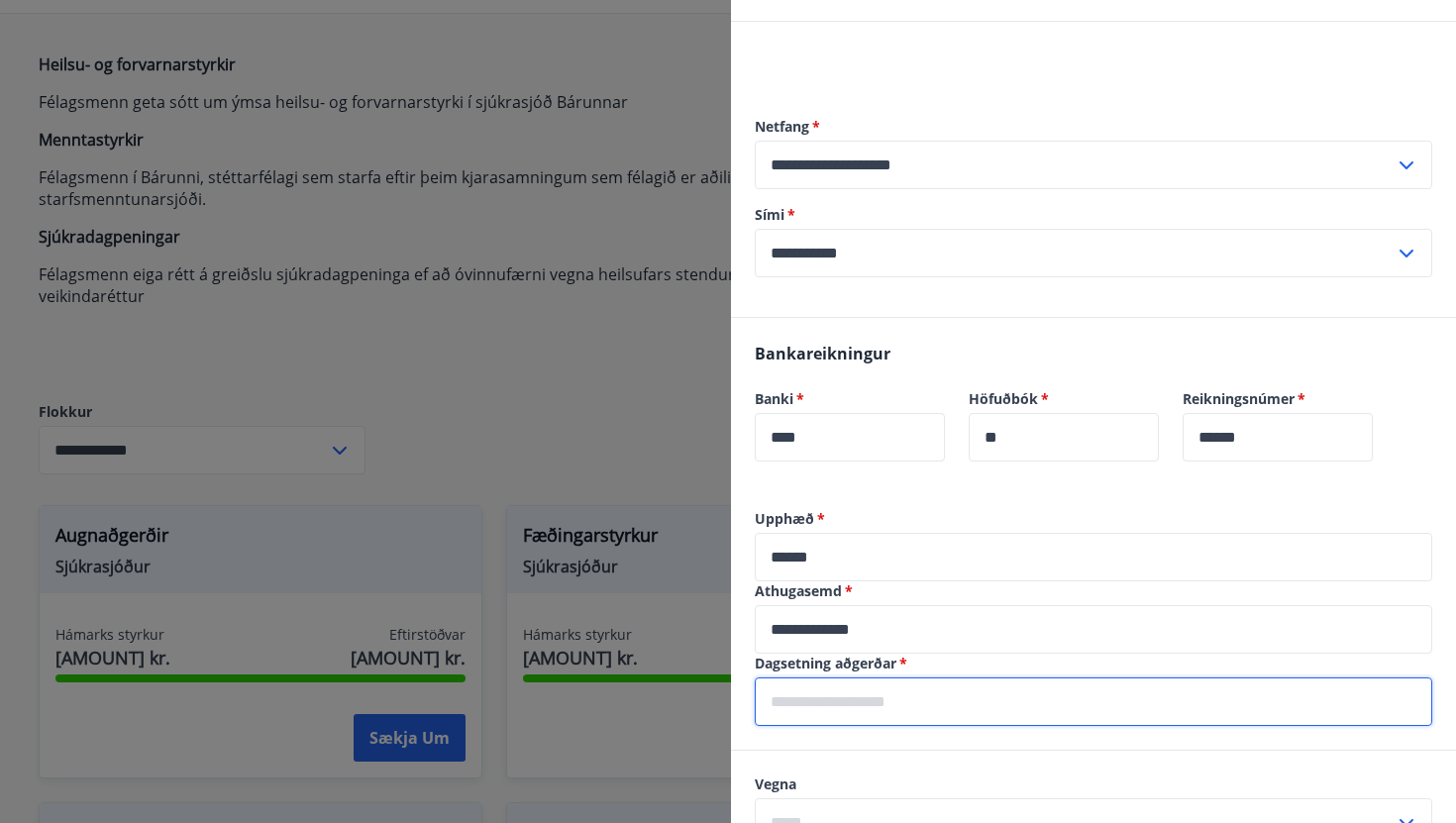 click at bounding box center (1093, 701) 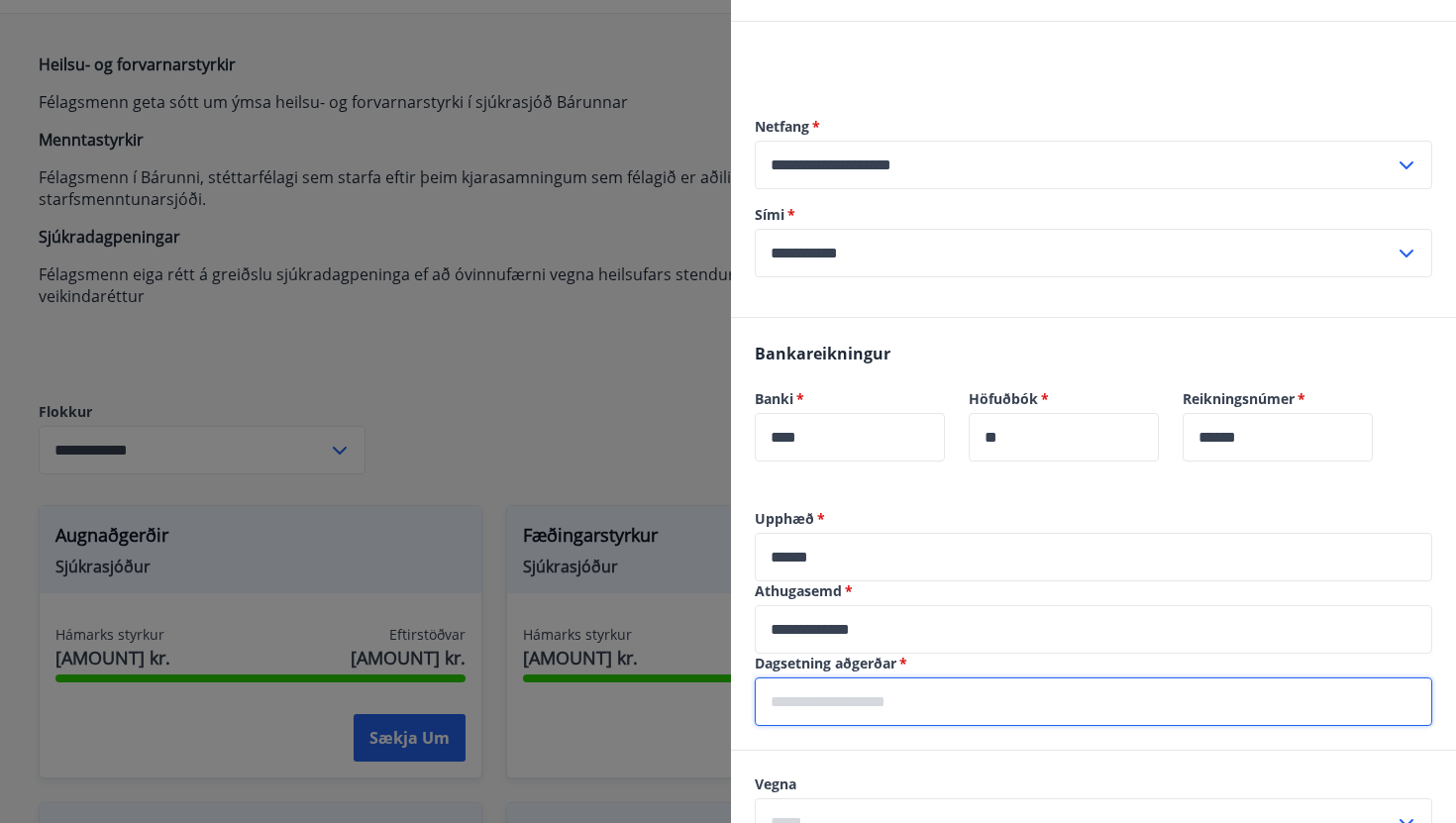 type on "*********" 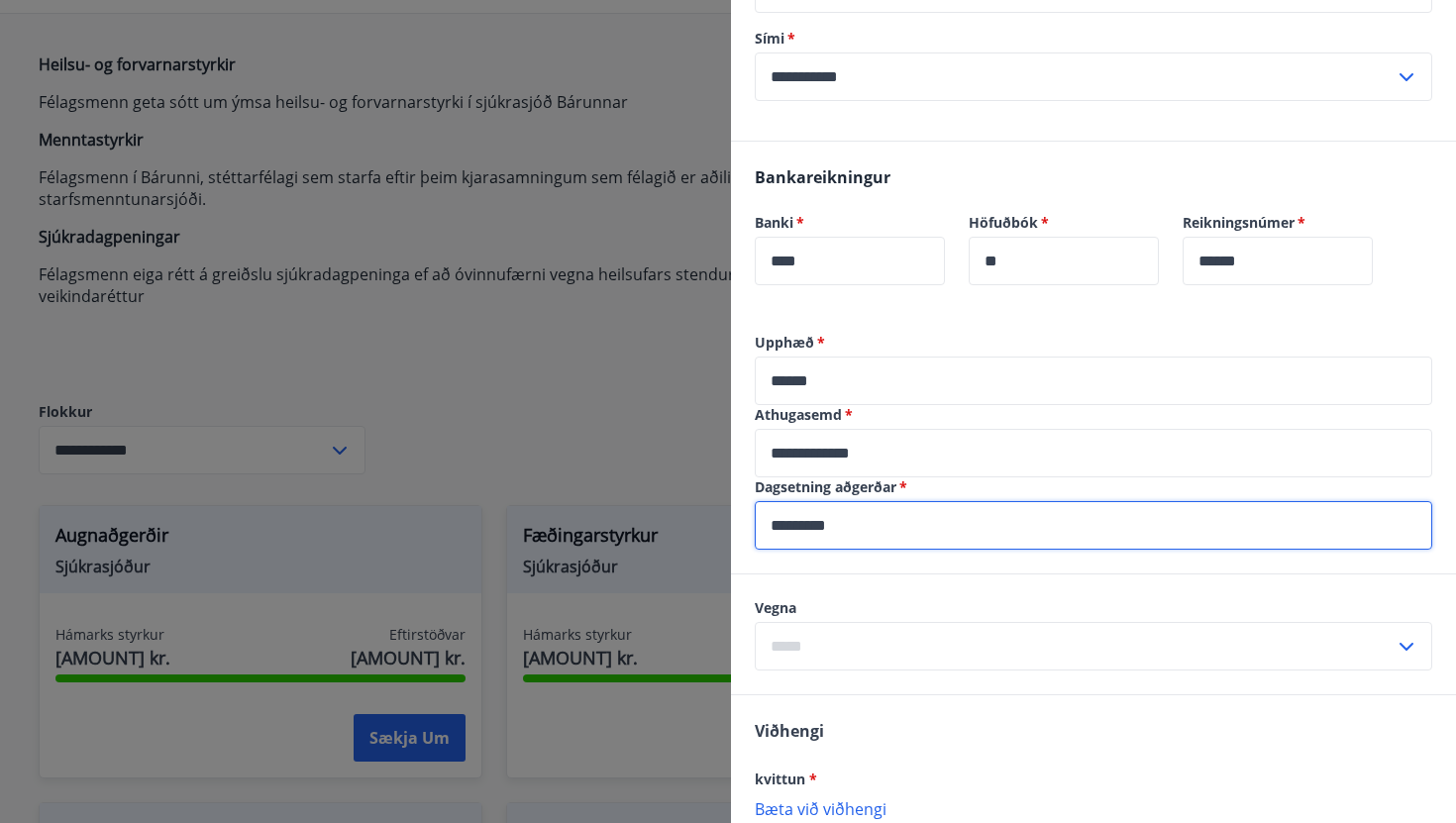 scroll, scrollTop: 353, scrollLeft: 0, axis: vertical 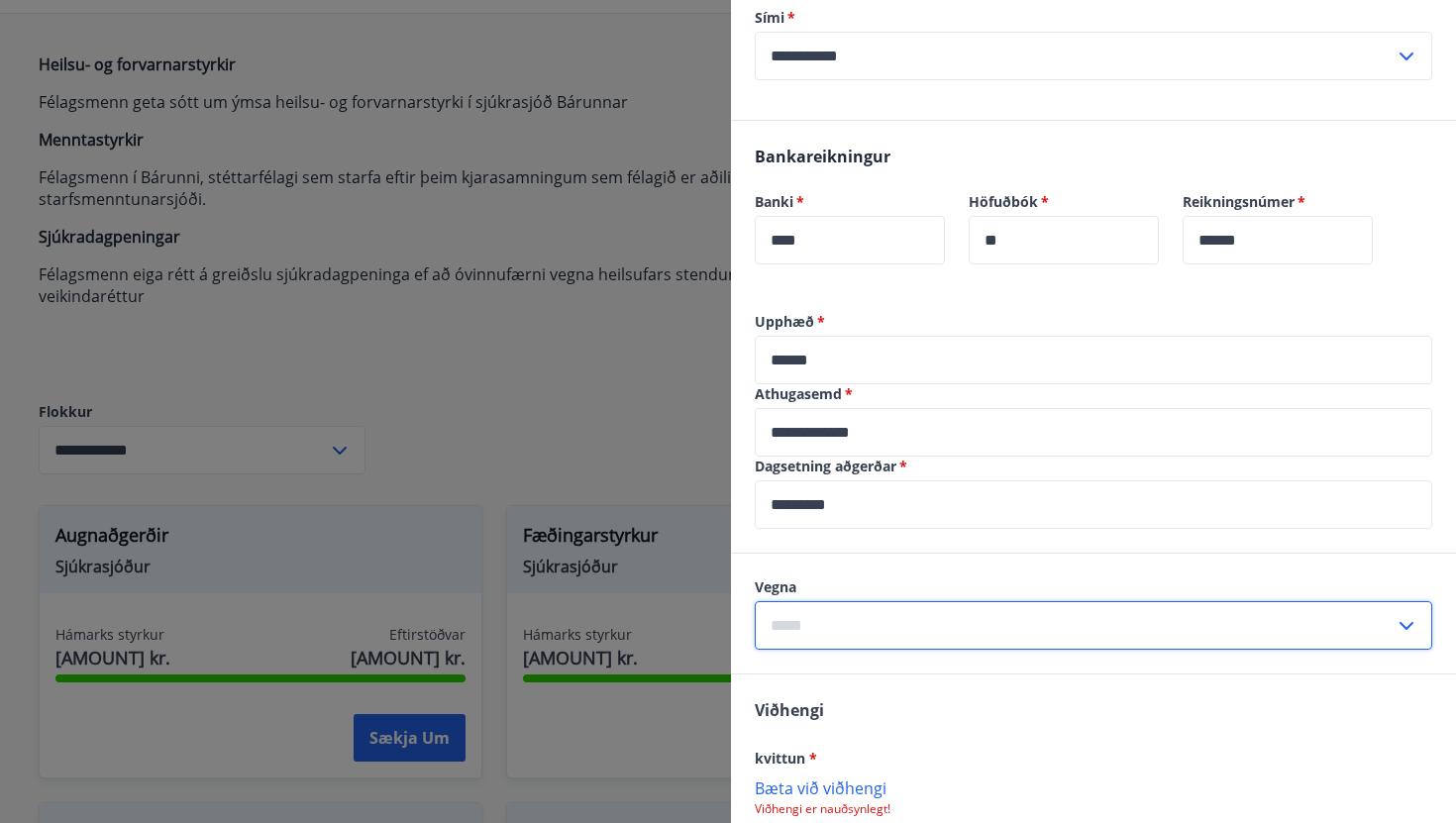 click at bounding box center (1075, 625) 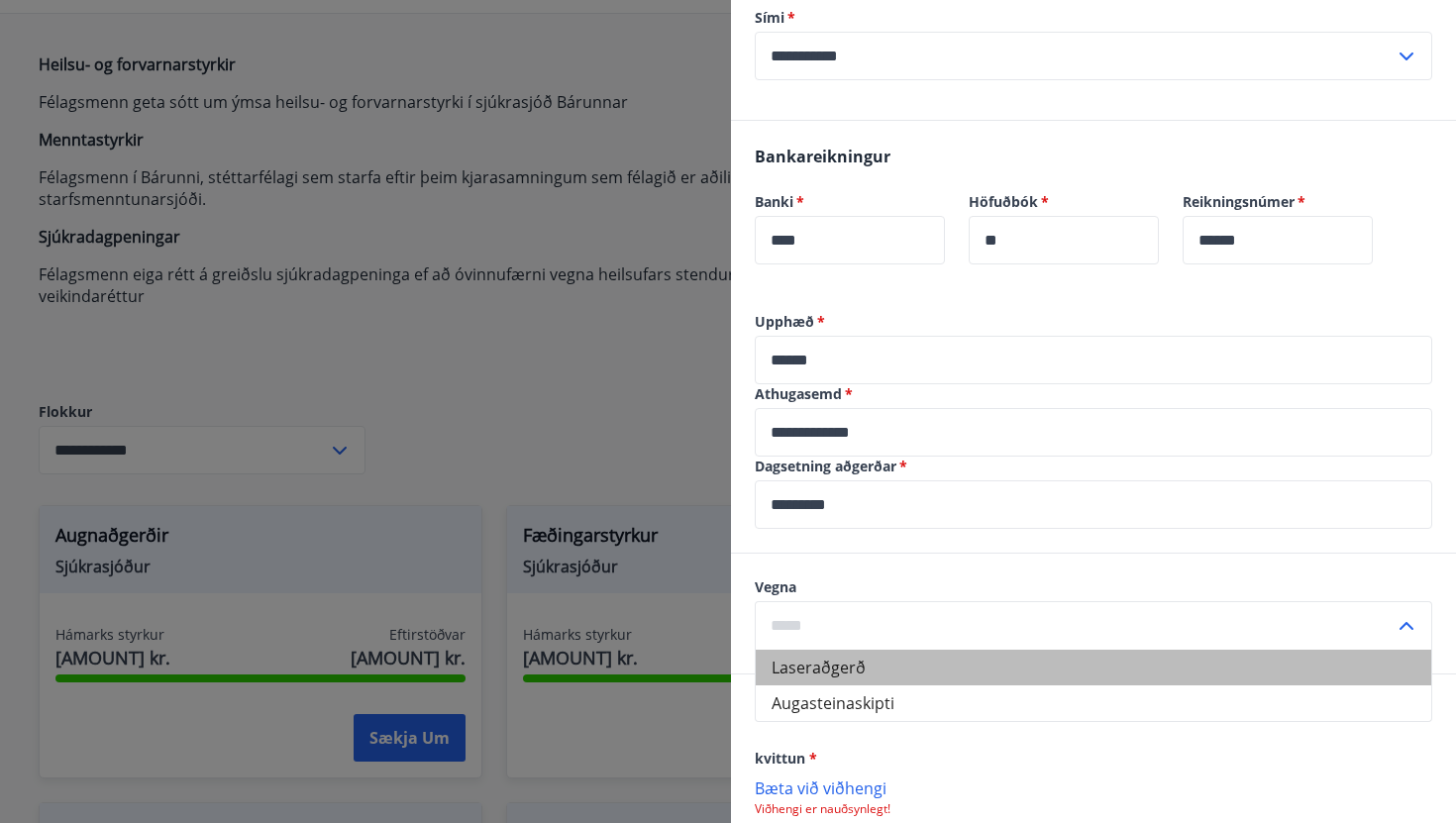 click on "Laseraðgerð" at bounding box center (1093, 668) 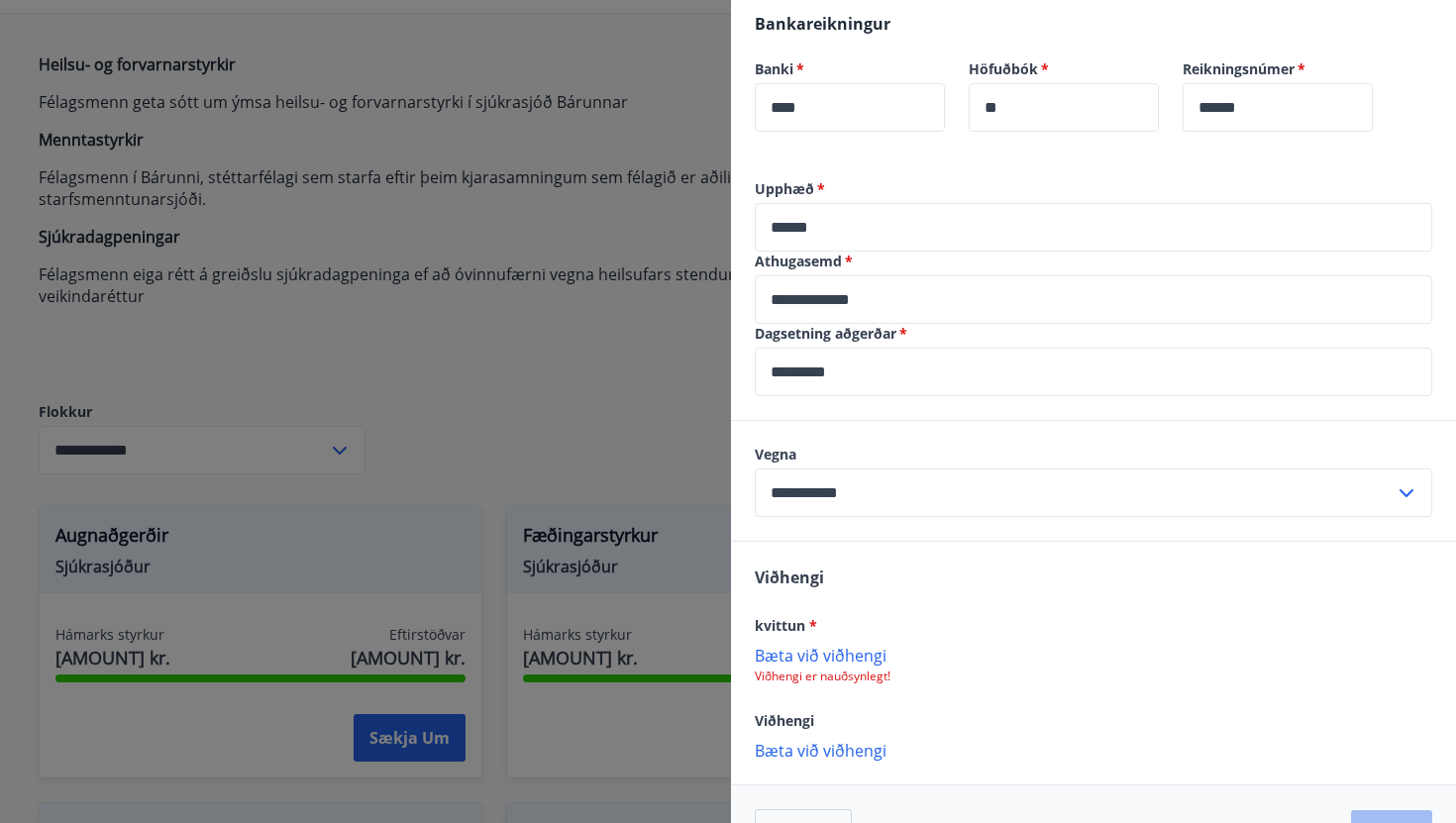 scroll, scrollTop: 487, scrollLeft: 0, axis: vertical 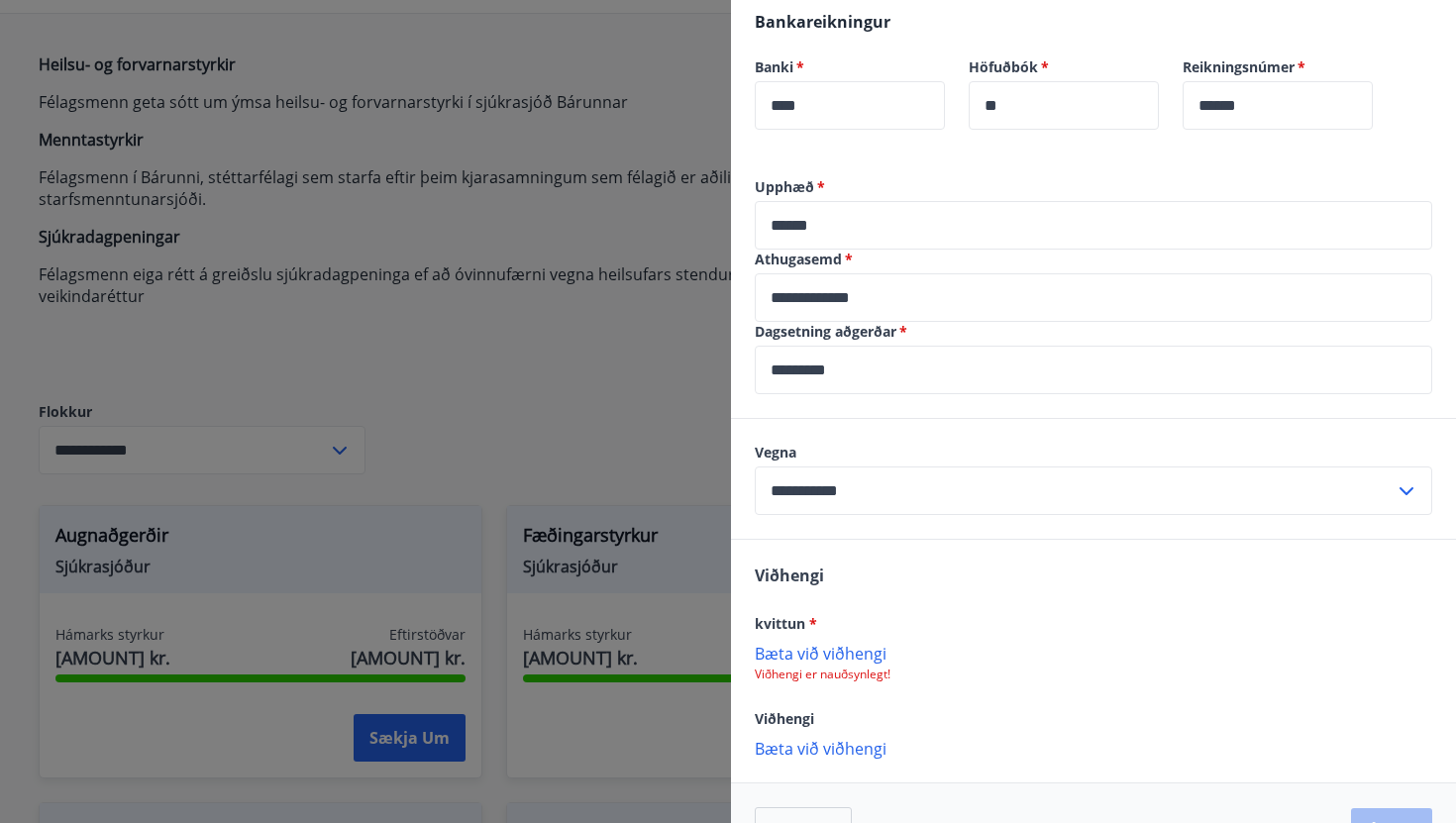 click on "Bæta við viðhengi" at bounding box center (1093, 653) 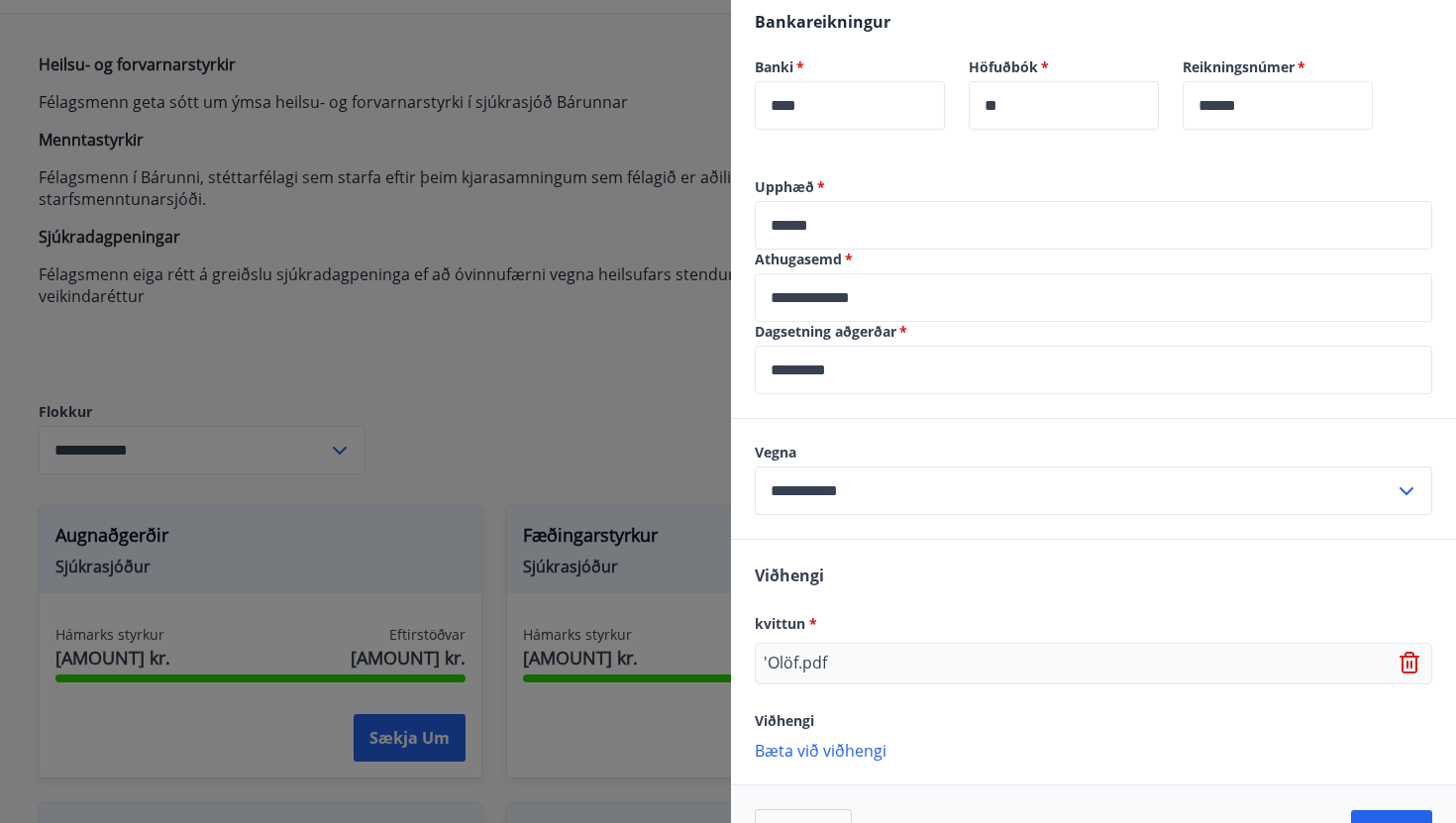 scroll, scrollTop: 547, scrollLeft: 0, axis: vertical 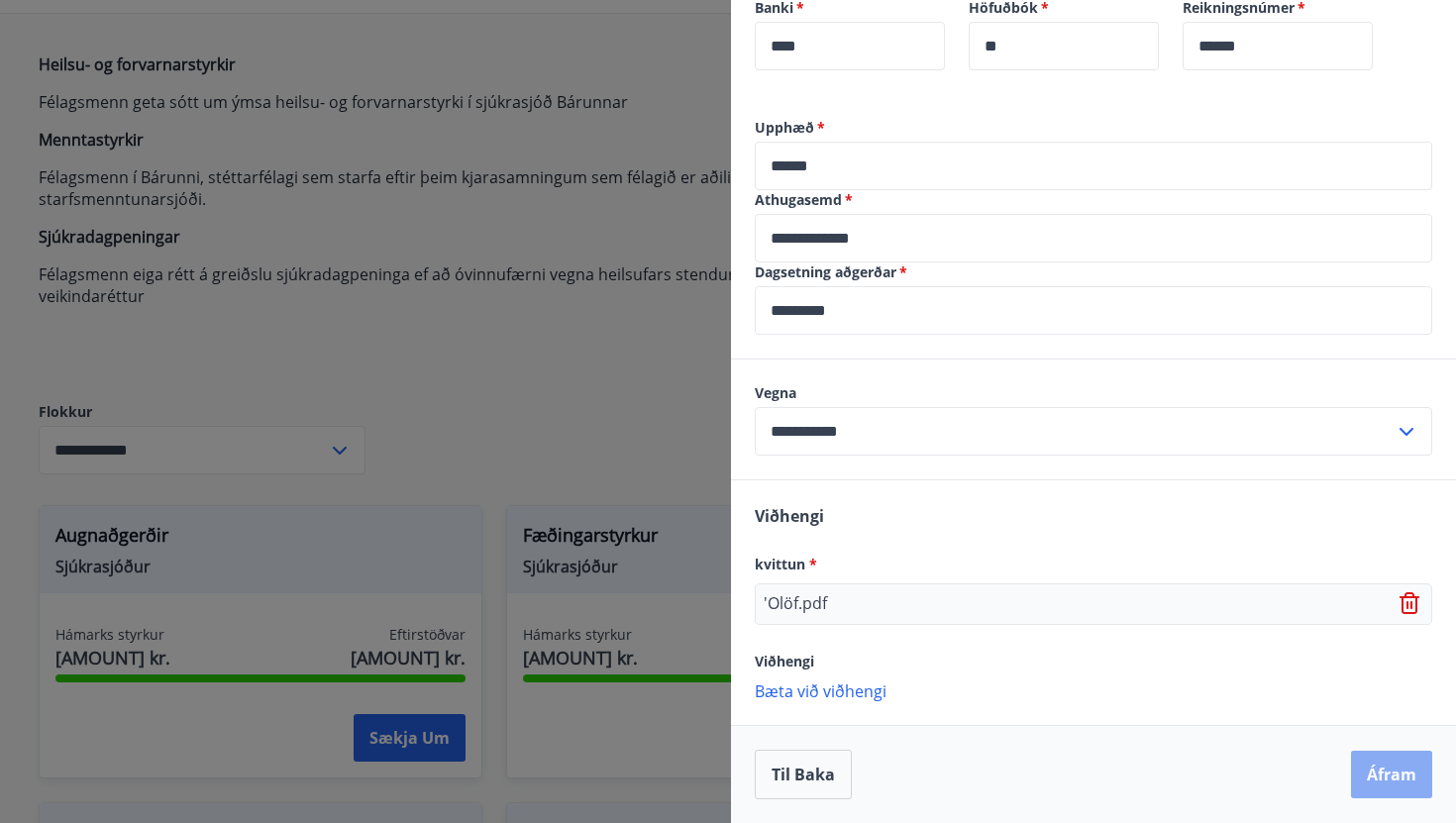 click on "Áfram" at bounding box center (1392, 774) 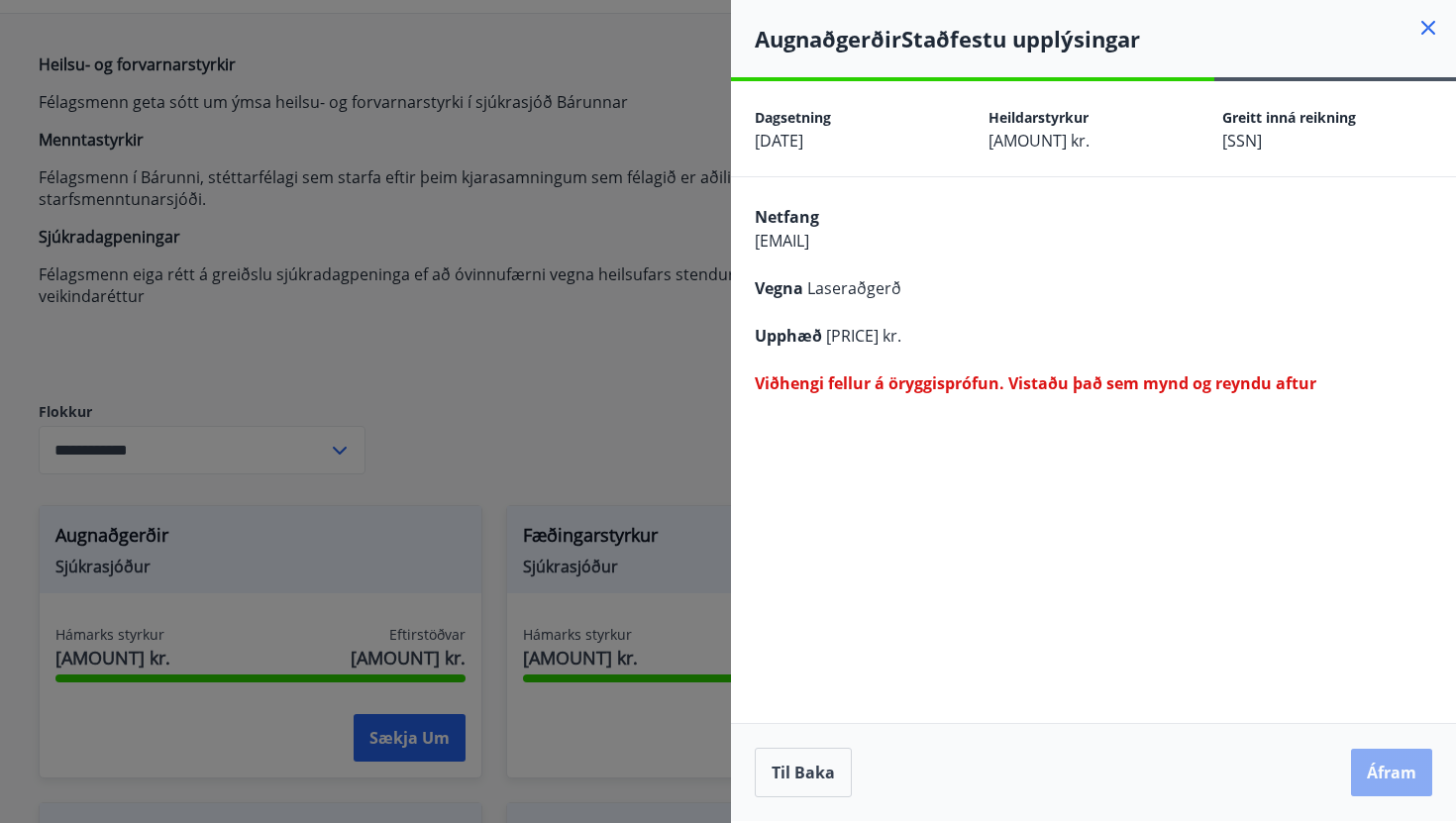click on "Áfram" at bounding box center (1392, 772) 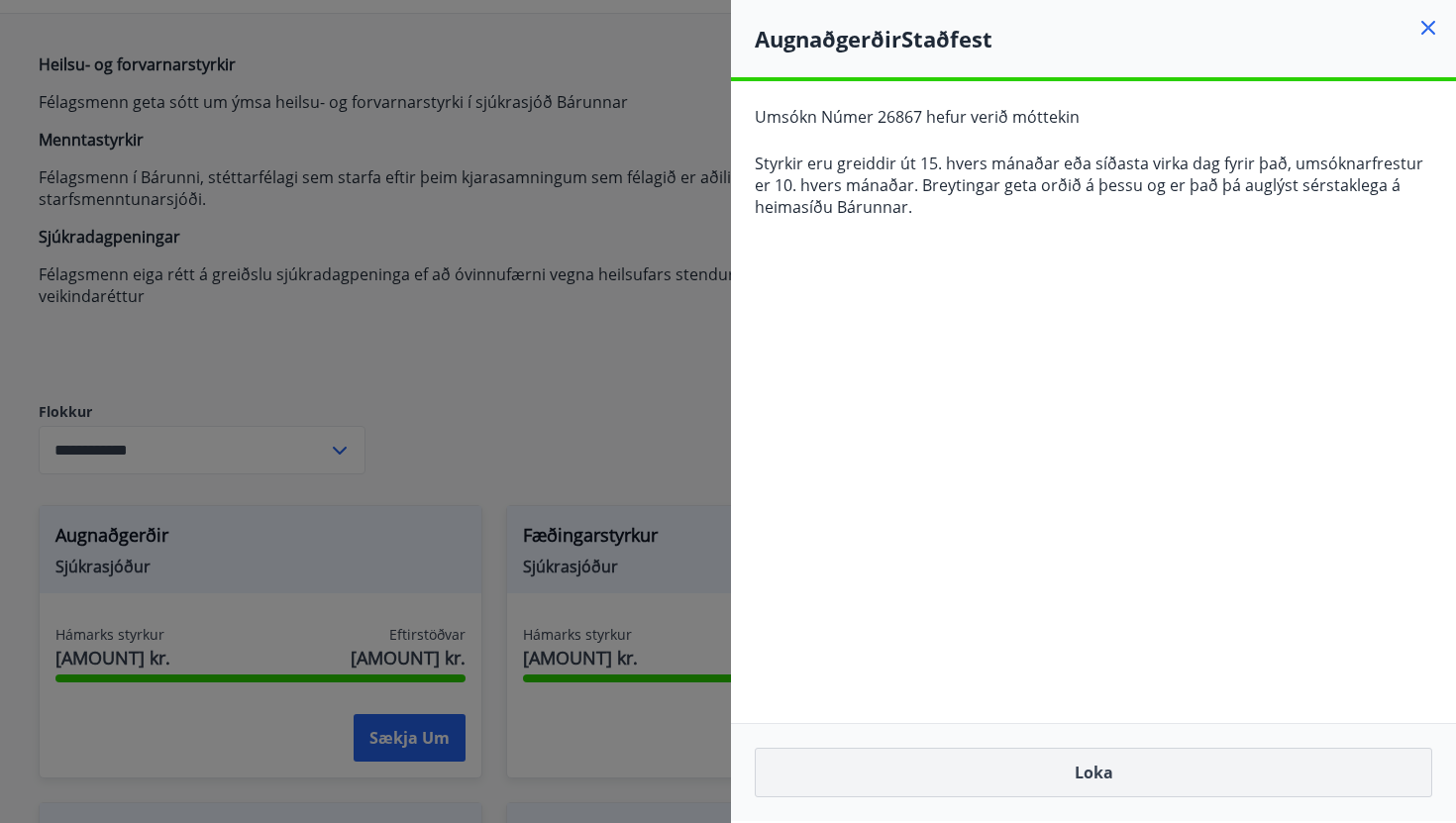 click on "Loka" at bounding box center [1093, 772] 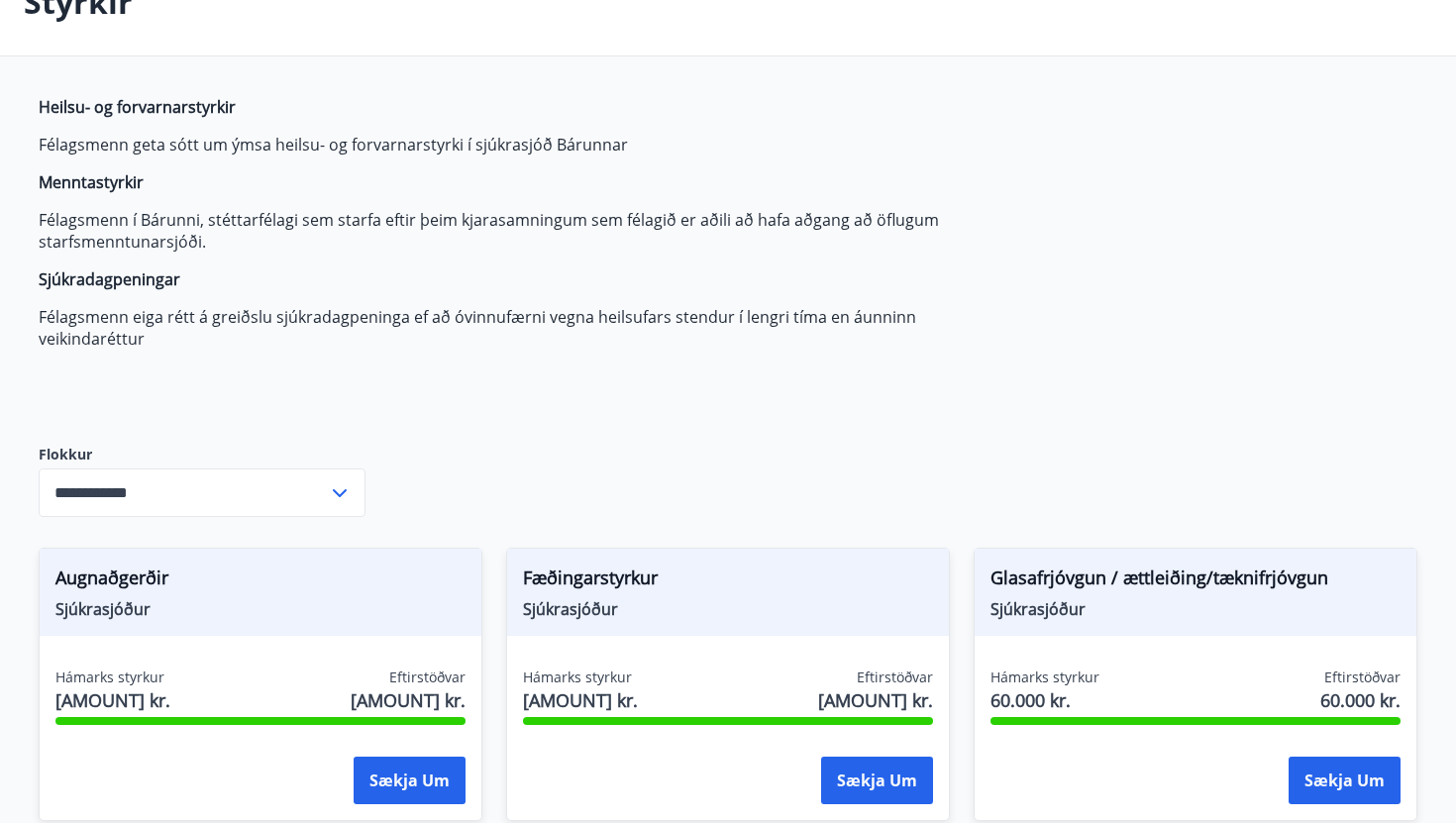 scroll, scrollTop: 0, scrollLeft: 0, axis: both 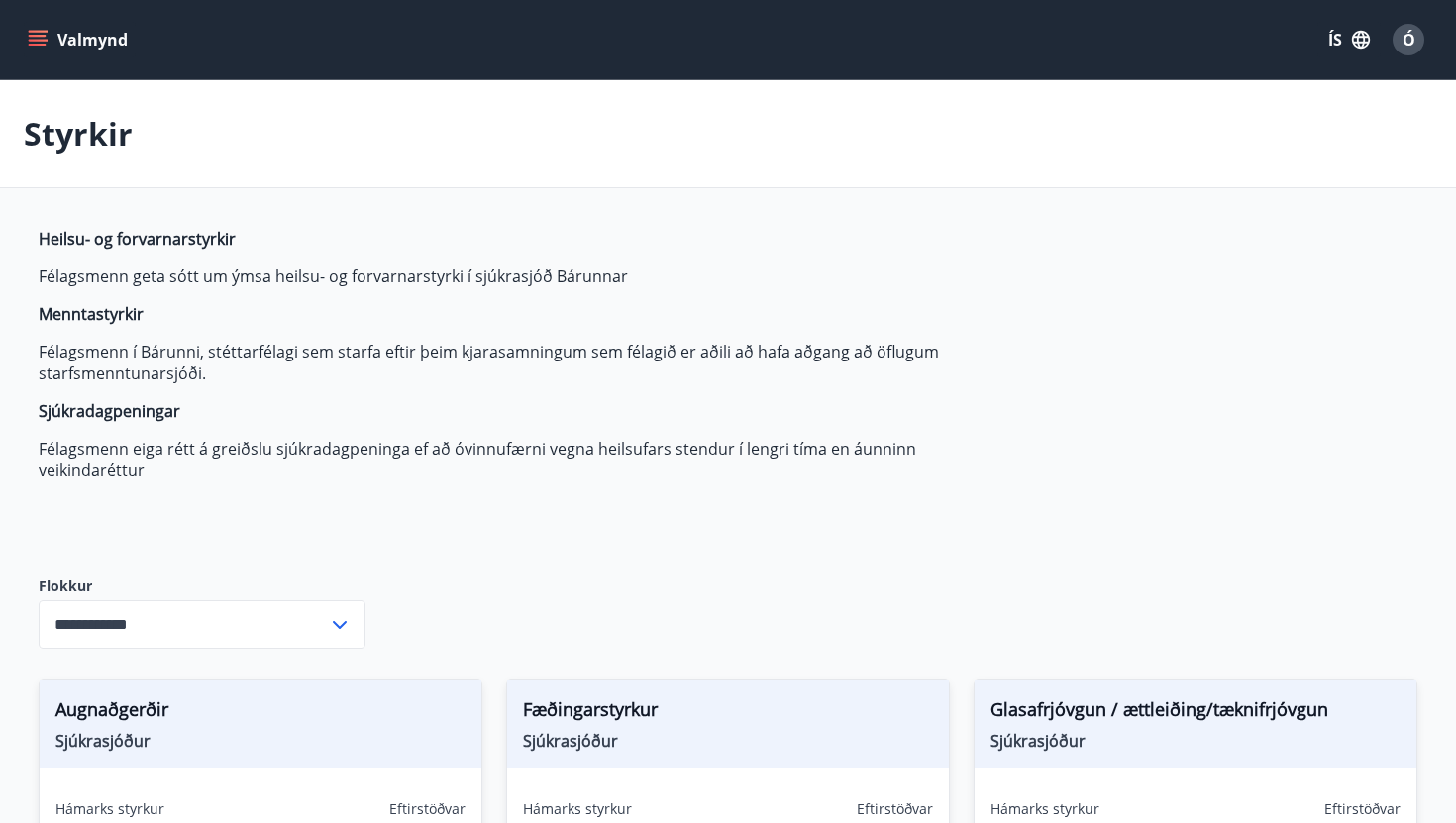 click on "Valmynd" at bounding box center [79, 40] 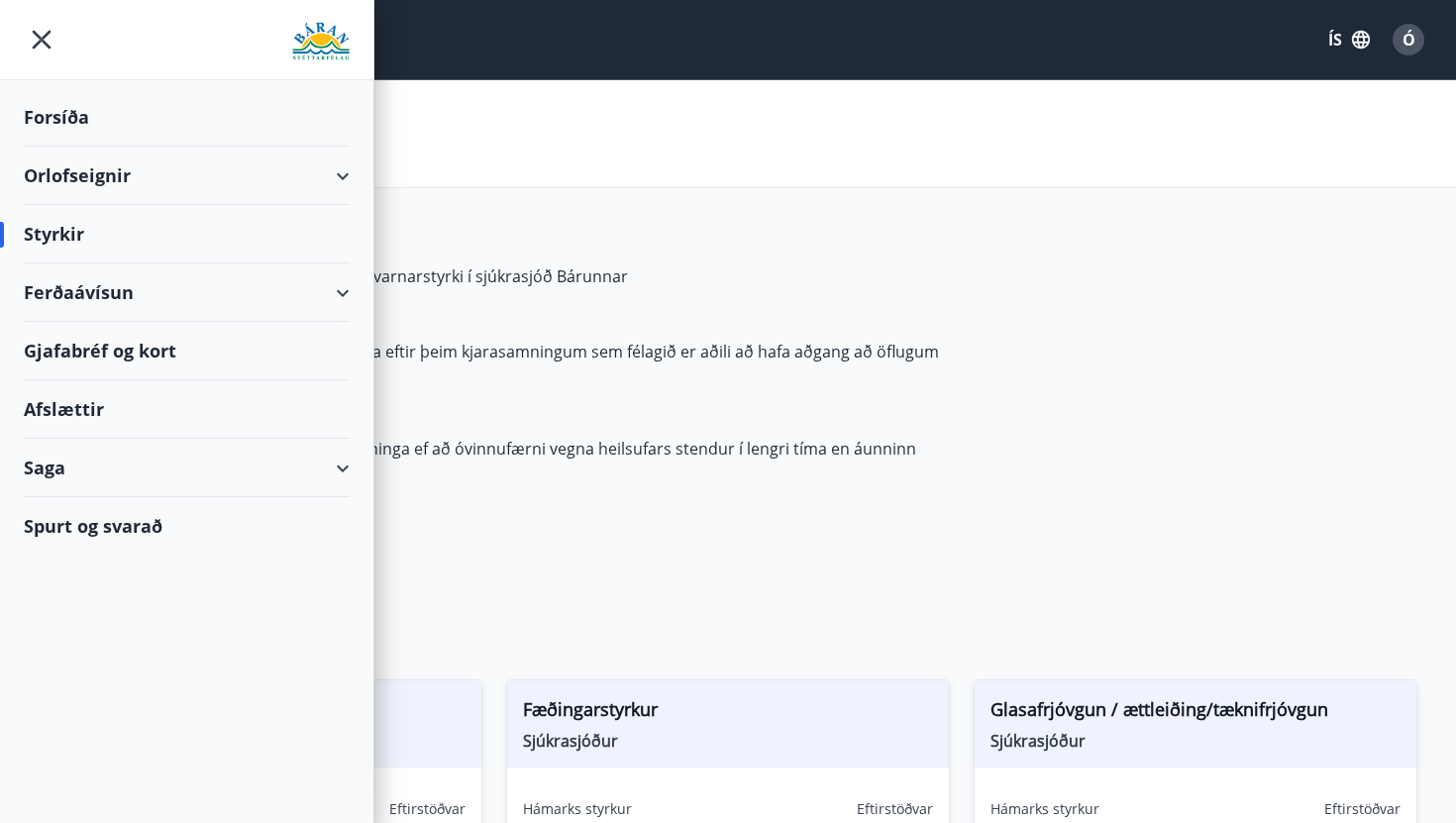 click on "Orlofseignir" at bounding box center (186, 175) 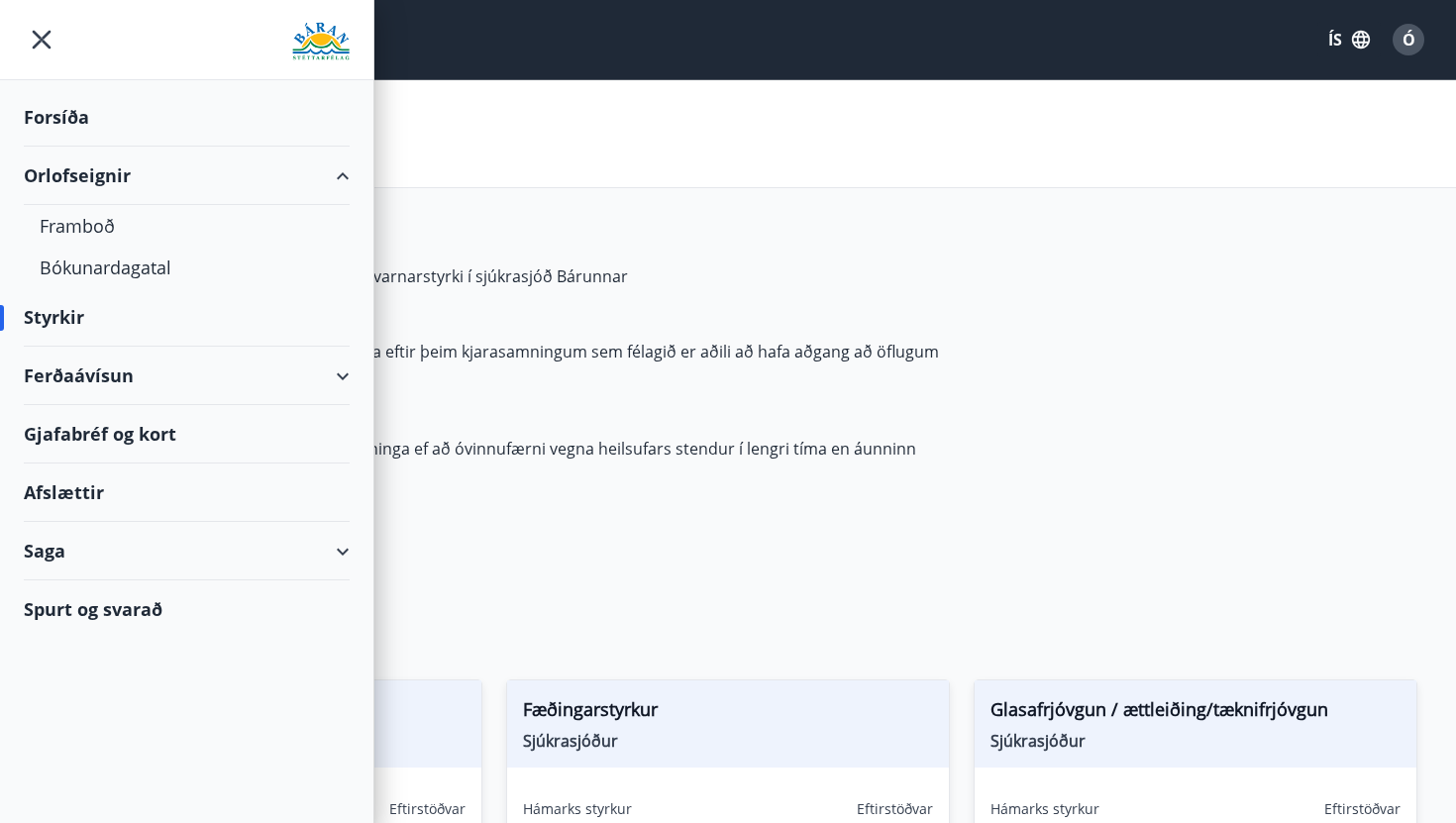 click on "Ferðaávísun" at bounding box center (186, 375) 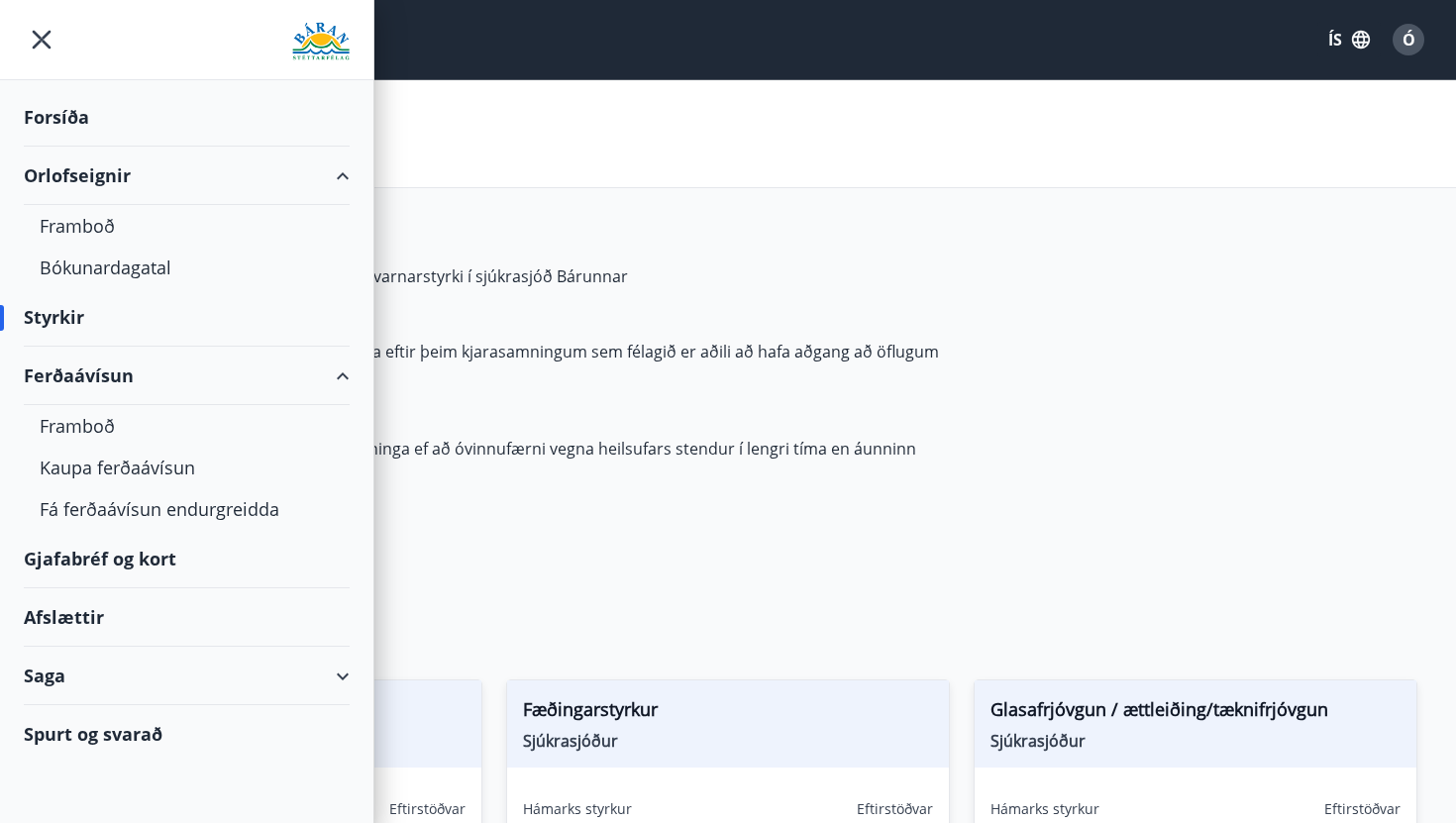 click on "Forsíða" at bounding box center (186, 117) 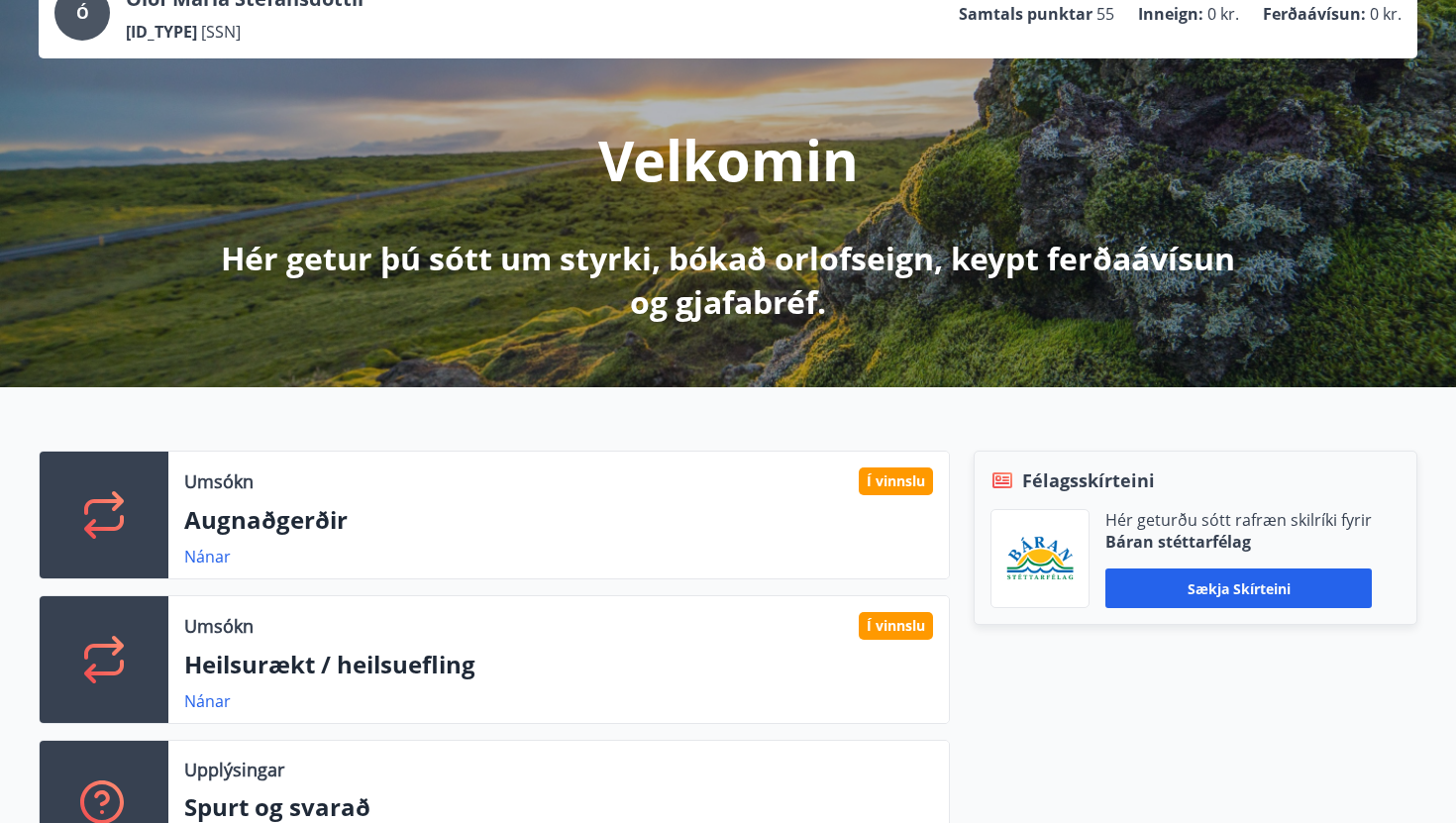 scroll, scrollTop: 204, scrollLeft: 0, axis: vertical 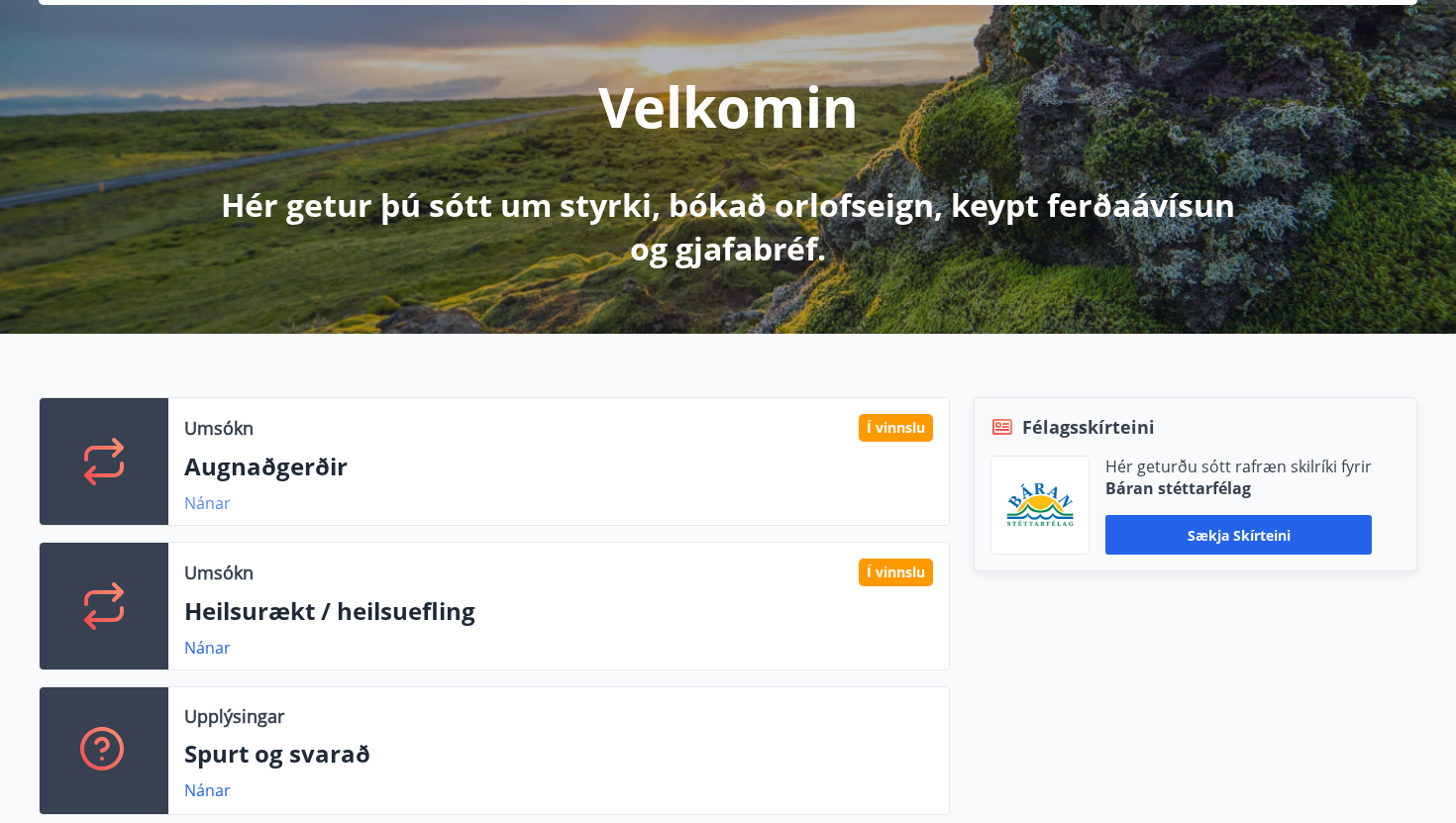 click on "Nánar" at bounding box center (207, 503) 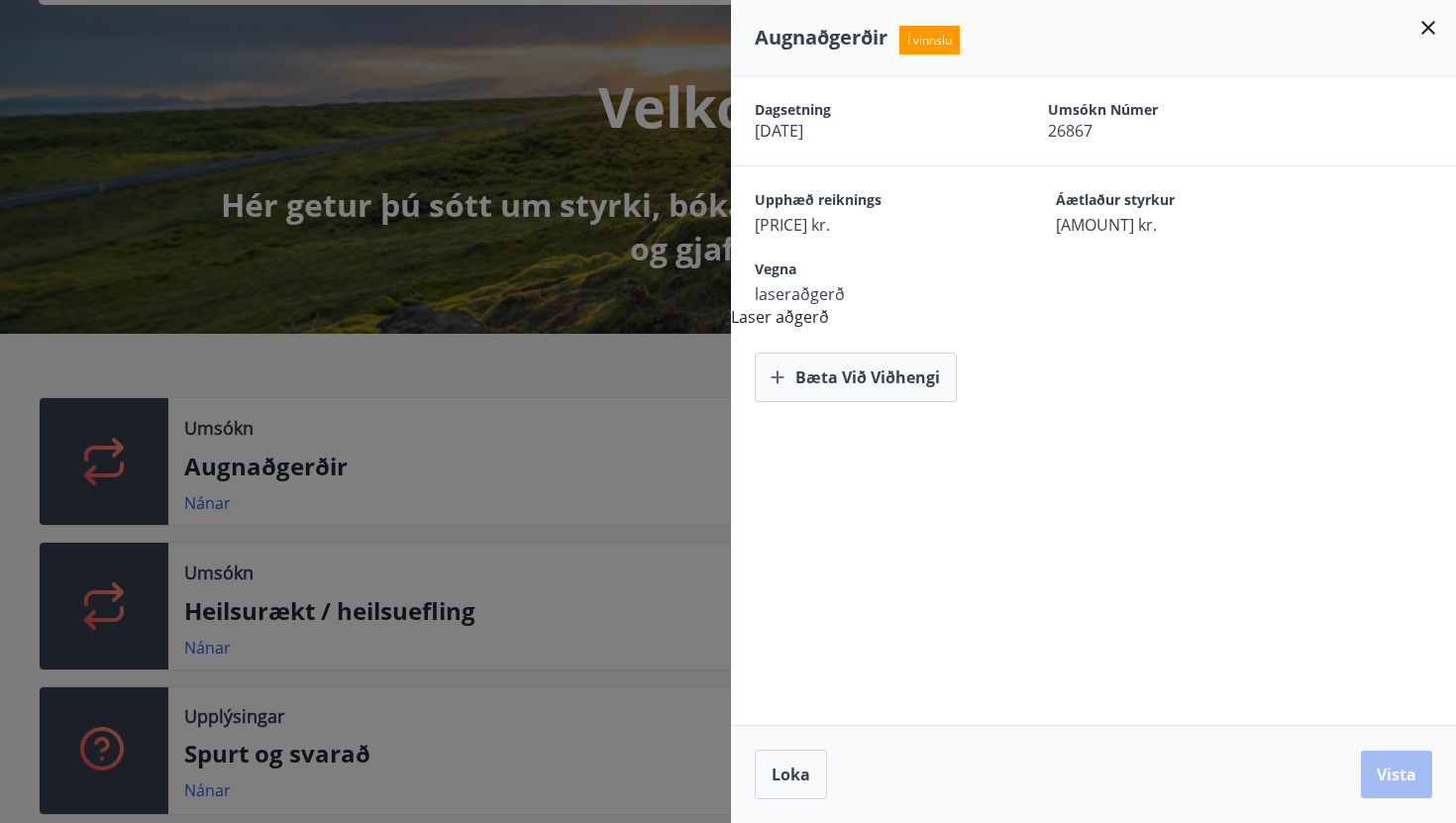 click at bounding box center [728, 411] 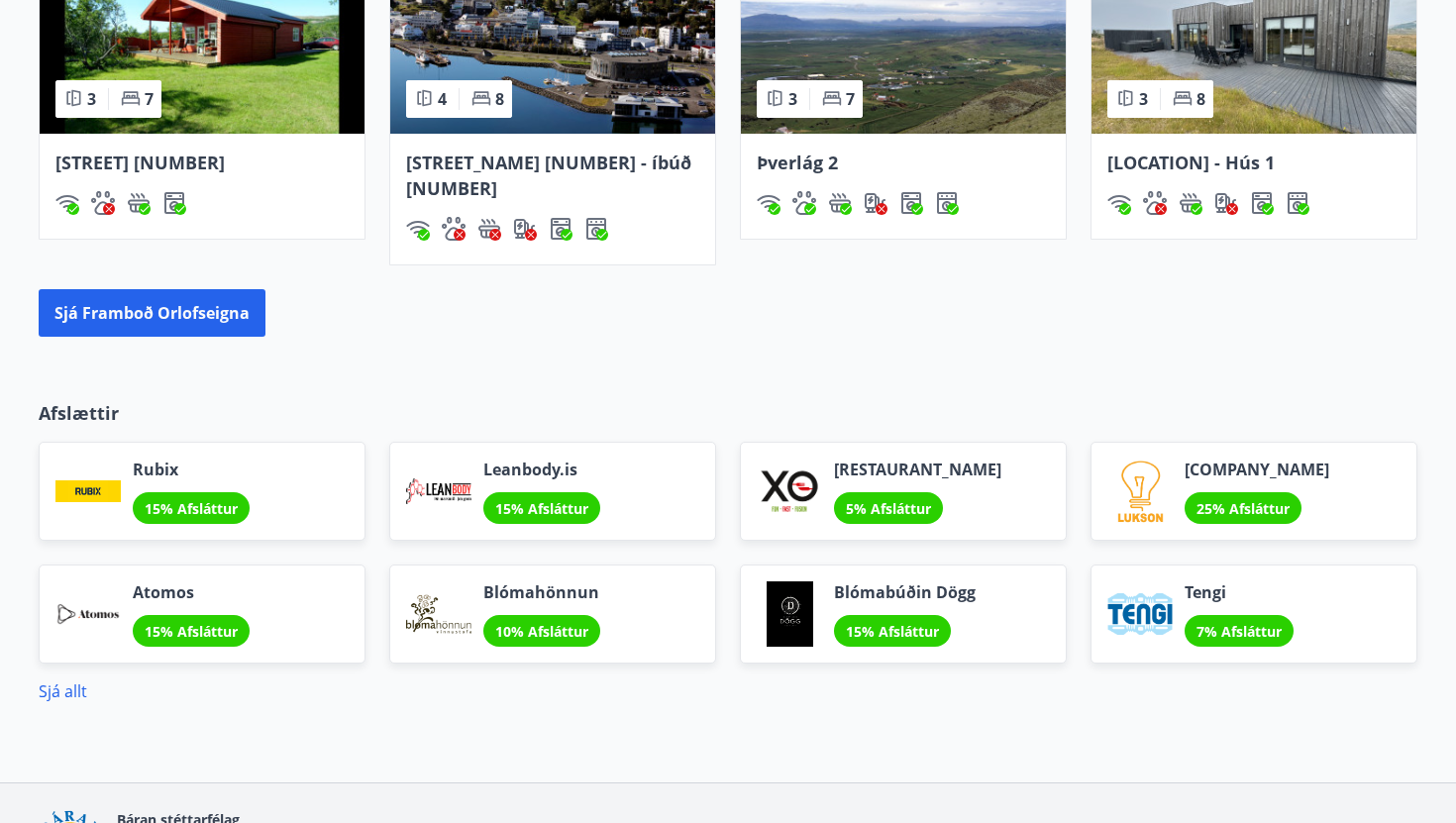 scroll, scrollTop: 1620, scrollLeft: 0, axis: vertical 